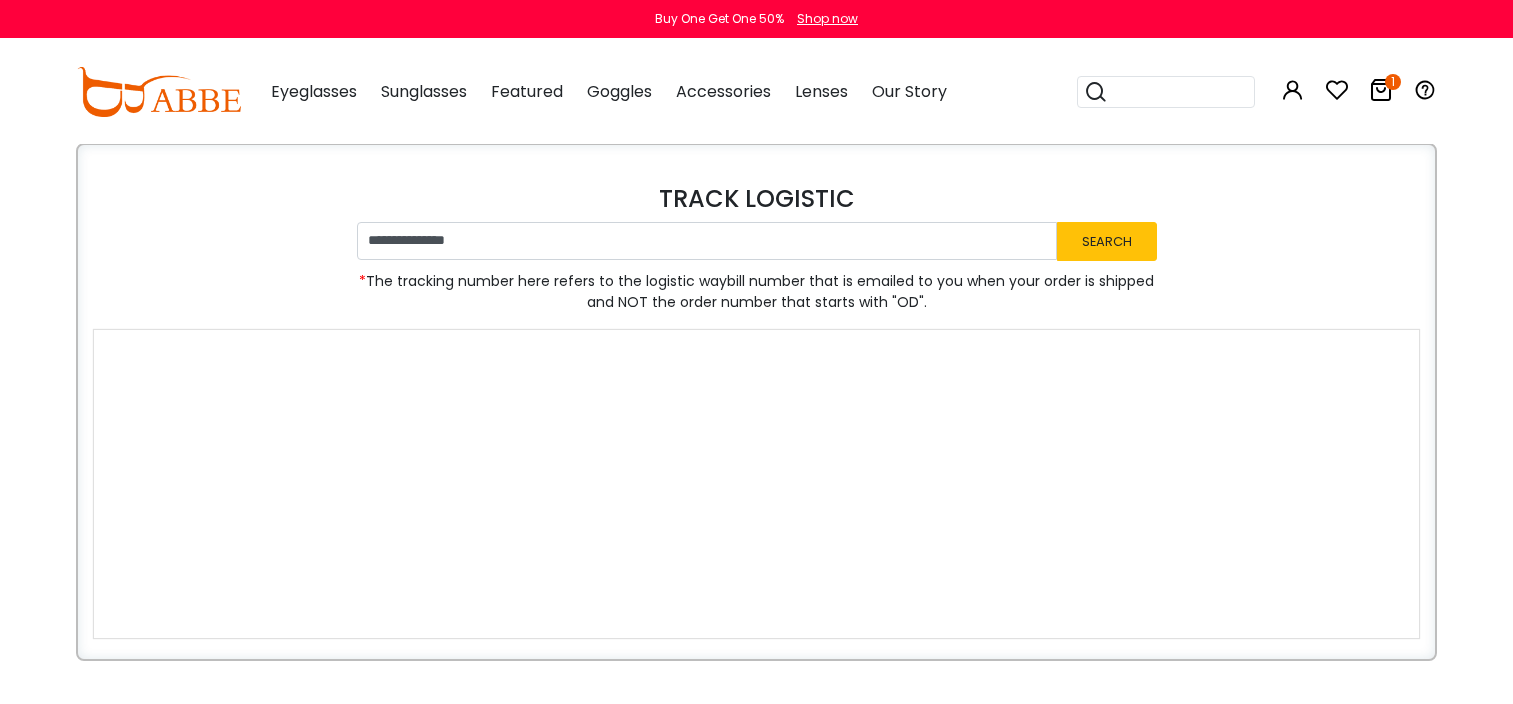 scroll, scrollTop: 0, scrollLeft: 0, axis: both 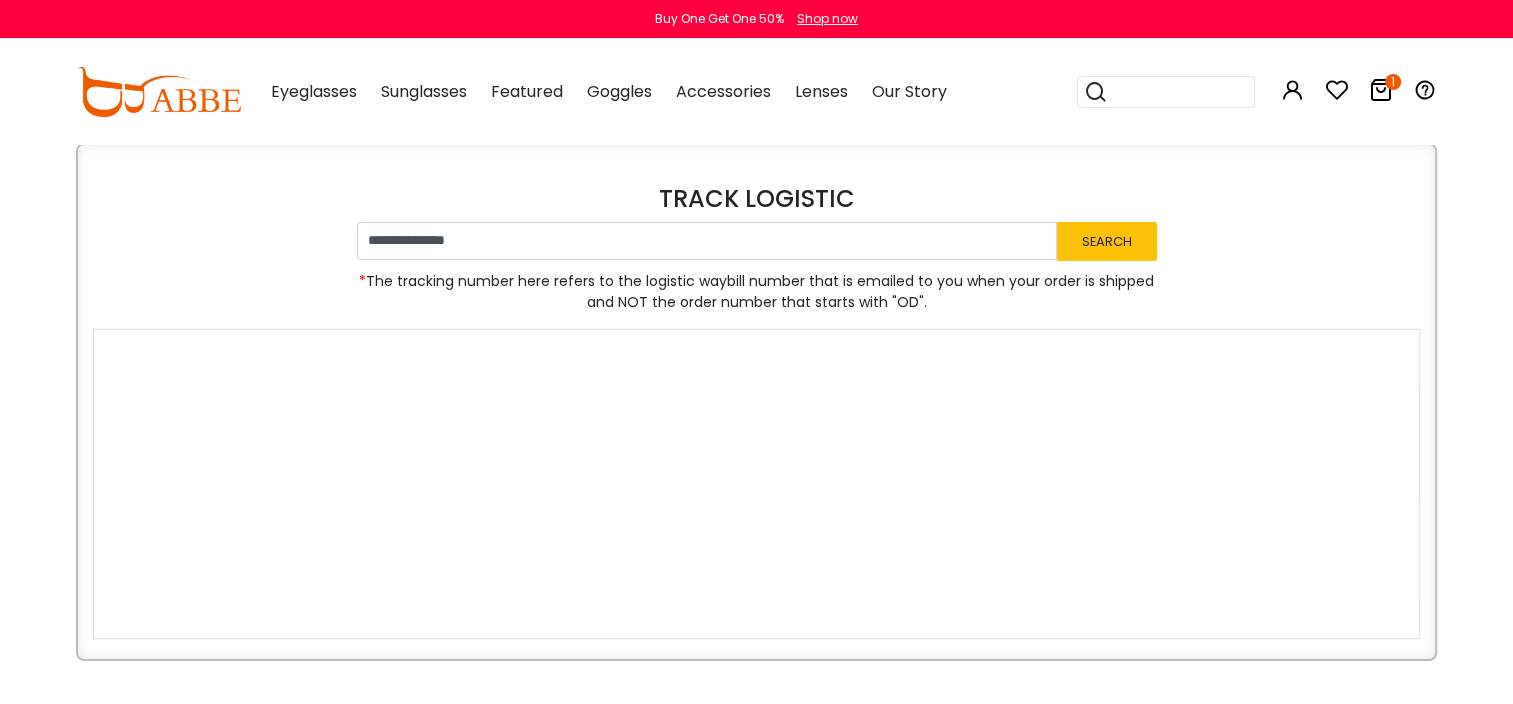 click at bounding box center [159, 92] 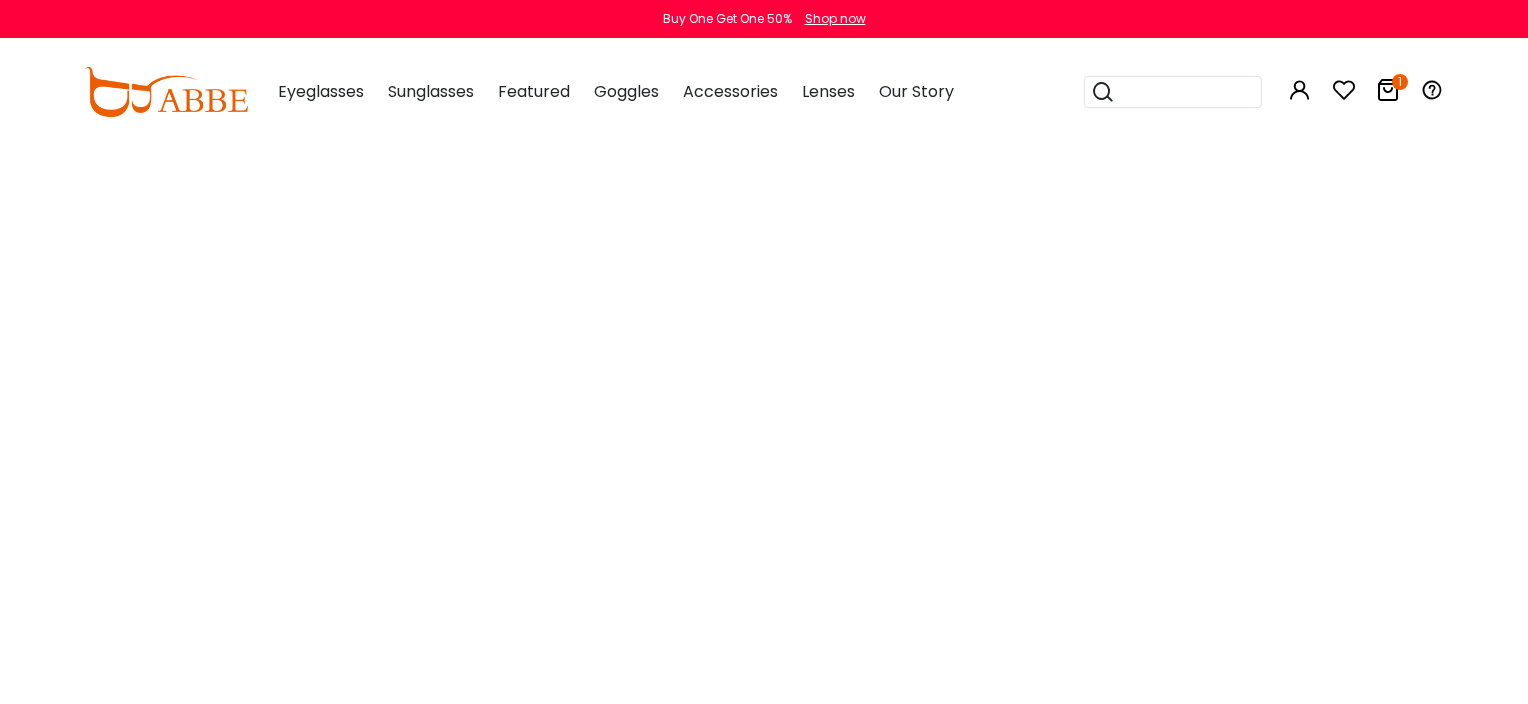 scroll, scrollTop: 0, scrollLeft: 0, axis: both 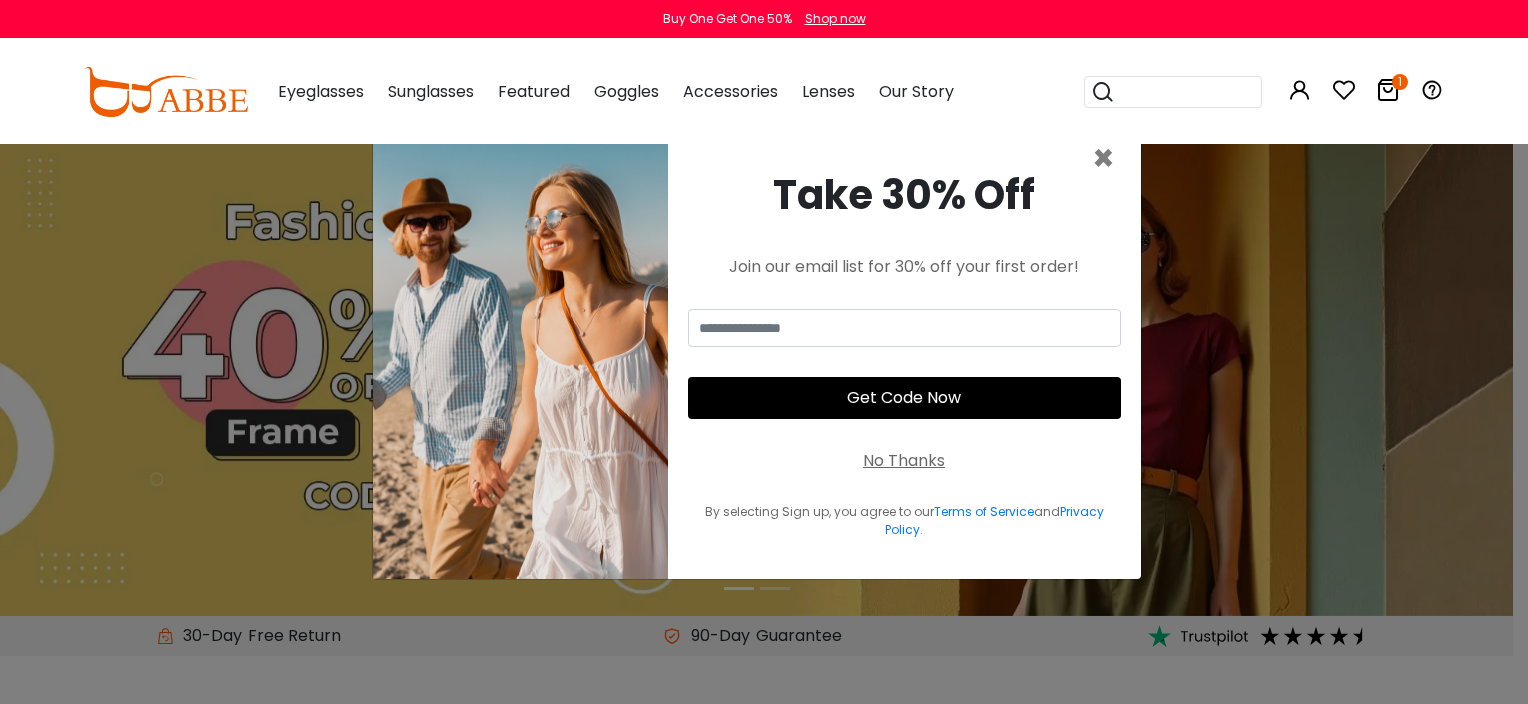 click at bounding box center [1388, 90] 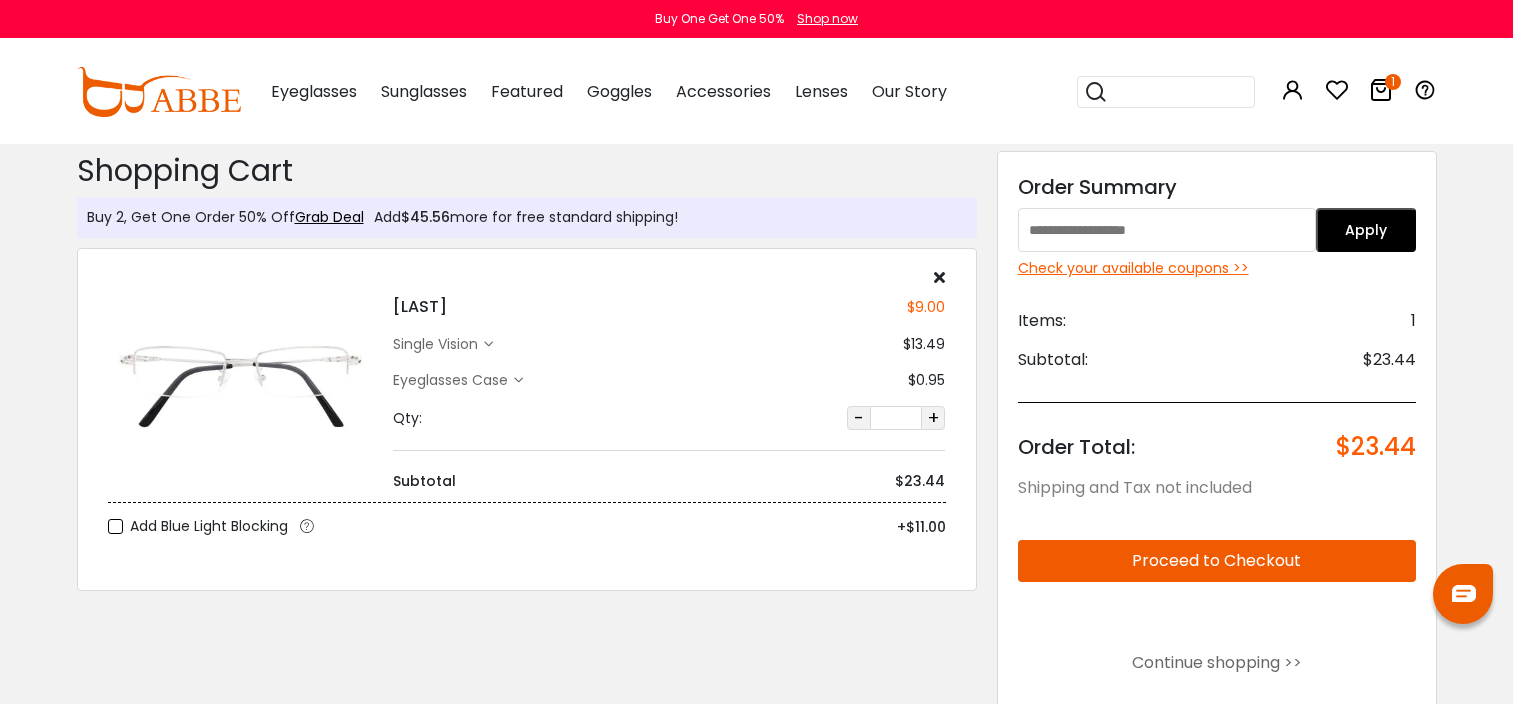 click on "Discount Code:
Order Summary
Apply
Check your available coupons >>
Items:
1
Subtotal:
$23.44
Order Total:
$23.44
Shipping and Tax not included
Proceed to Checkout
Continue shopping >>
Quality Assurance
30-Day Guarantee
90-Day Warranty
Need Help?
Start a Live Chat" at bounding box center (1217, 522) 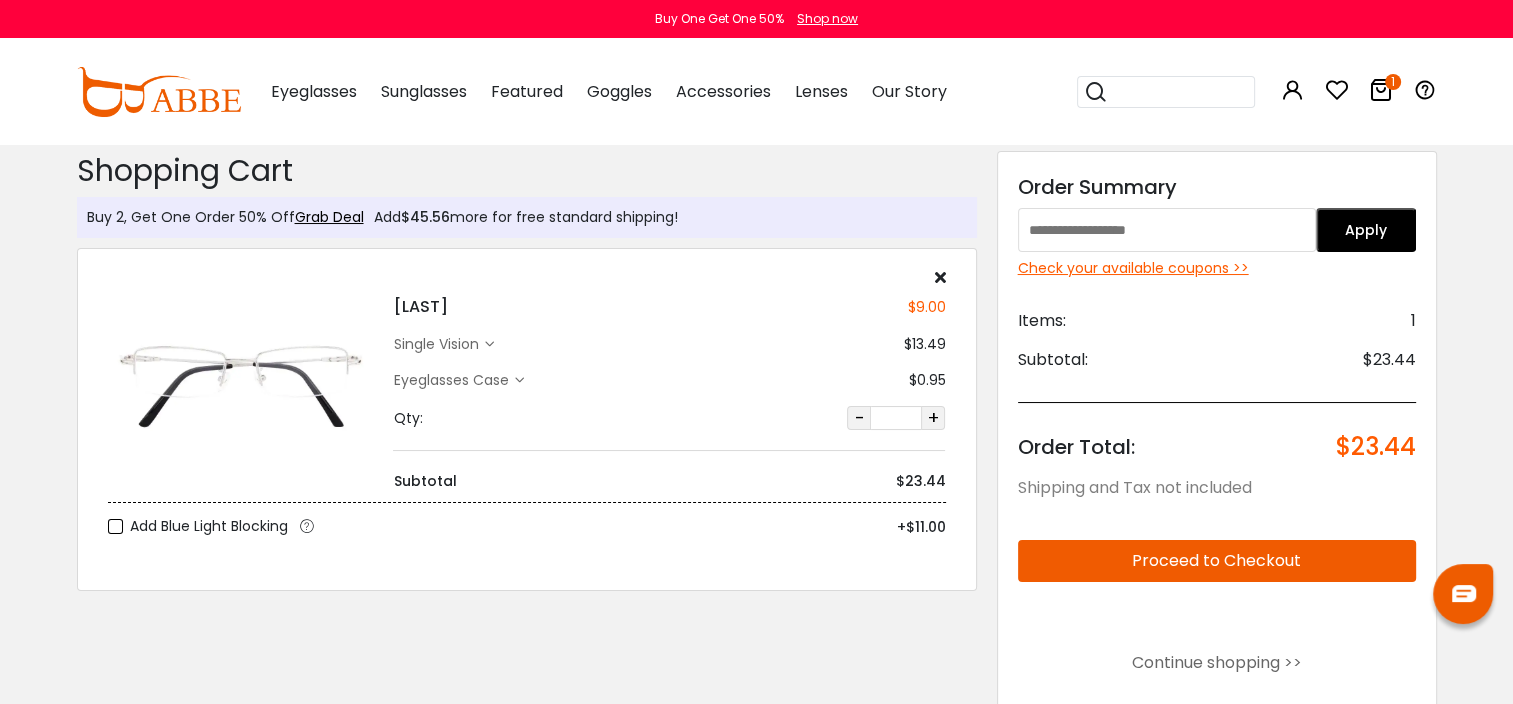 scroll, scrollTop: 0, scrollLeft: 0, axis: both 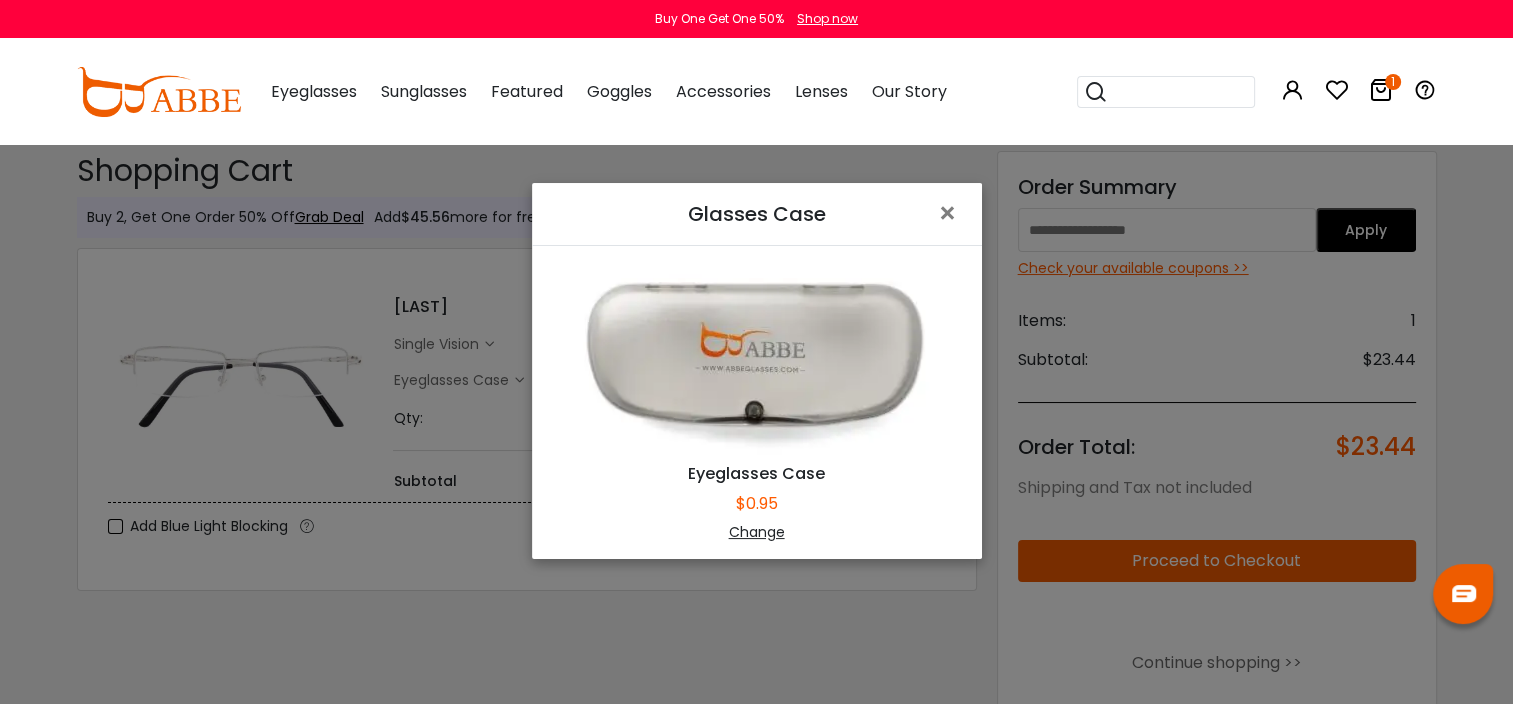 click on "Change" at bounding box center [757, 532] 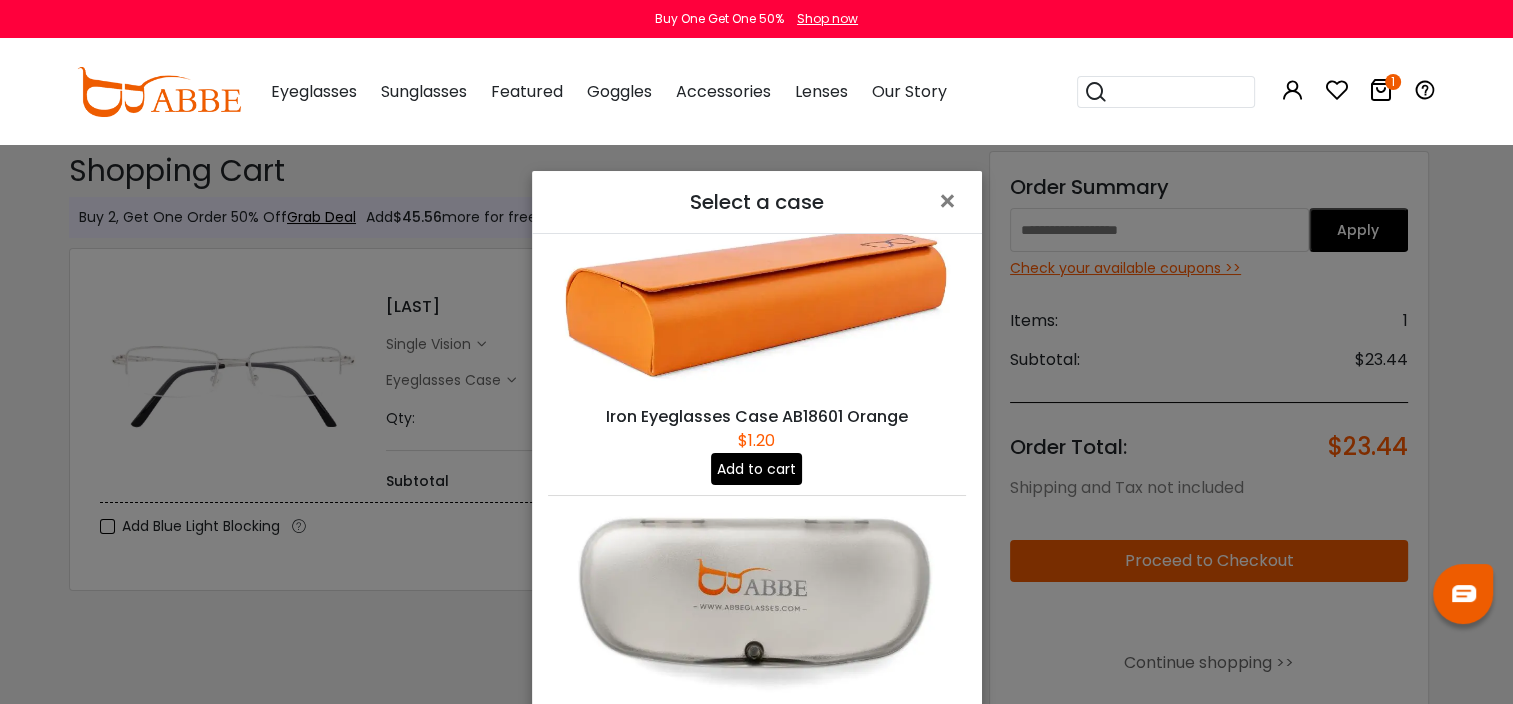 scroll, scrollTop: 0, scrollLeft: 0, axis: both 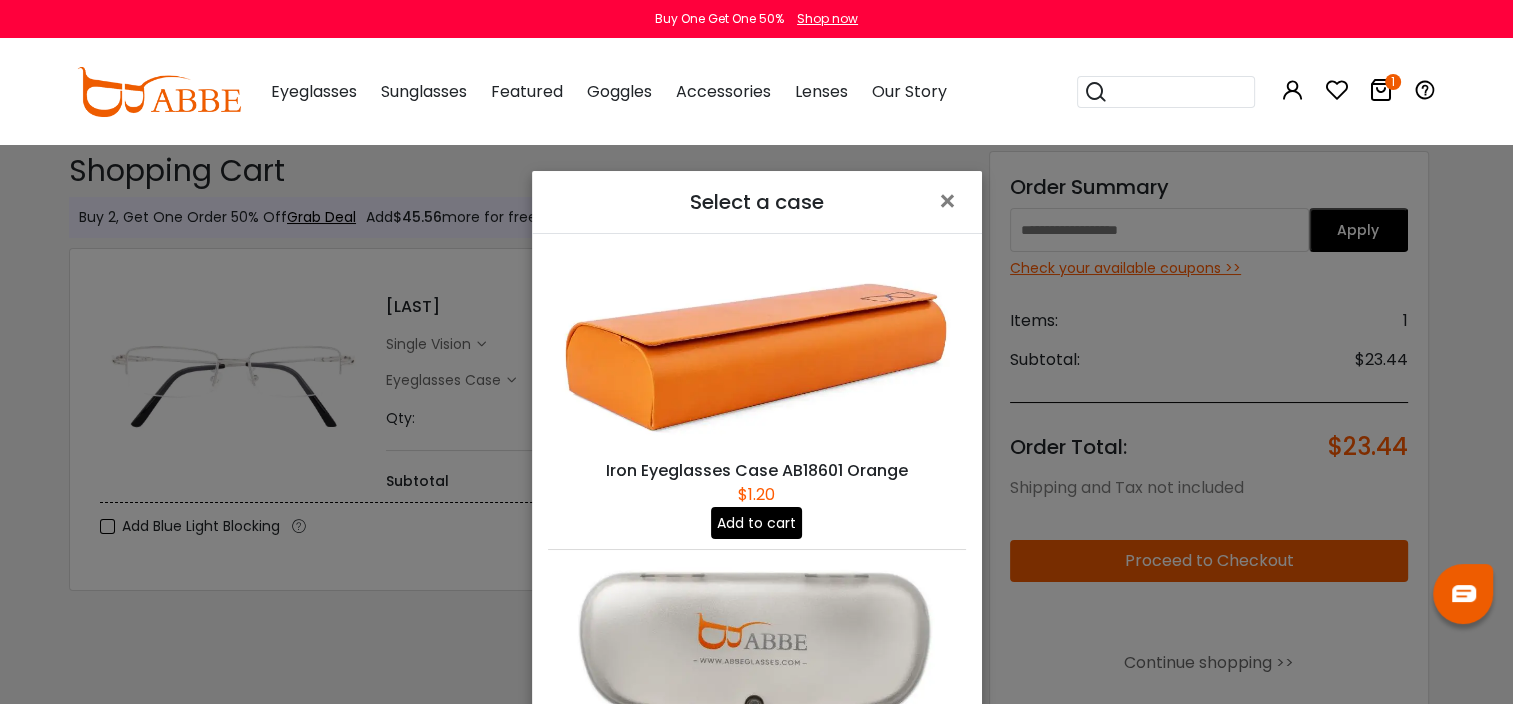 click on "Add to cart" at bounding box center [756, 523] 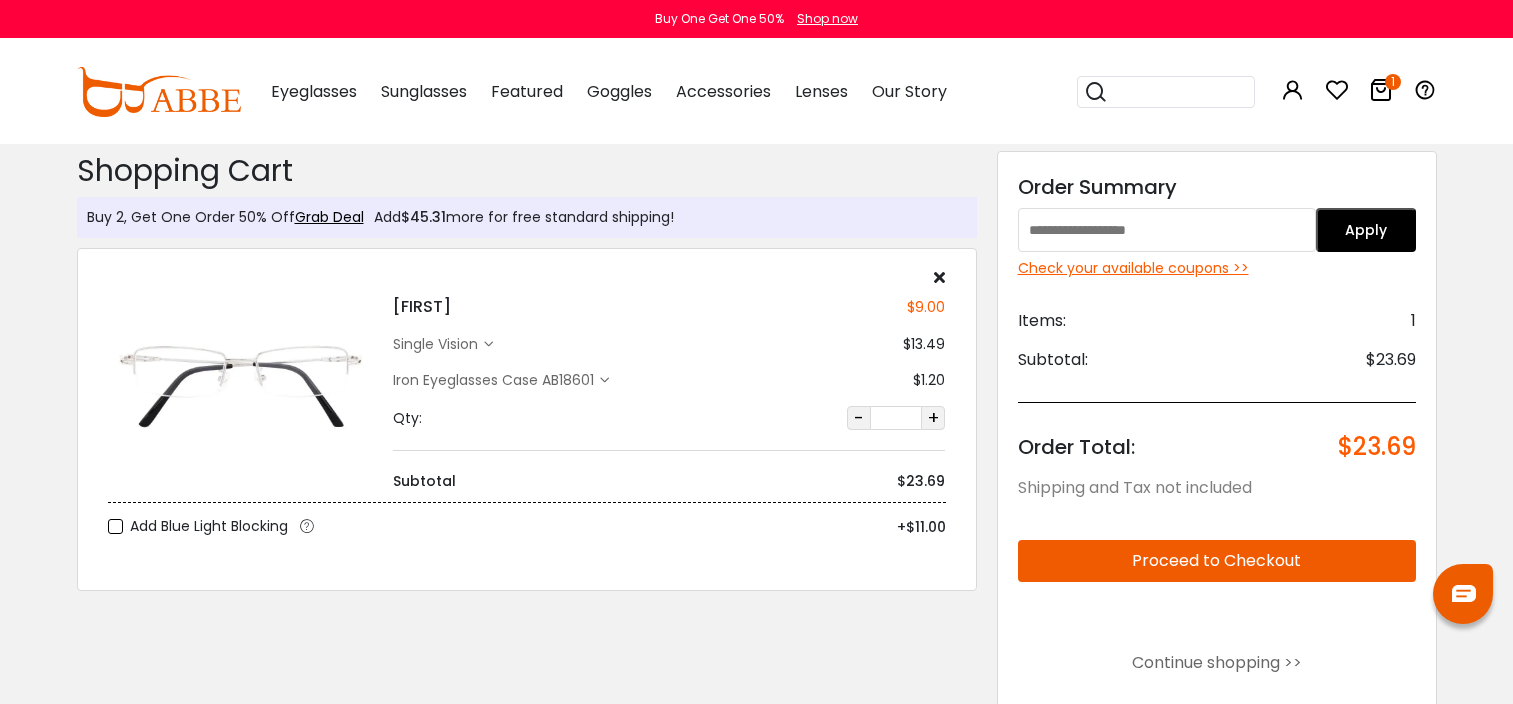 scroll, scrollTop: 0, scrollLeft: 0, axis: both 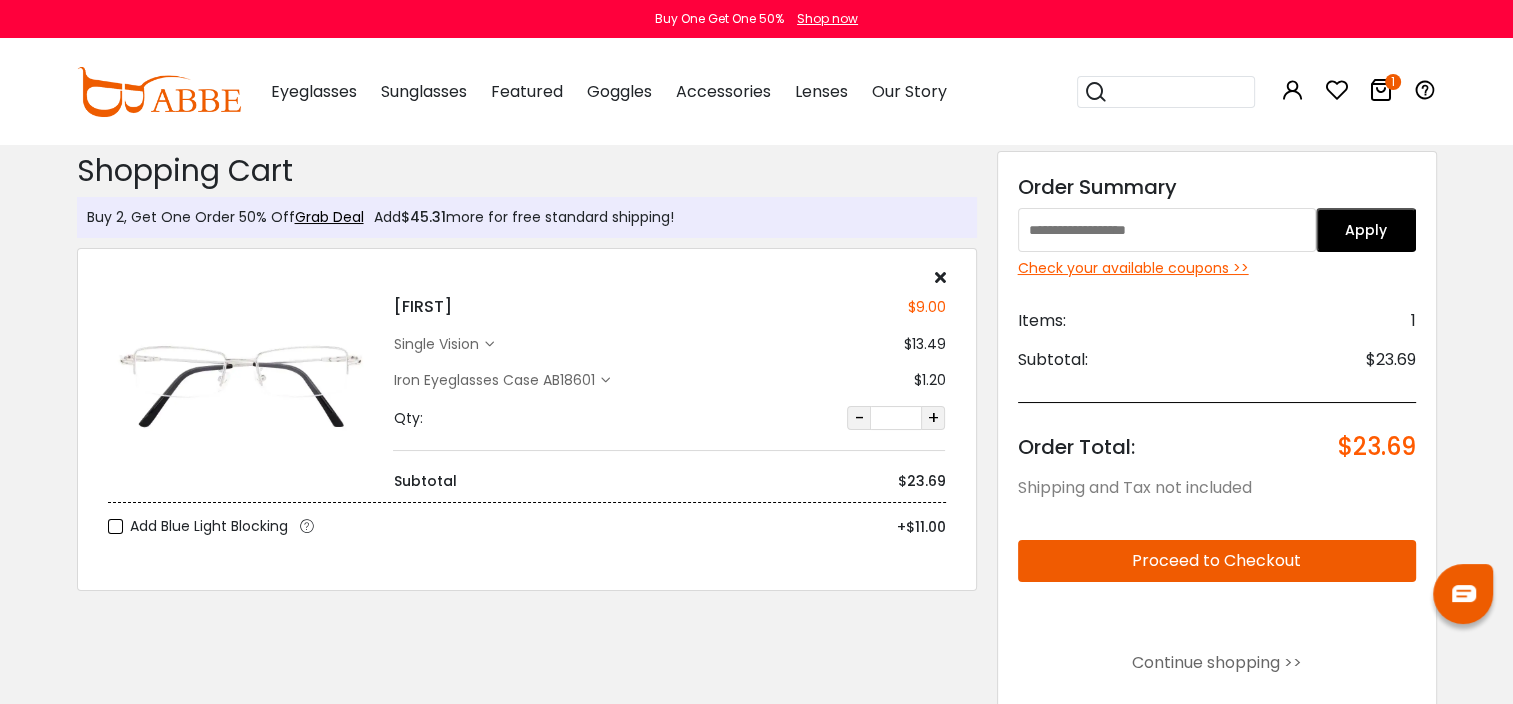 click on "single vision" at bounding box center (438, 344) 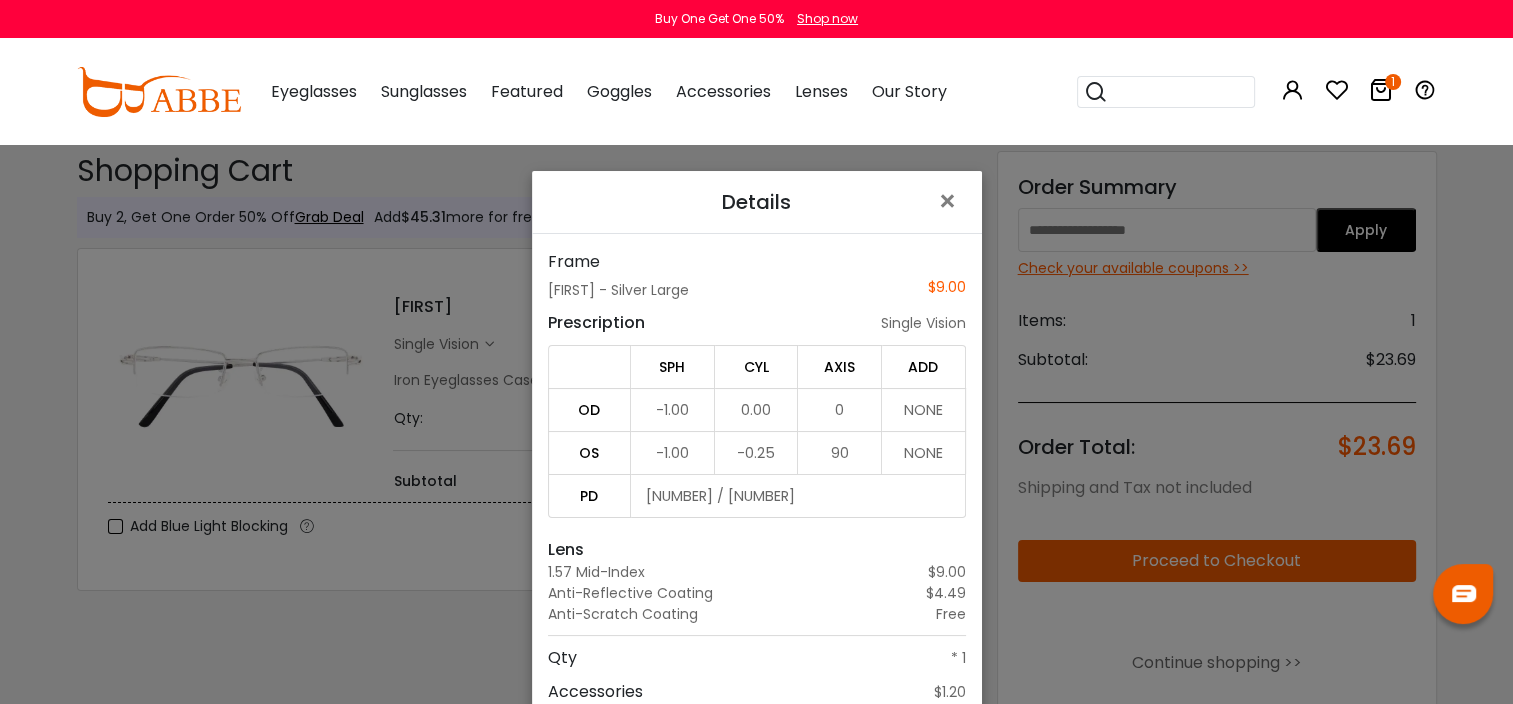 scroll, scrollTop: 7, scrollLeft: 0, axis: vertical 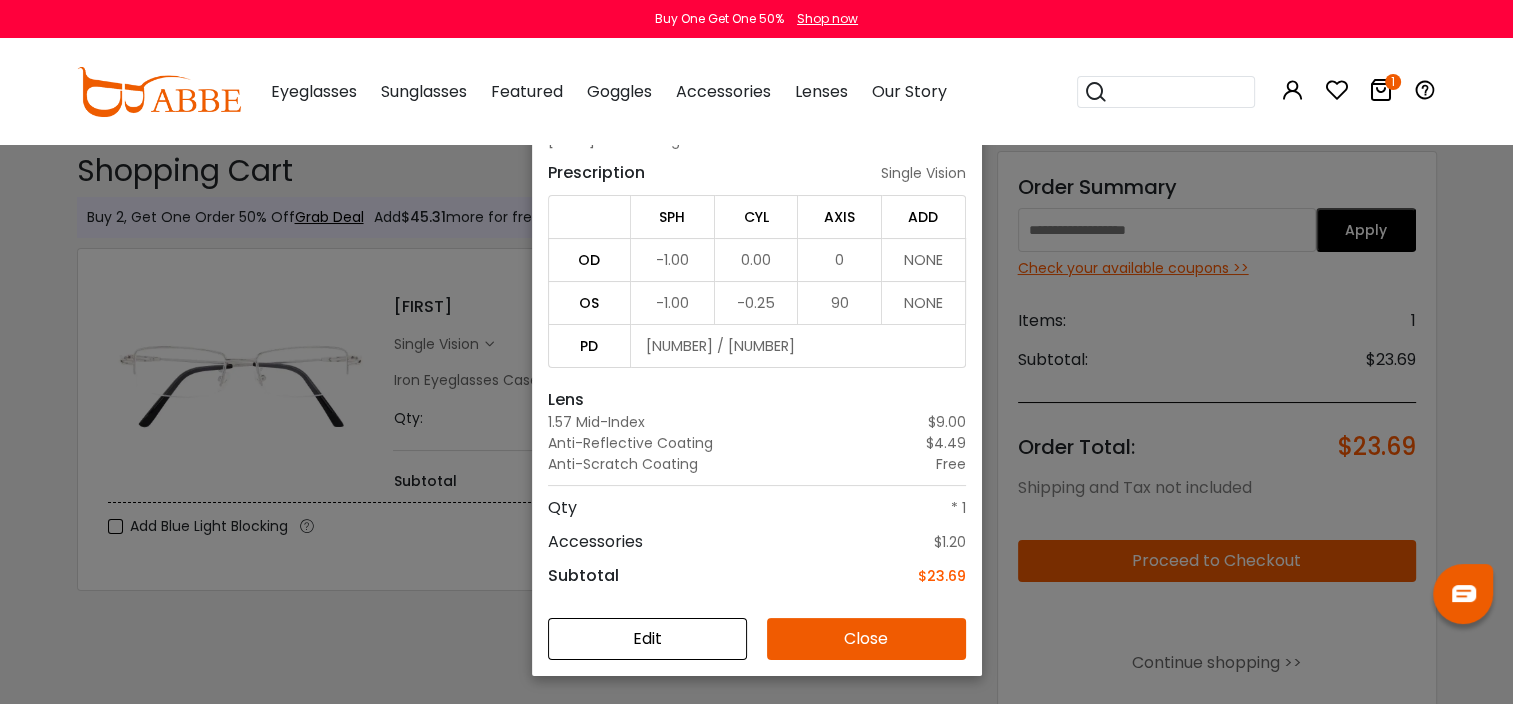 click on "Edit" at bounding box center [647, 639] 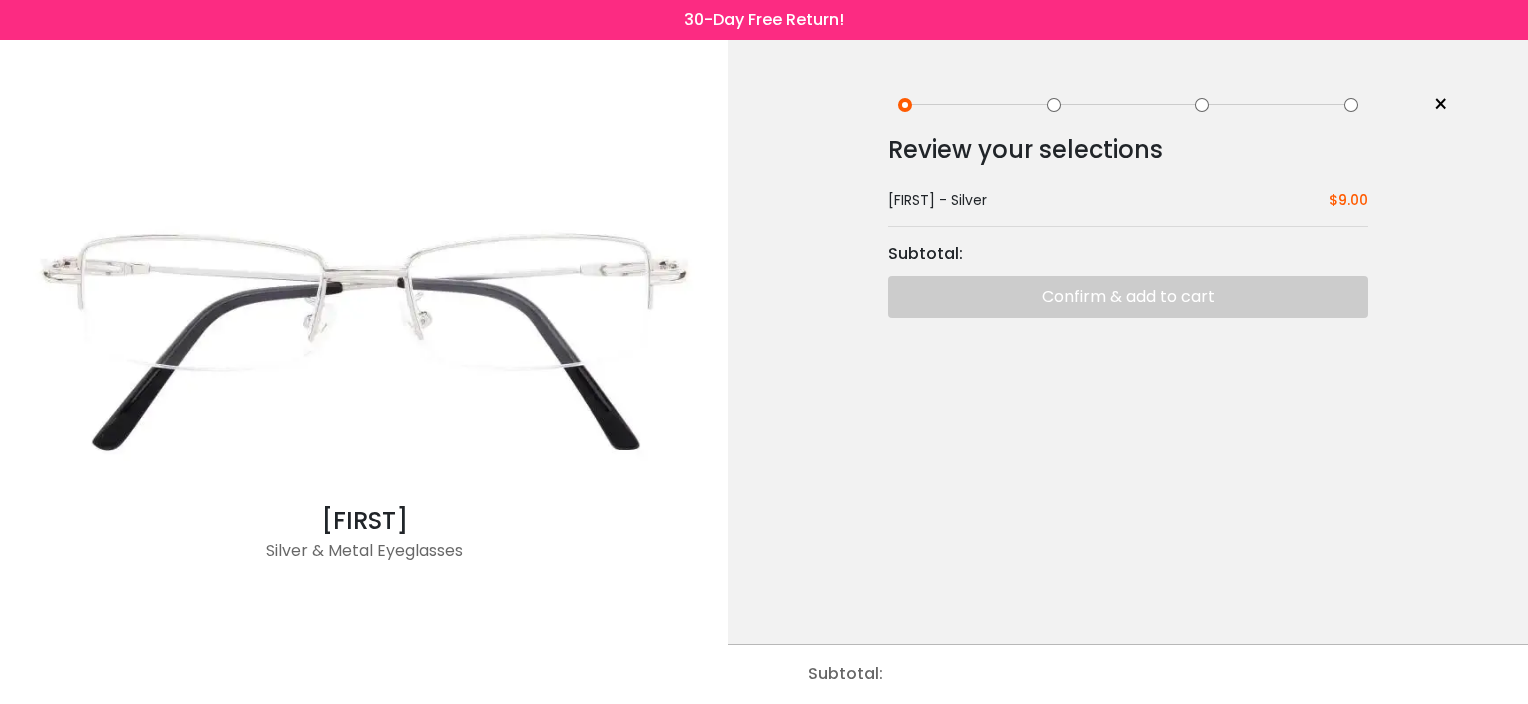 scroll, scrollTop: 0, scrollLeft: 0, axis: both 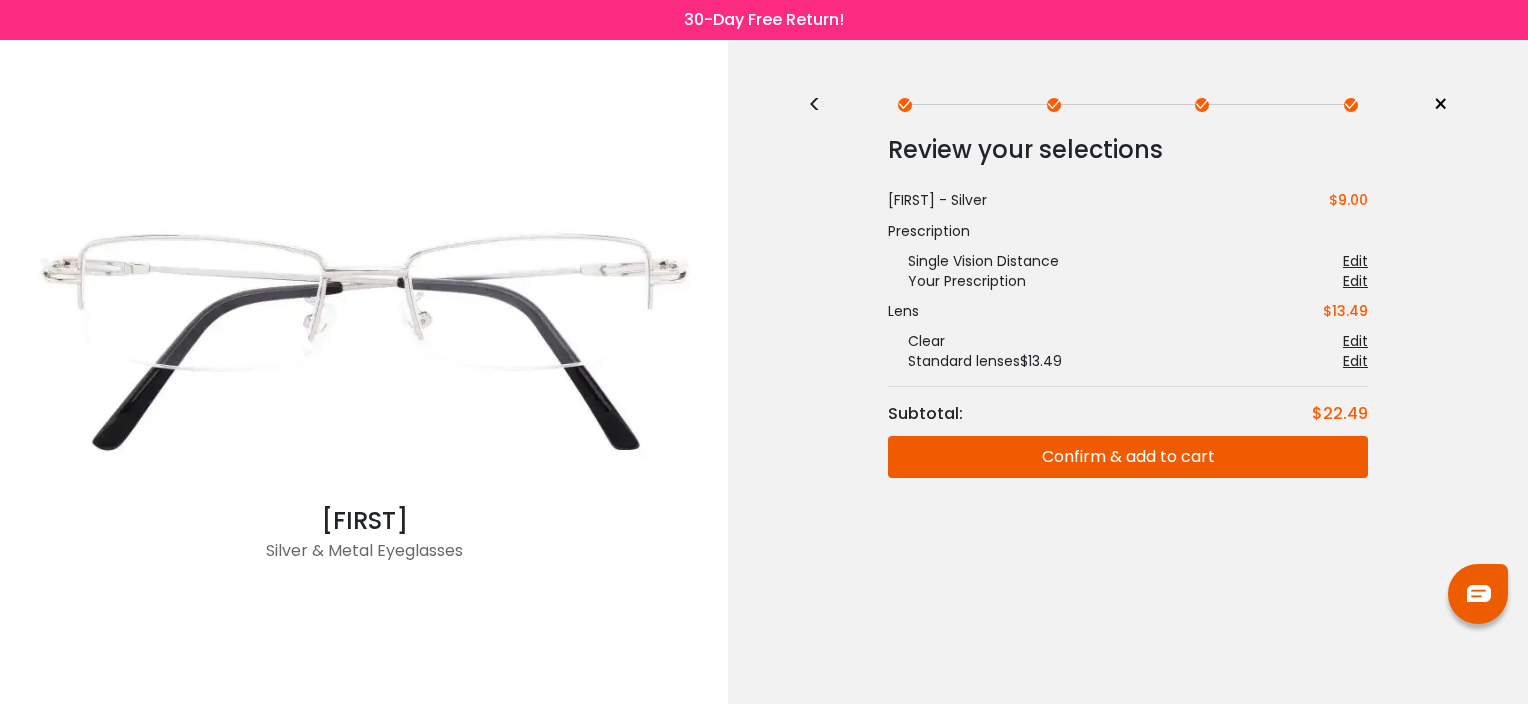 click on "Edit" at bounding box center [1355, 281] 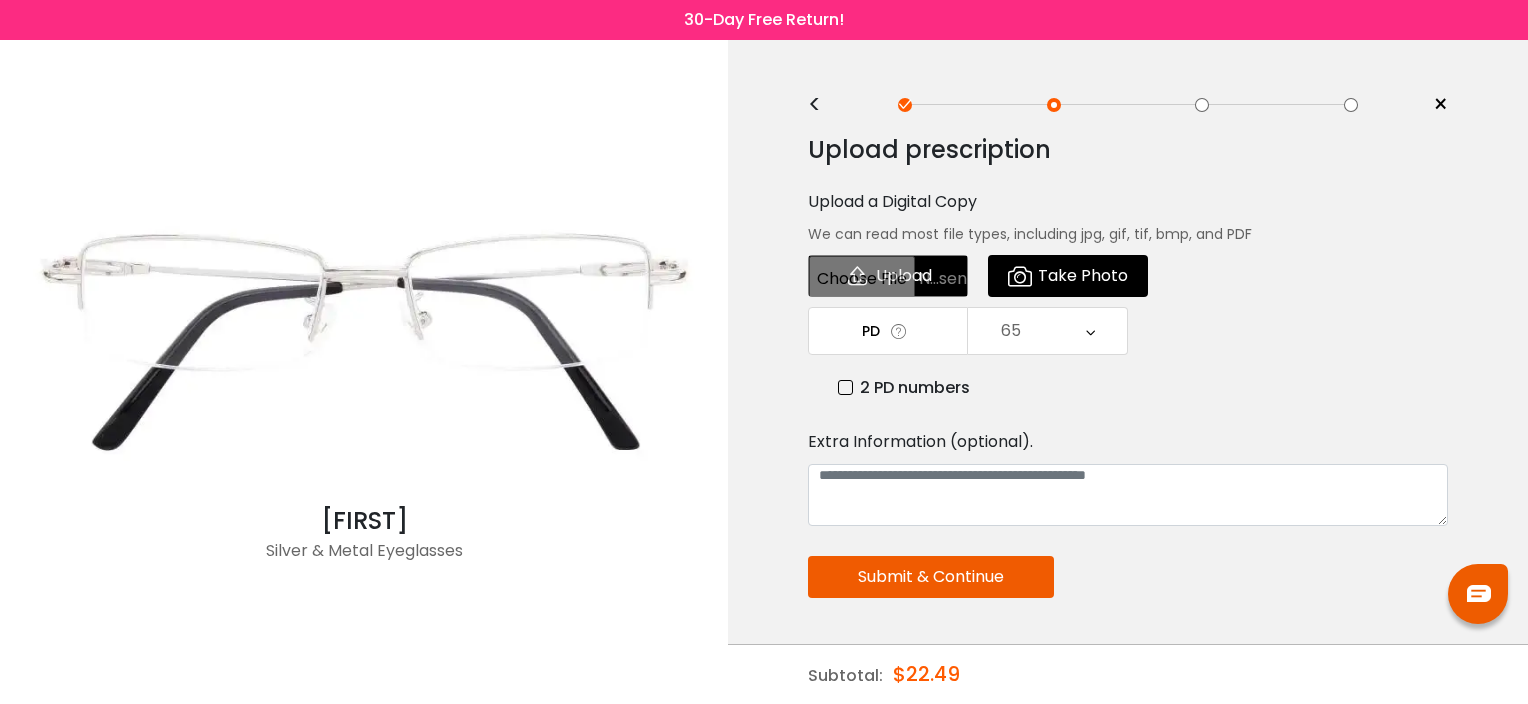 click at bounding box center (899, 331) 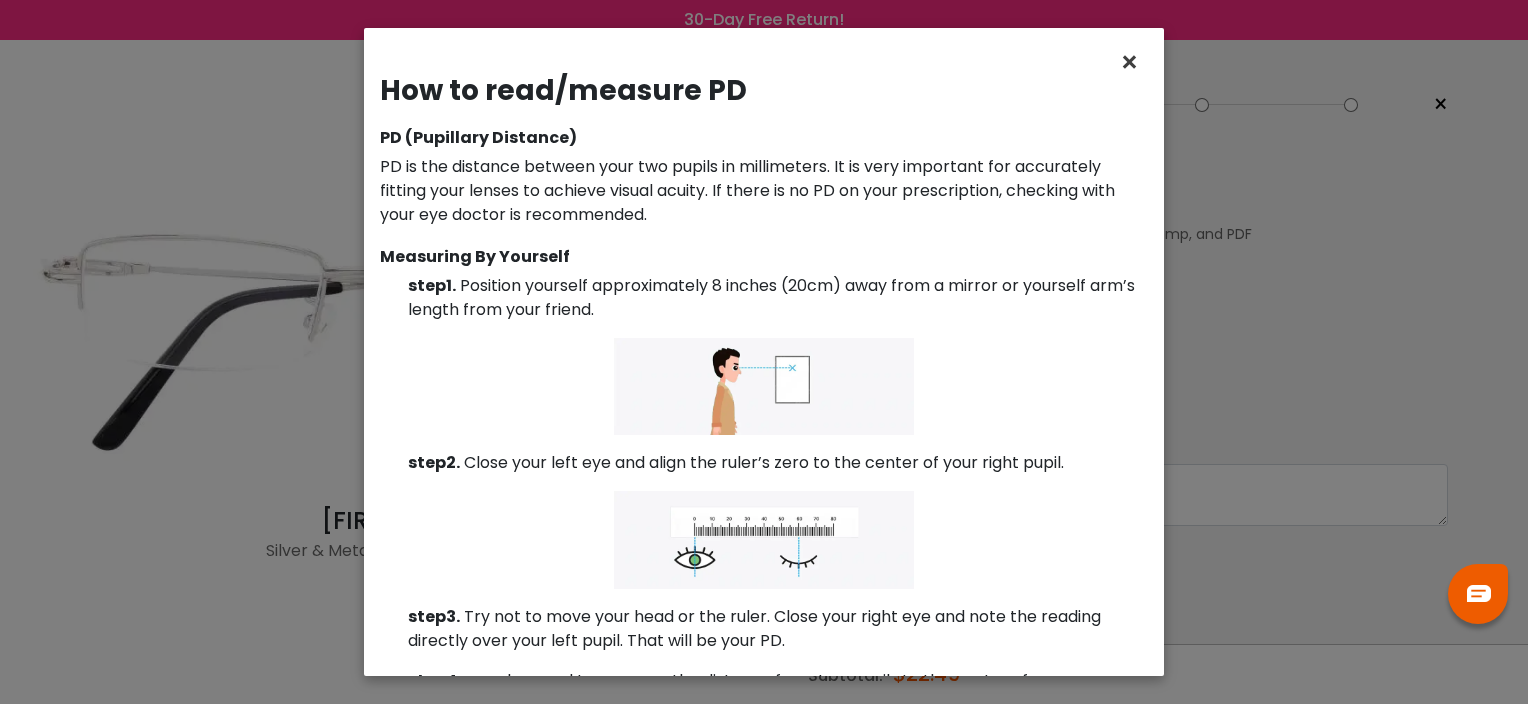 click on "×" at bounding box center (1133, 62) 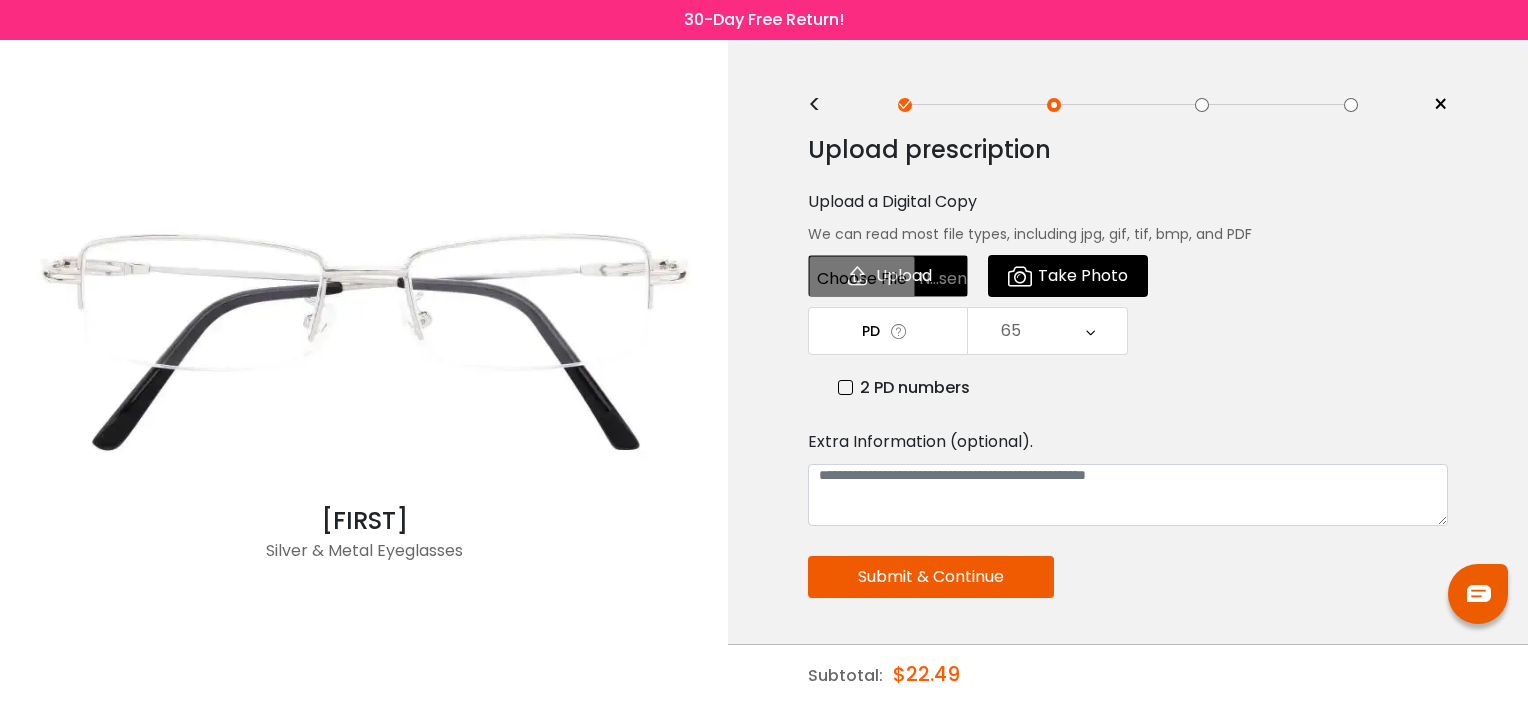 click on "<" at bounding box center [823, 105] 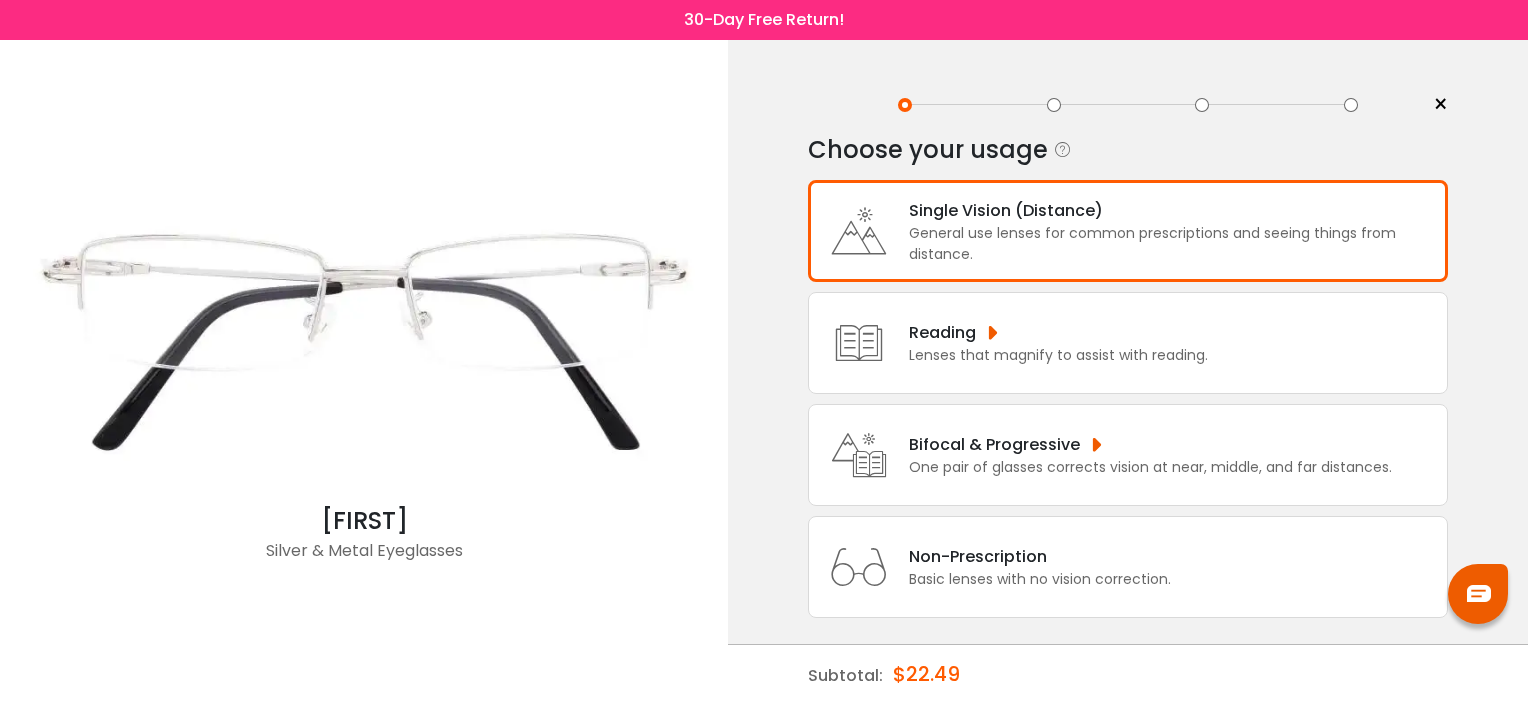 click on "Single Vision (Distance)" at bounding box center [1173, 210] 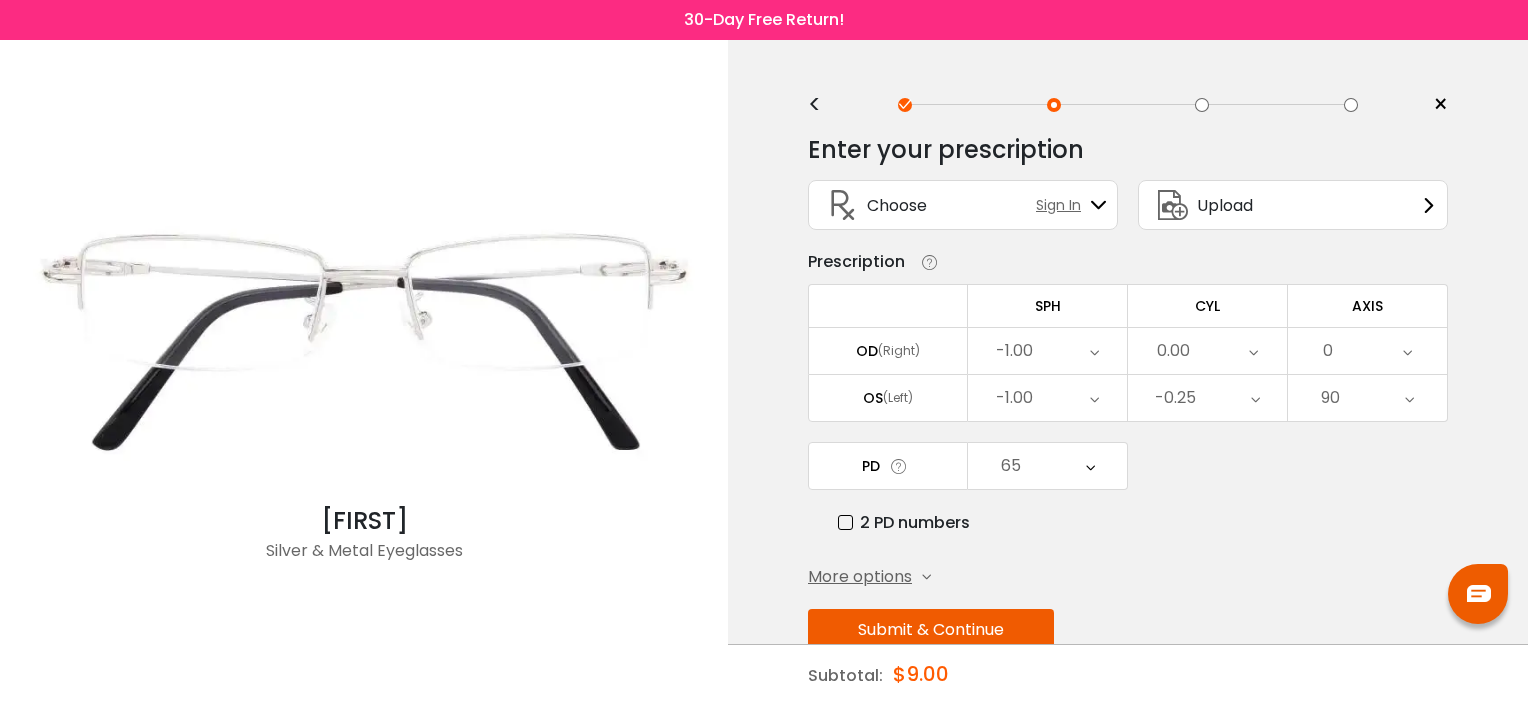click on "Submit & Continue" at bounding box center (931, 630) 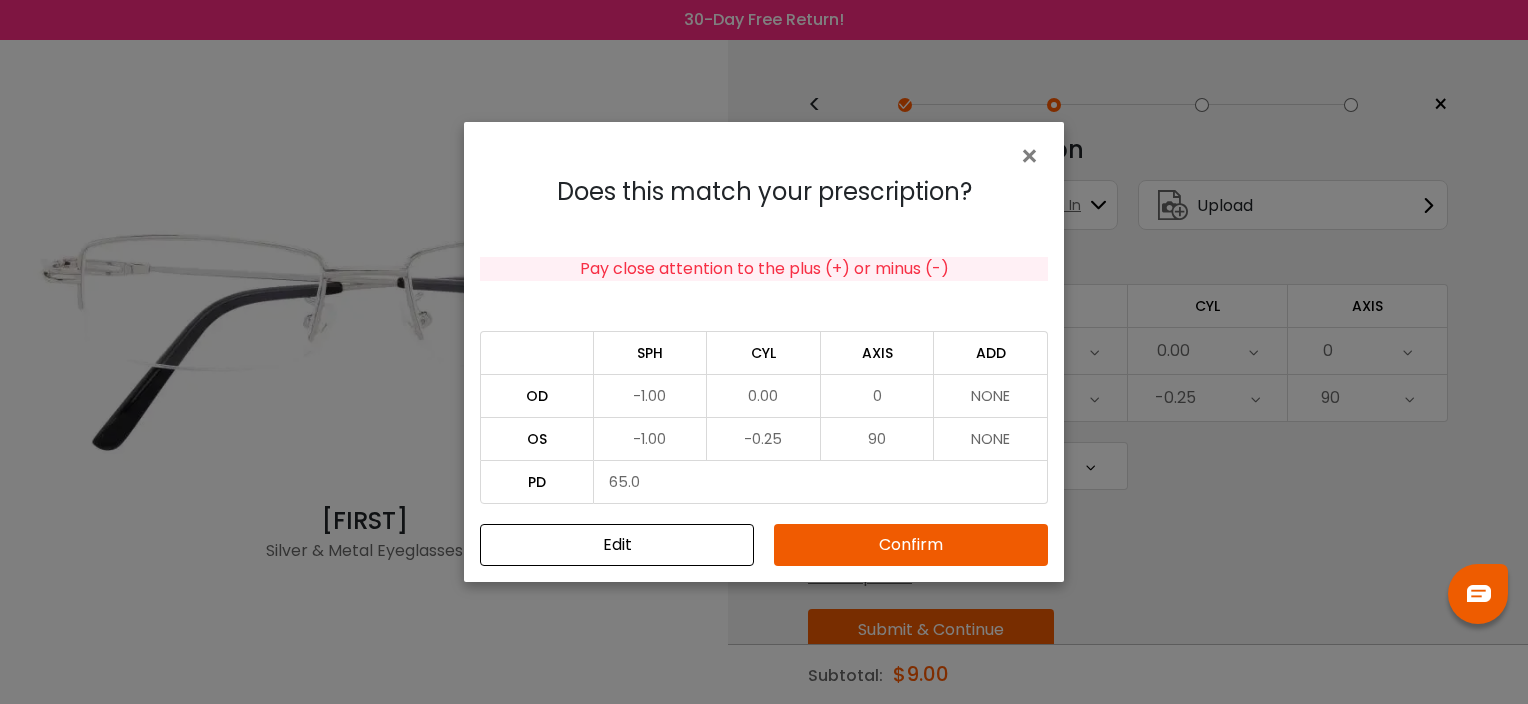 click on "Confirm" at bounding box center [911, 545] 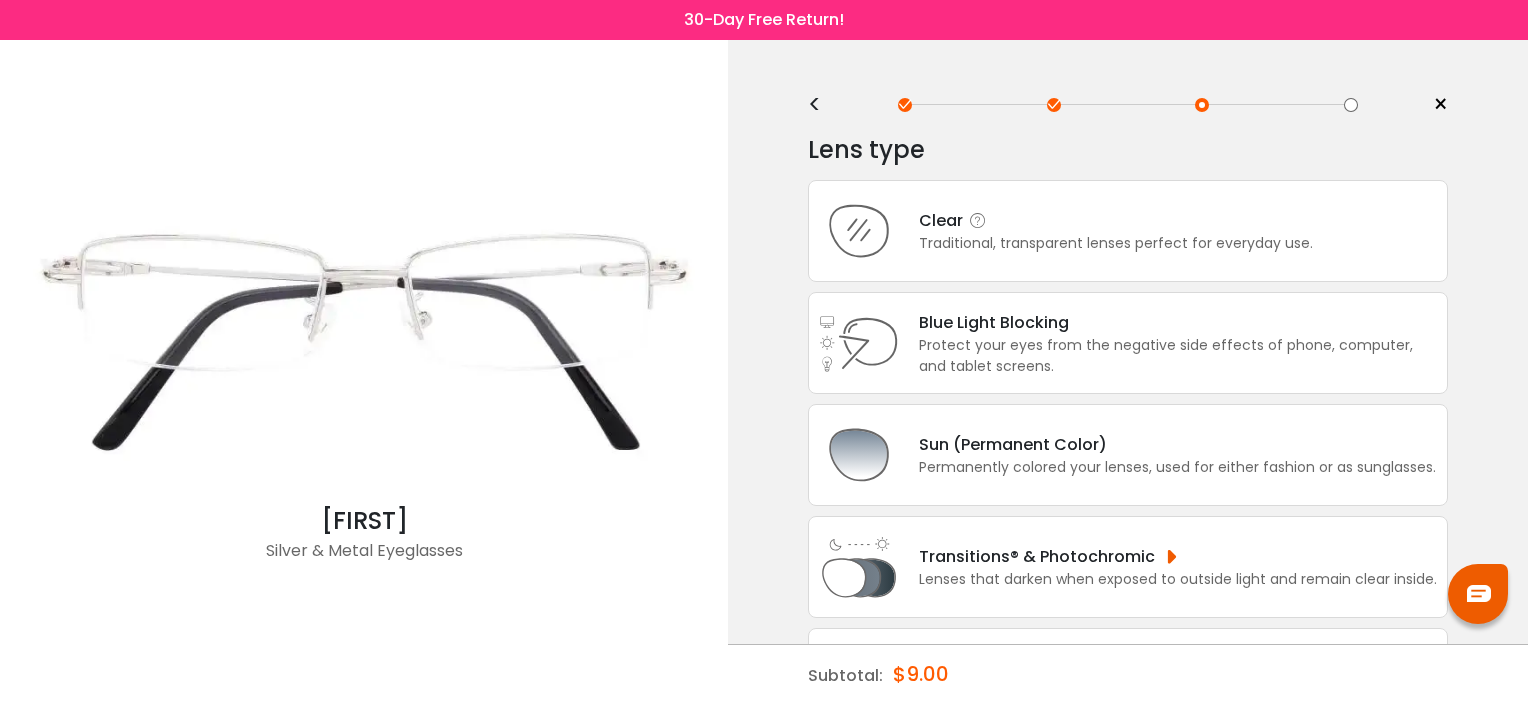 click on "Traditional, transparent lenses perfect for everyday use." at bounding box center (1116, 243) 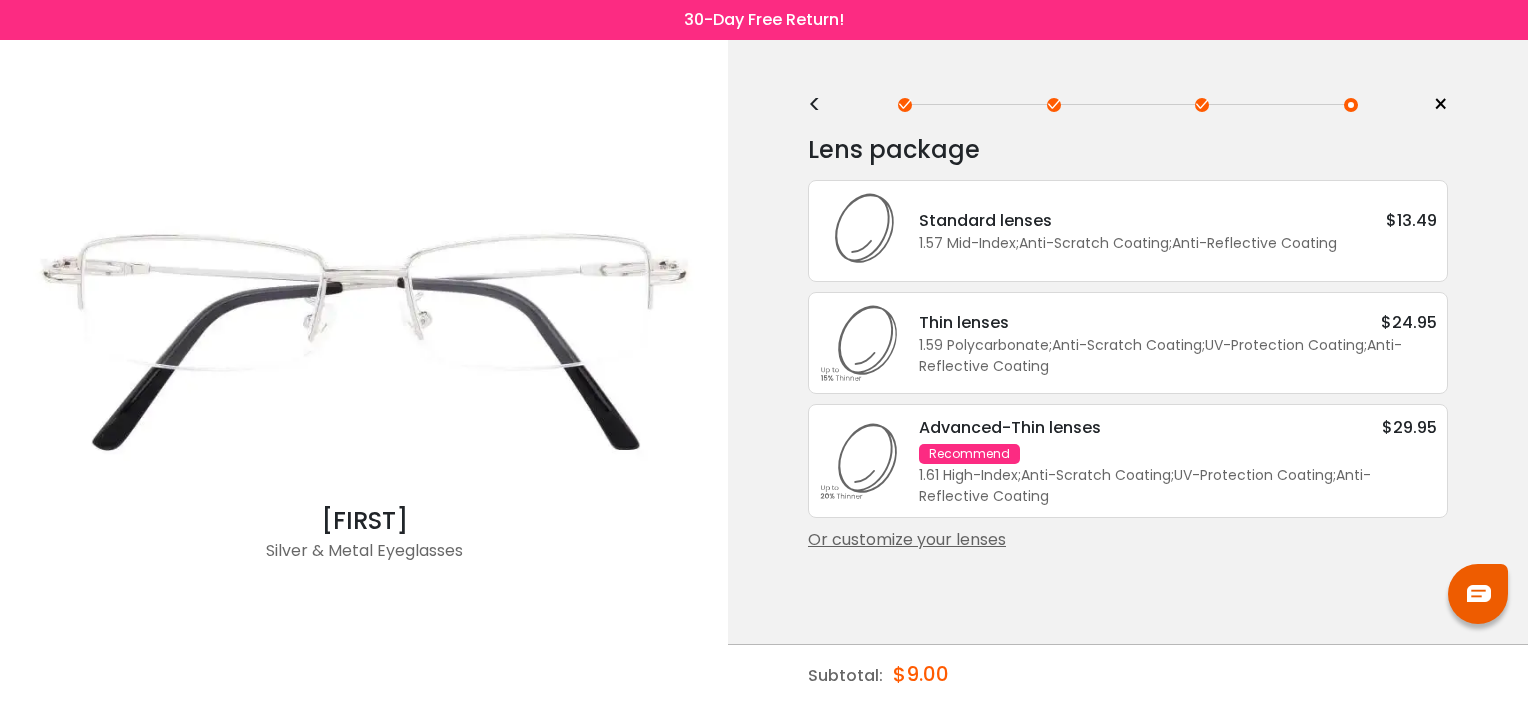 click on "1.59 Polycarbonate ;
Anti-Scratch Coating ;
UV-Protection Coating ;
Anti-Reflective Coating ;" at bounding box center (1178, 356) 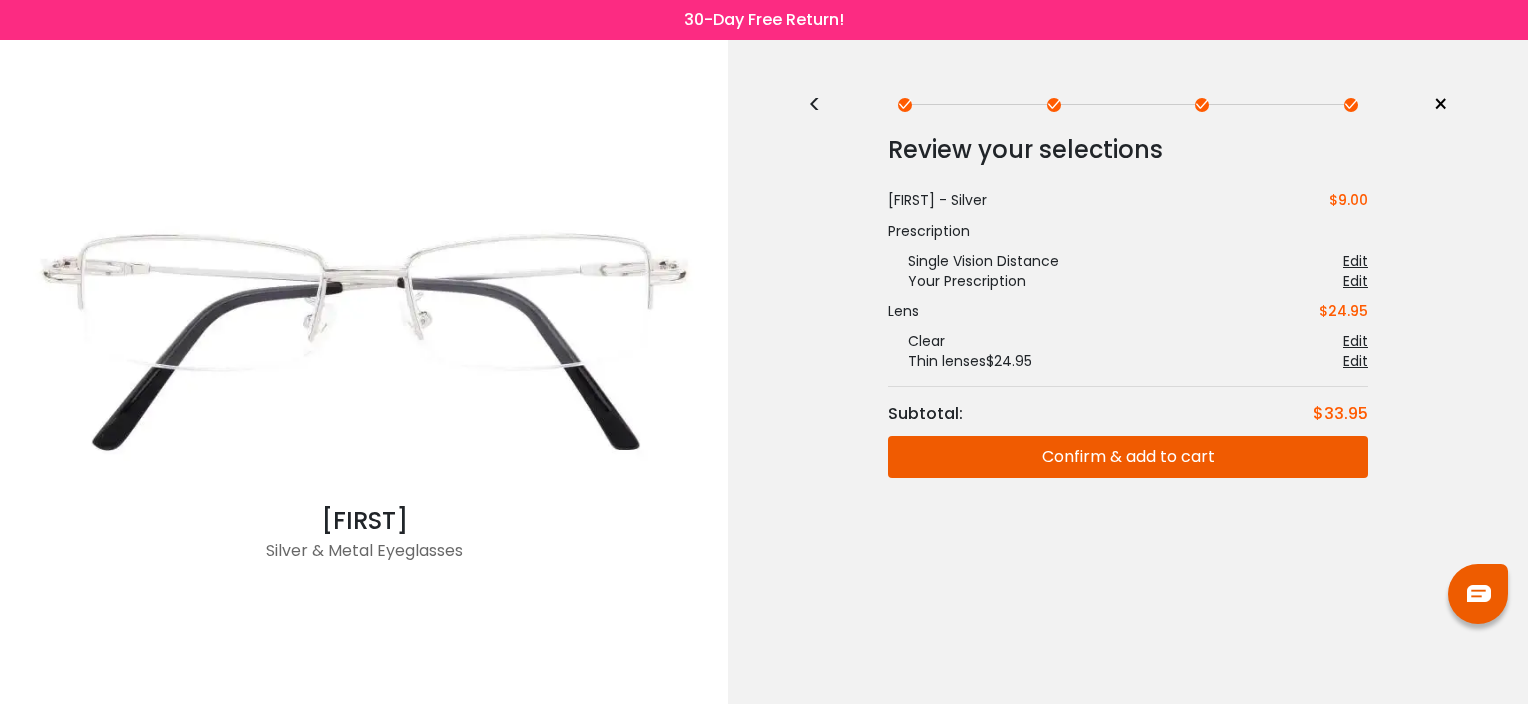 click on "Confirm & add to cart" at bounding box center [1128, 457] 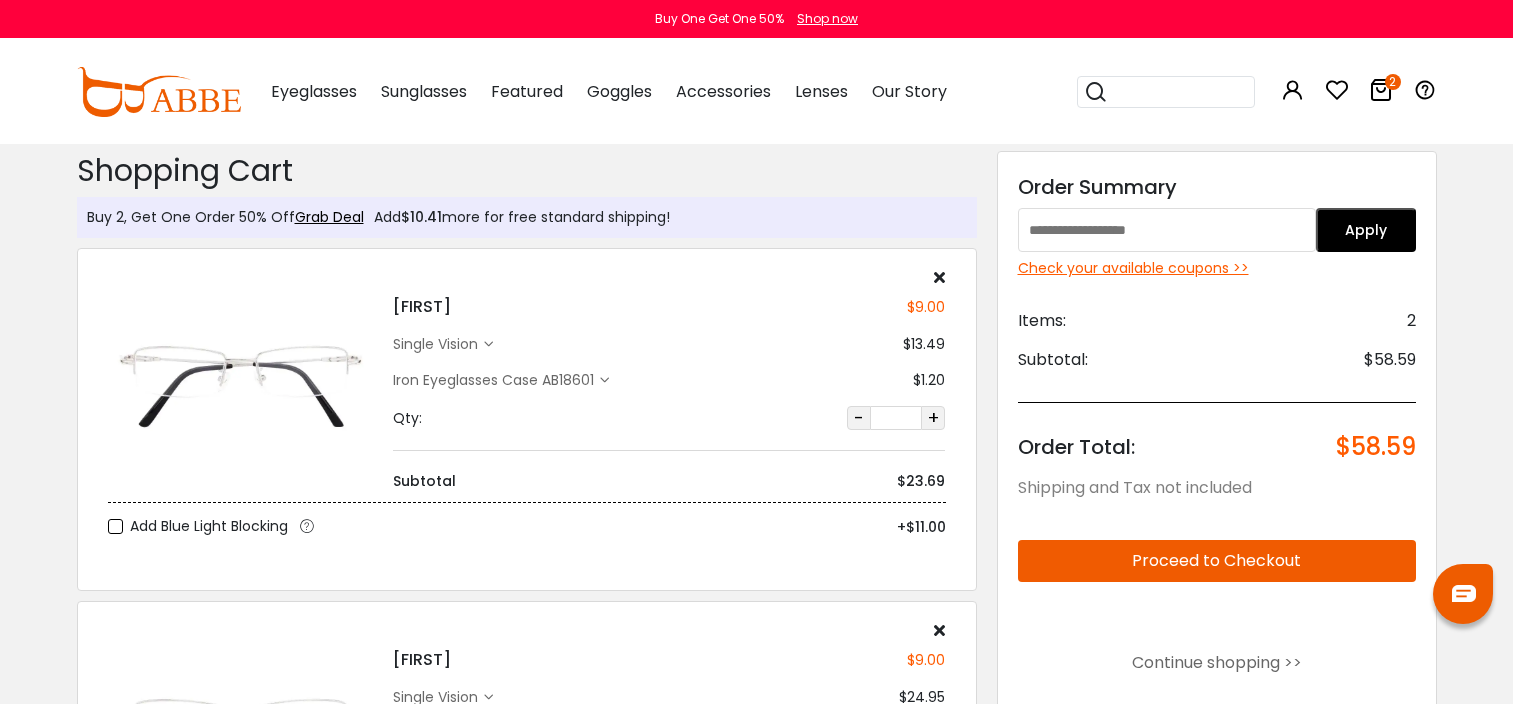 scroll, scrollTop: 0, scrollLeft: 0, axis: both 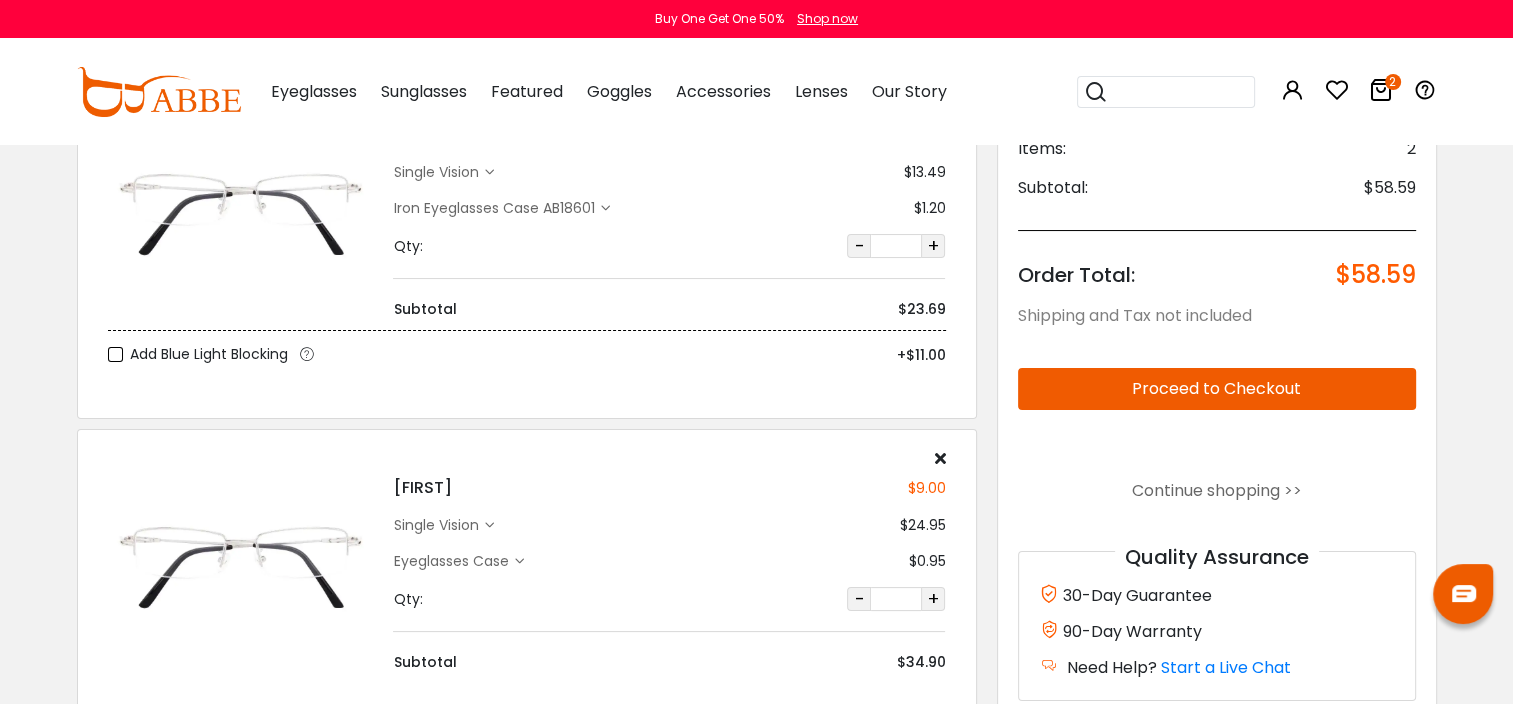 click at bounding box center [939, 458] 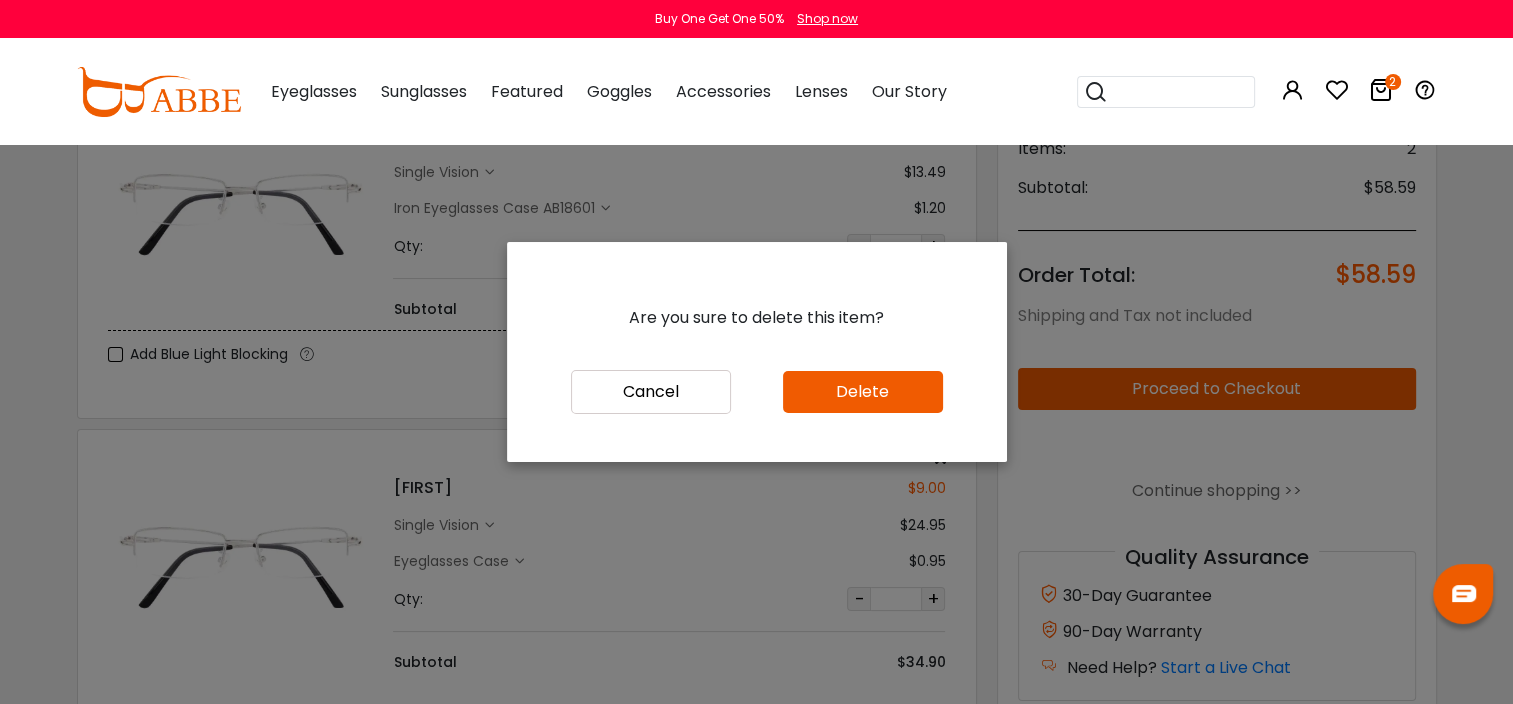 click on "Delete" at bounding box center [863, 392] 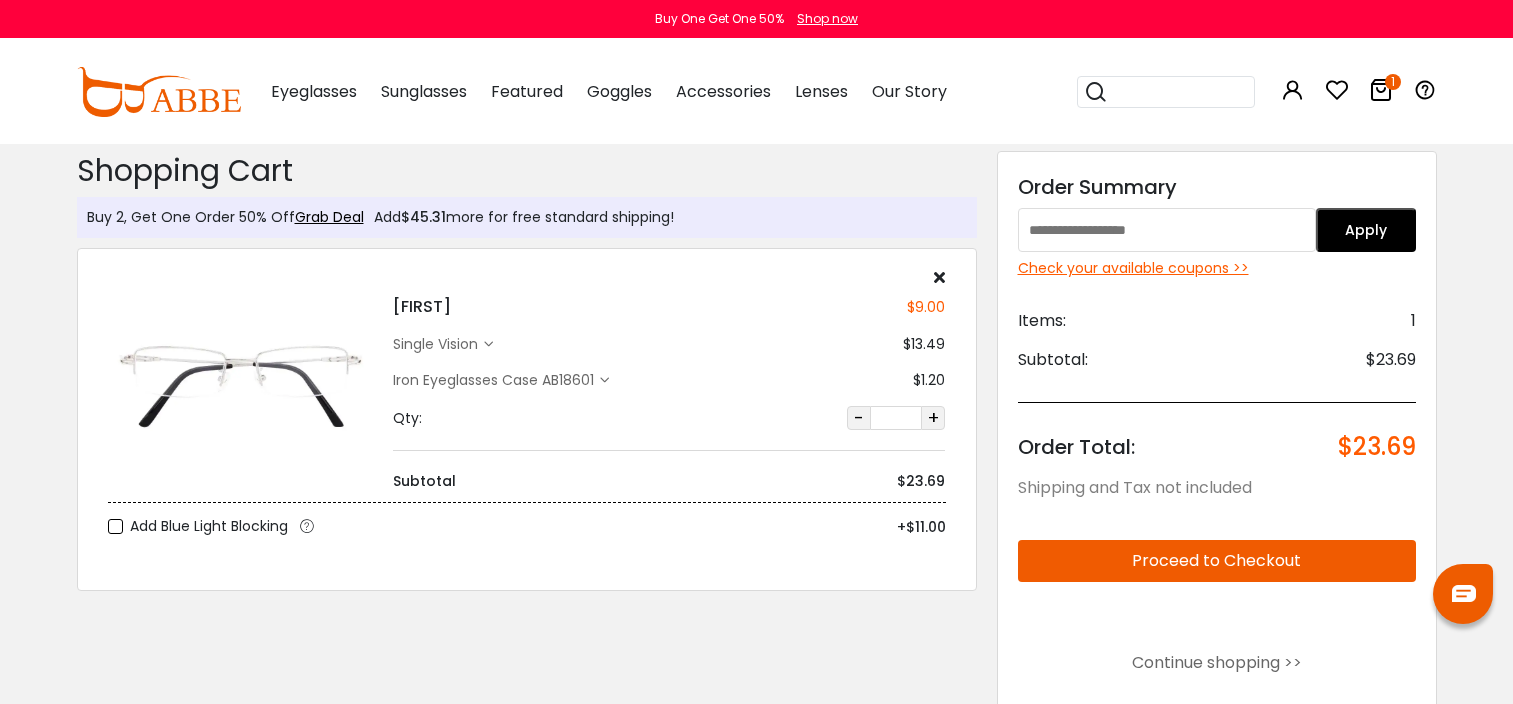 scroll, scrollTop: 0, scrollLeft: 0, axis: both 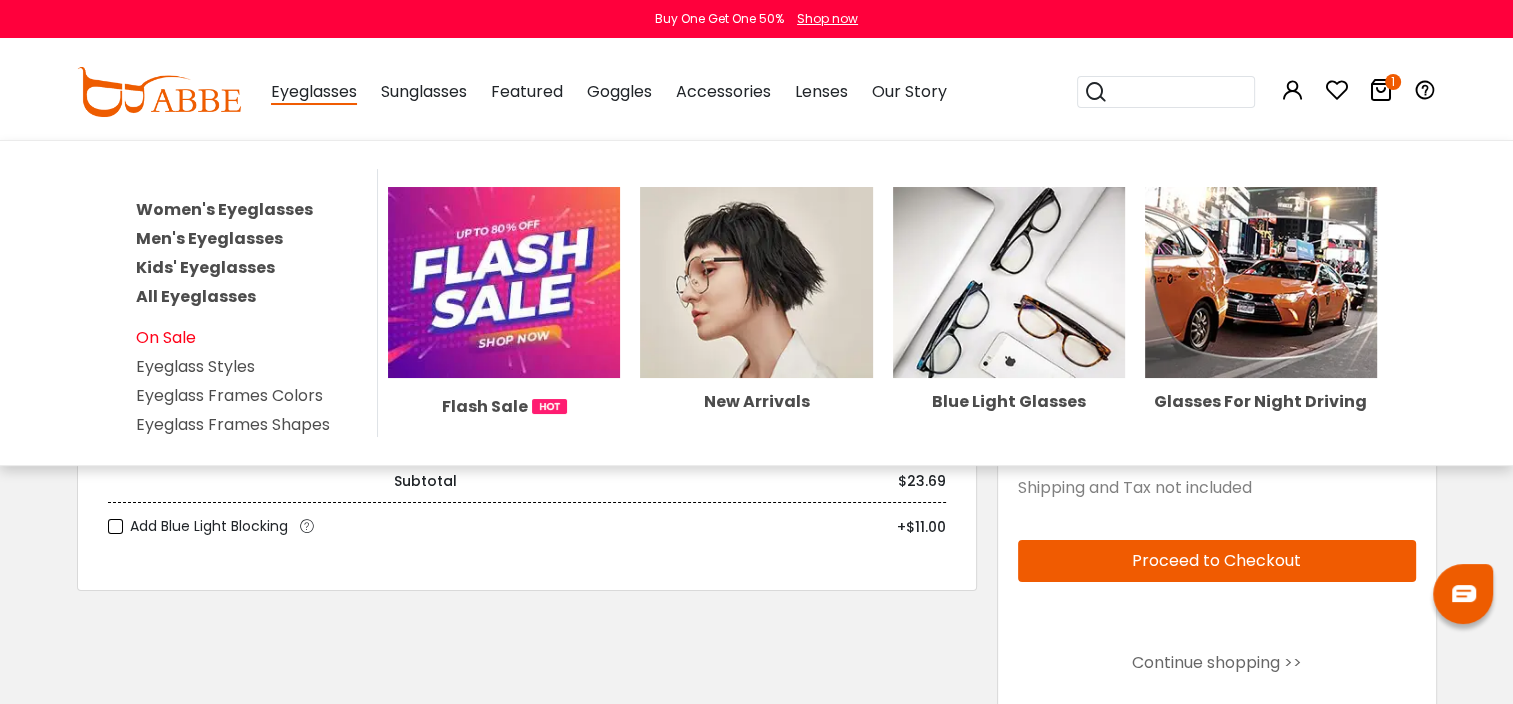 click on "On Sale" at bounding box center (166, 337) 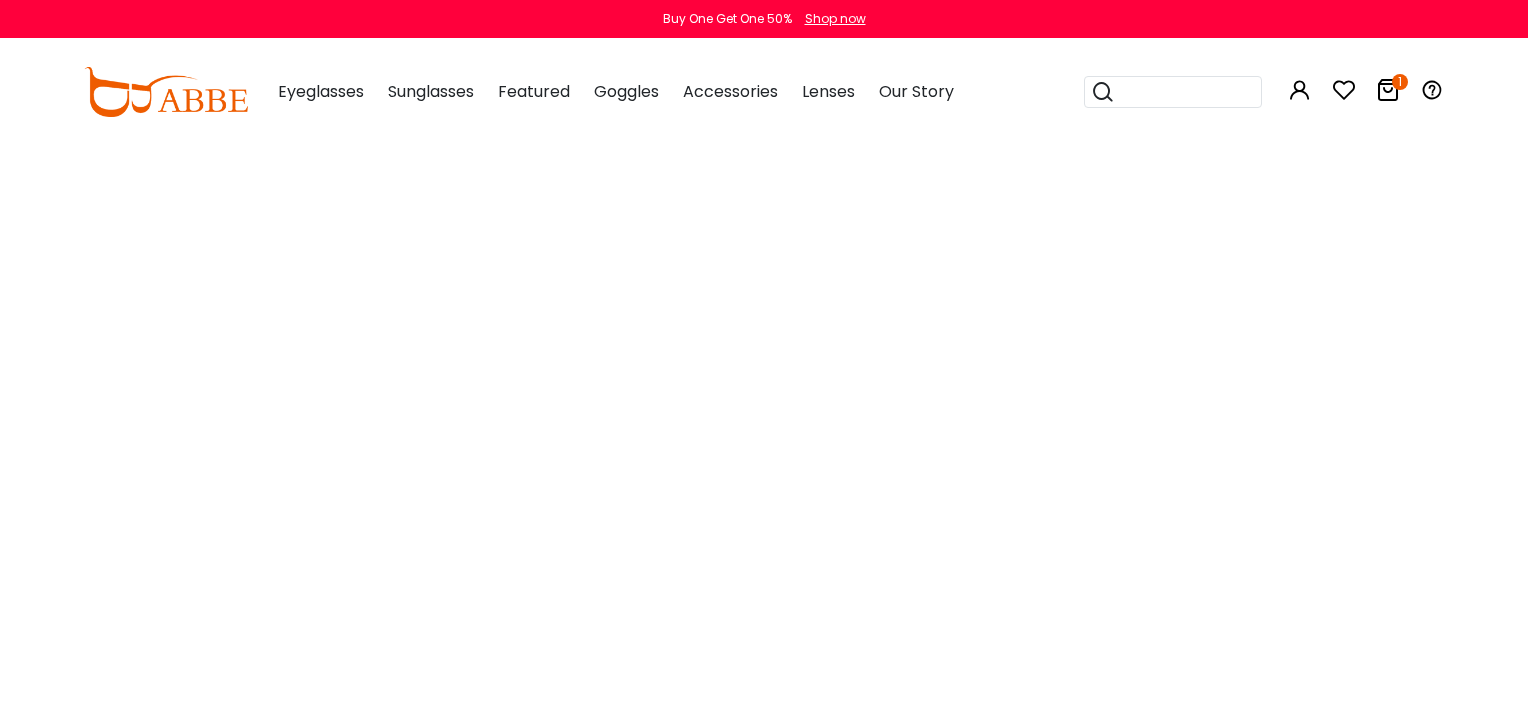 scroll, scrollTop: 0, scrollLeft: 0, axis: both 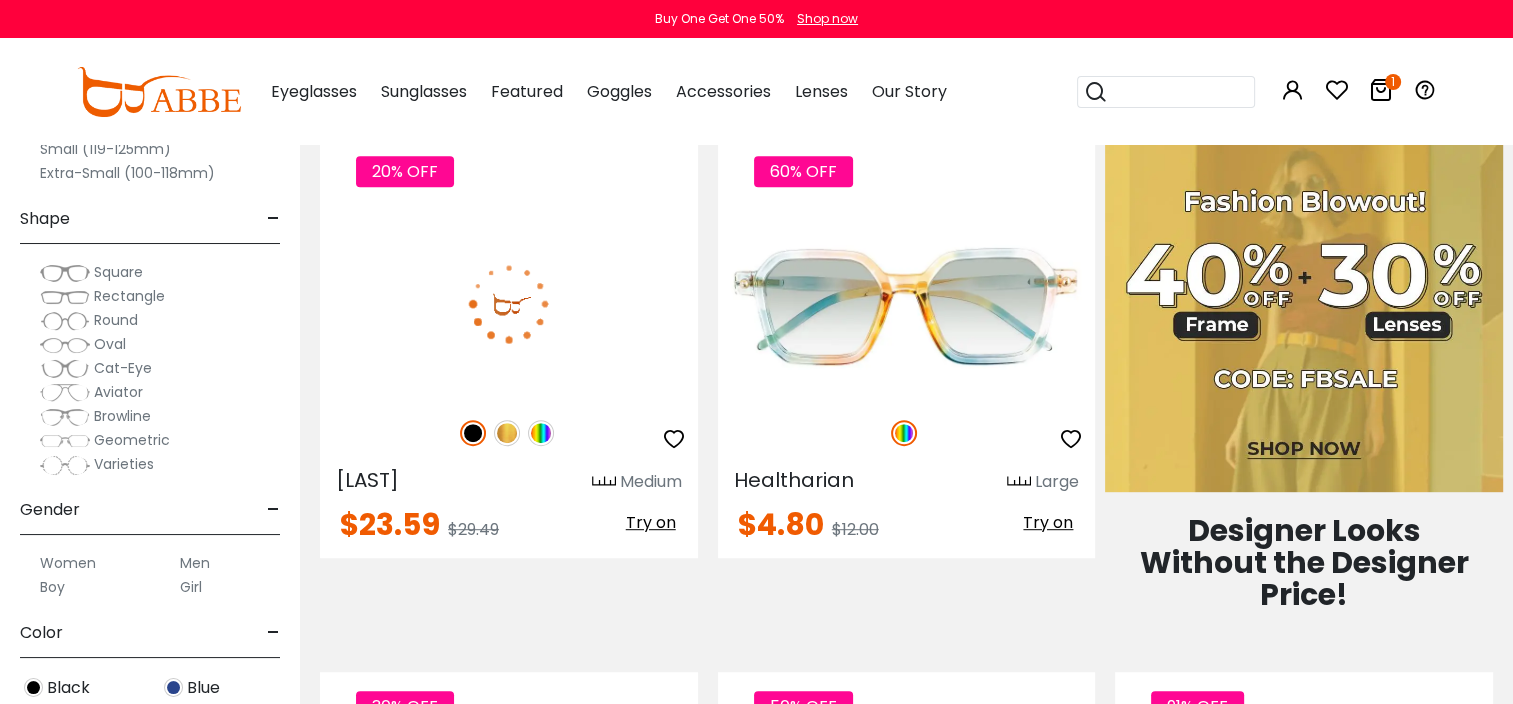 click at bounding box center (541, 433) 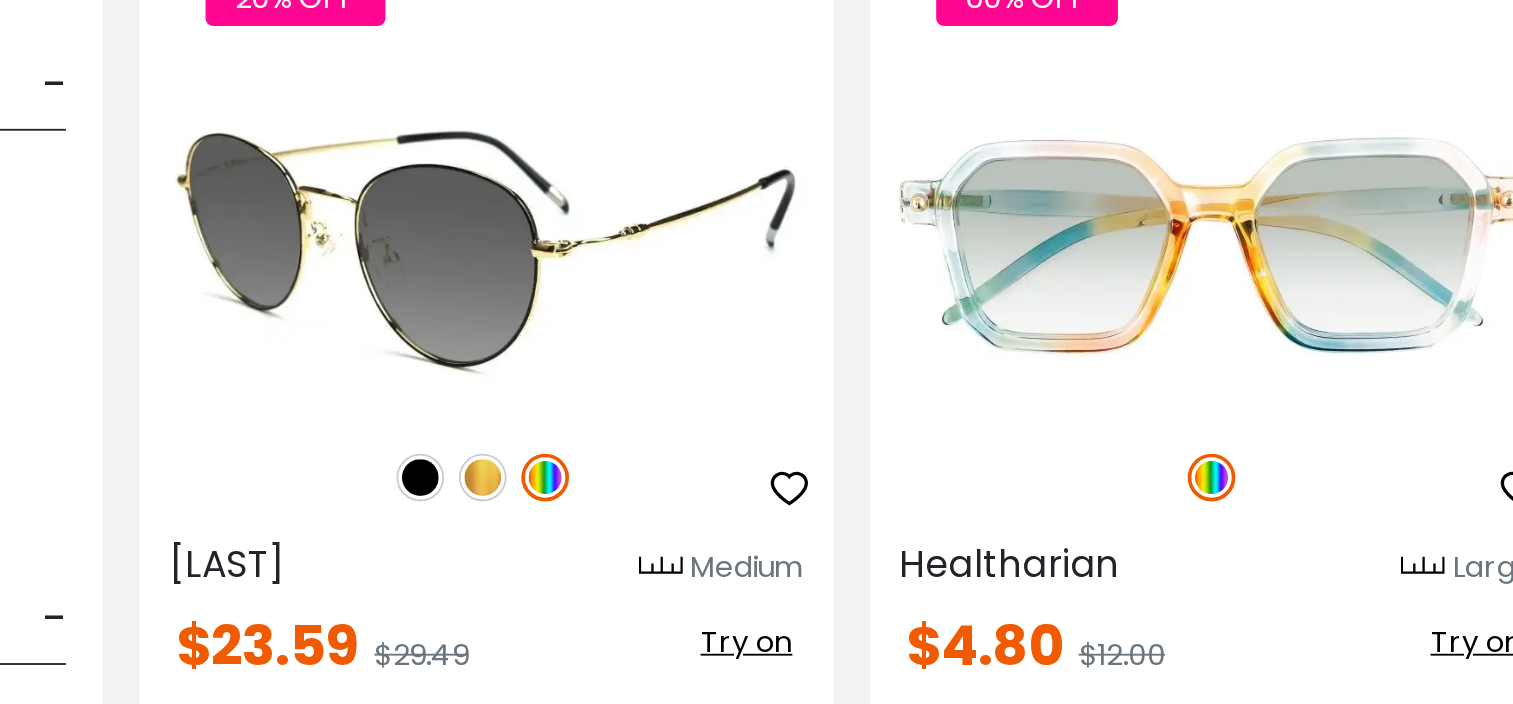 scroll, scrollTop: 934, scrollLeft: 0, axis: vertical 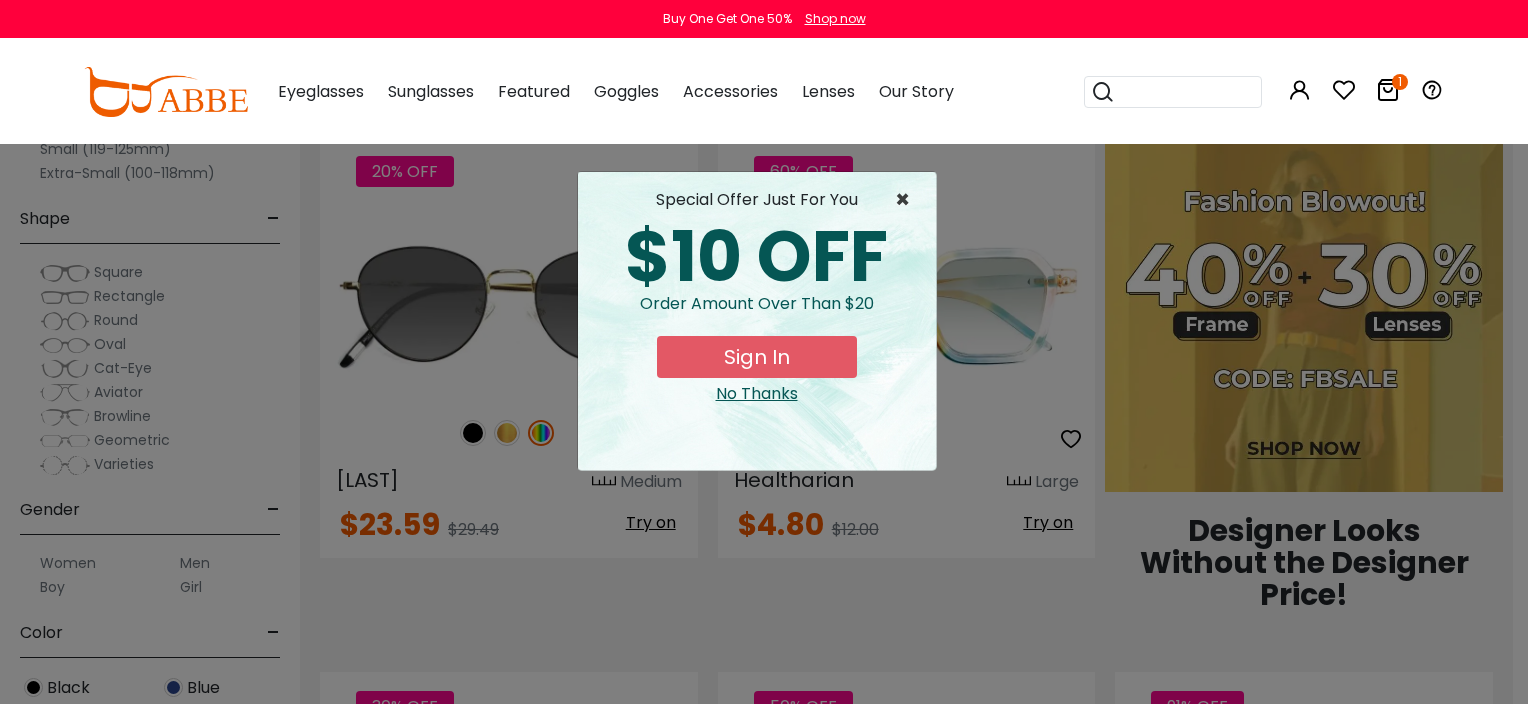 click on "×" at bounding box center (907, 200) 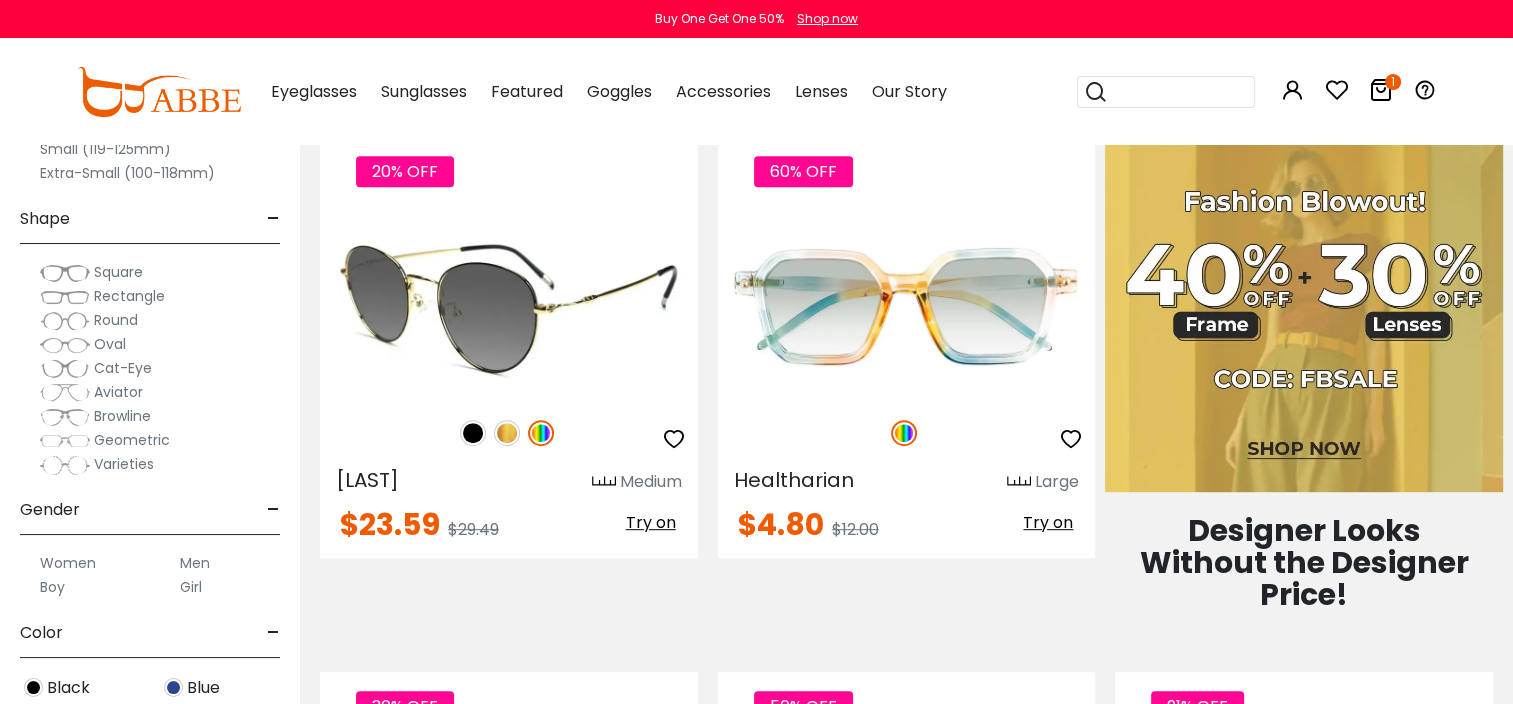scroll, scrollTop: 887, scrollLeft: 0, axis: vertical 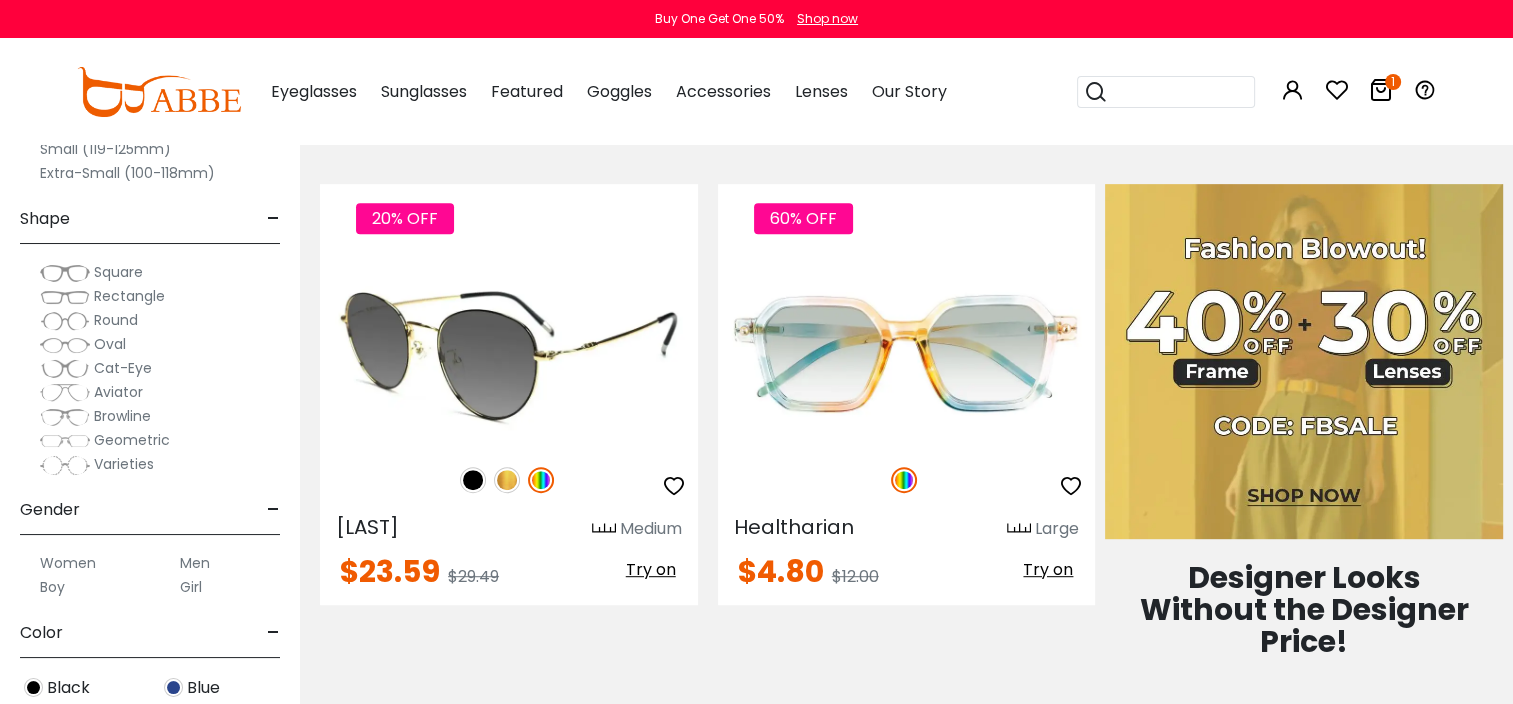 click at bounding box center [507, 480] 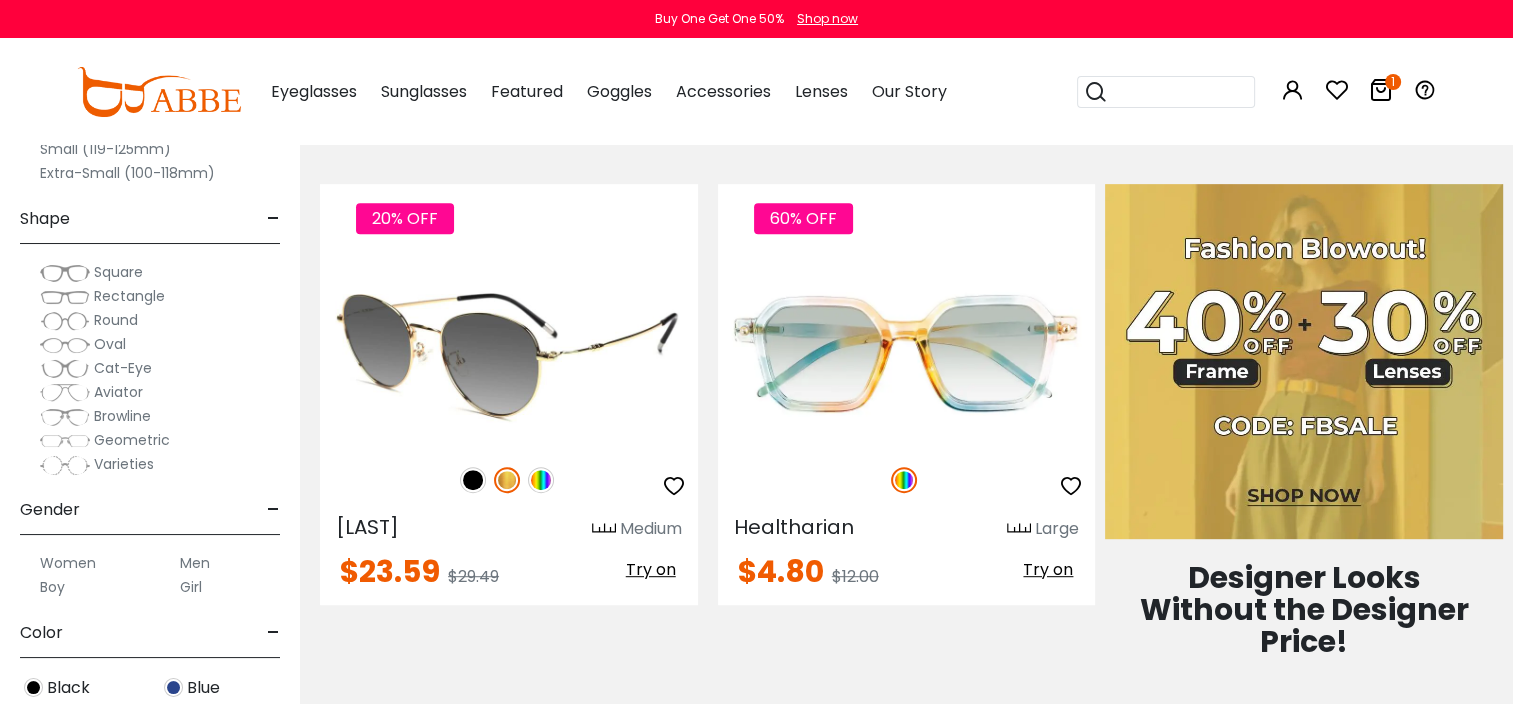 click at bounding box center (473, 480) 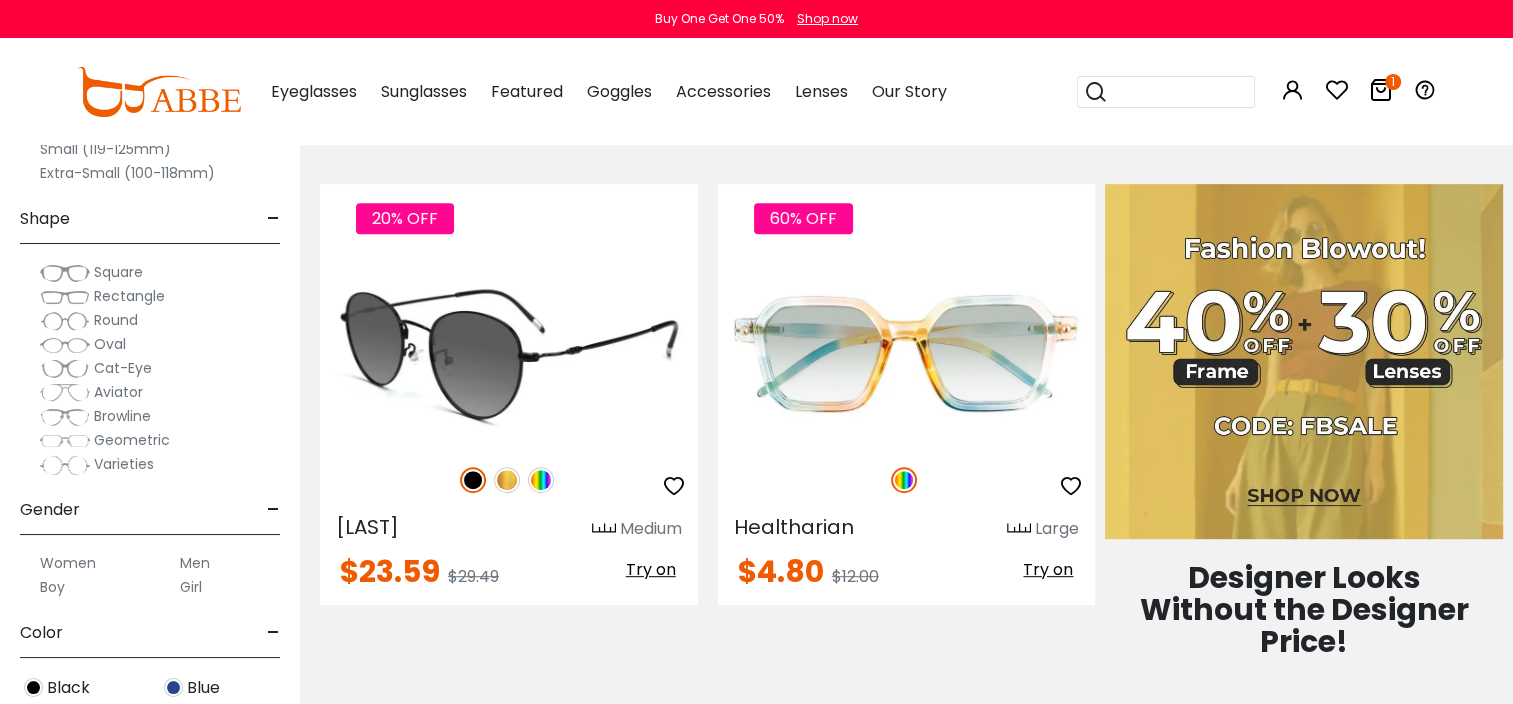 click at bounding box center (541, 480) 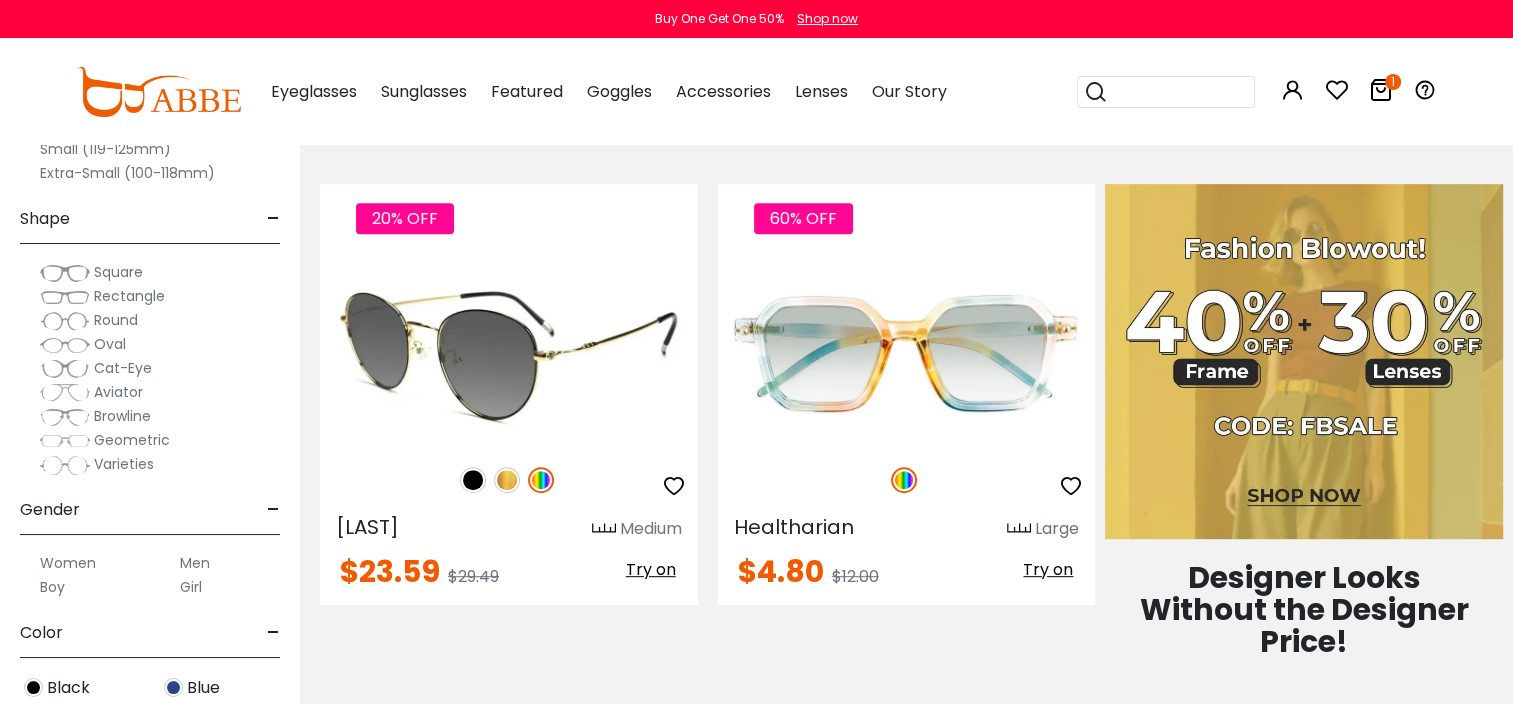 click at bounding box center [507, 480] 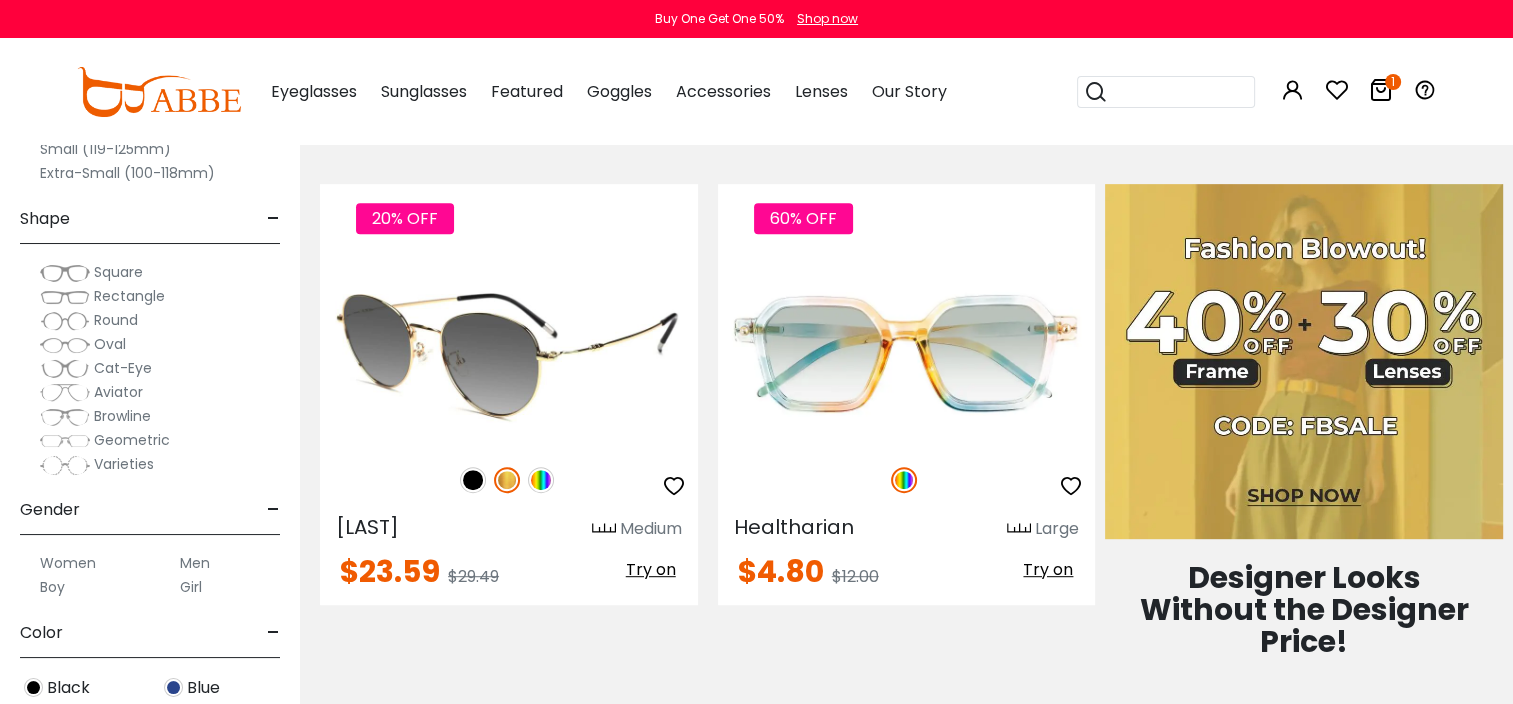 click at bounding box center [541, 480] 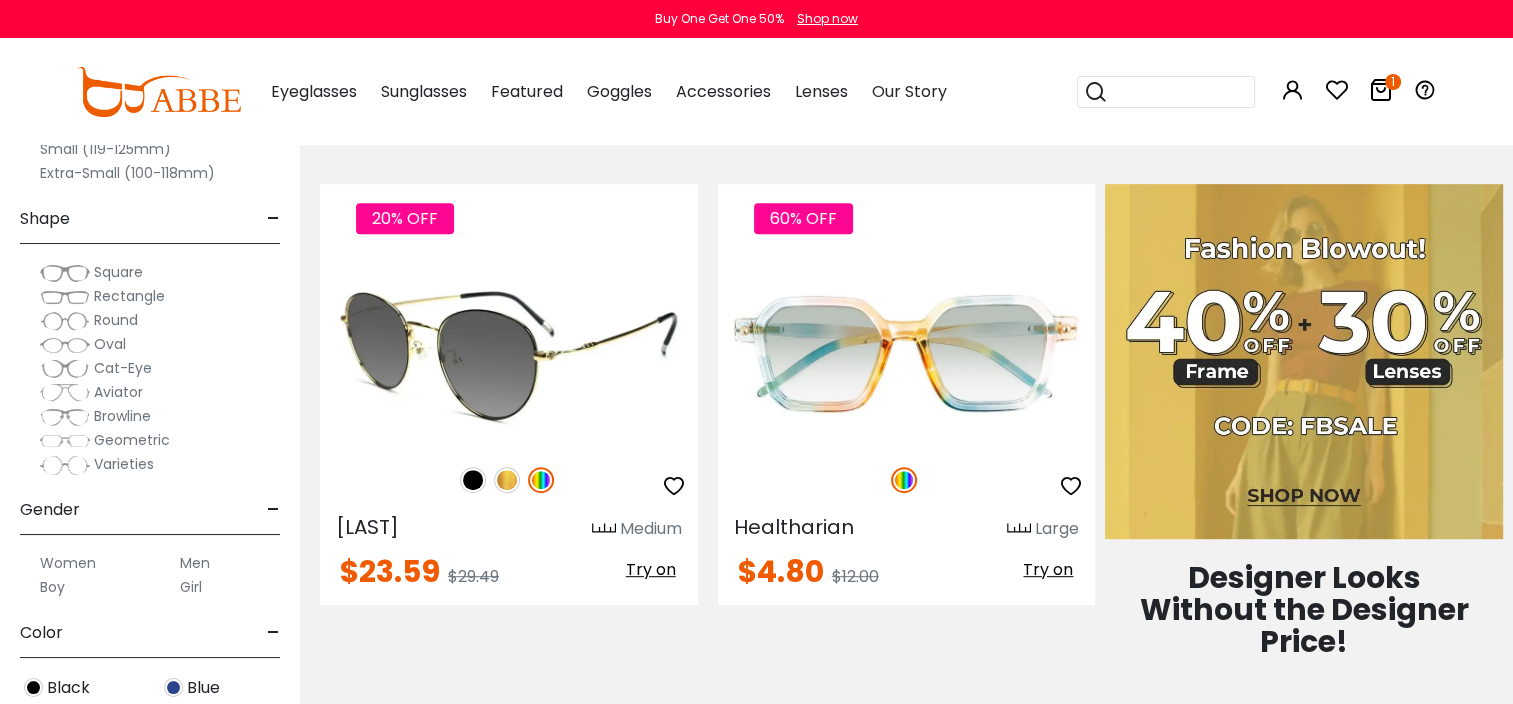 click at bounding box center (507, 480) 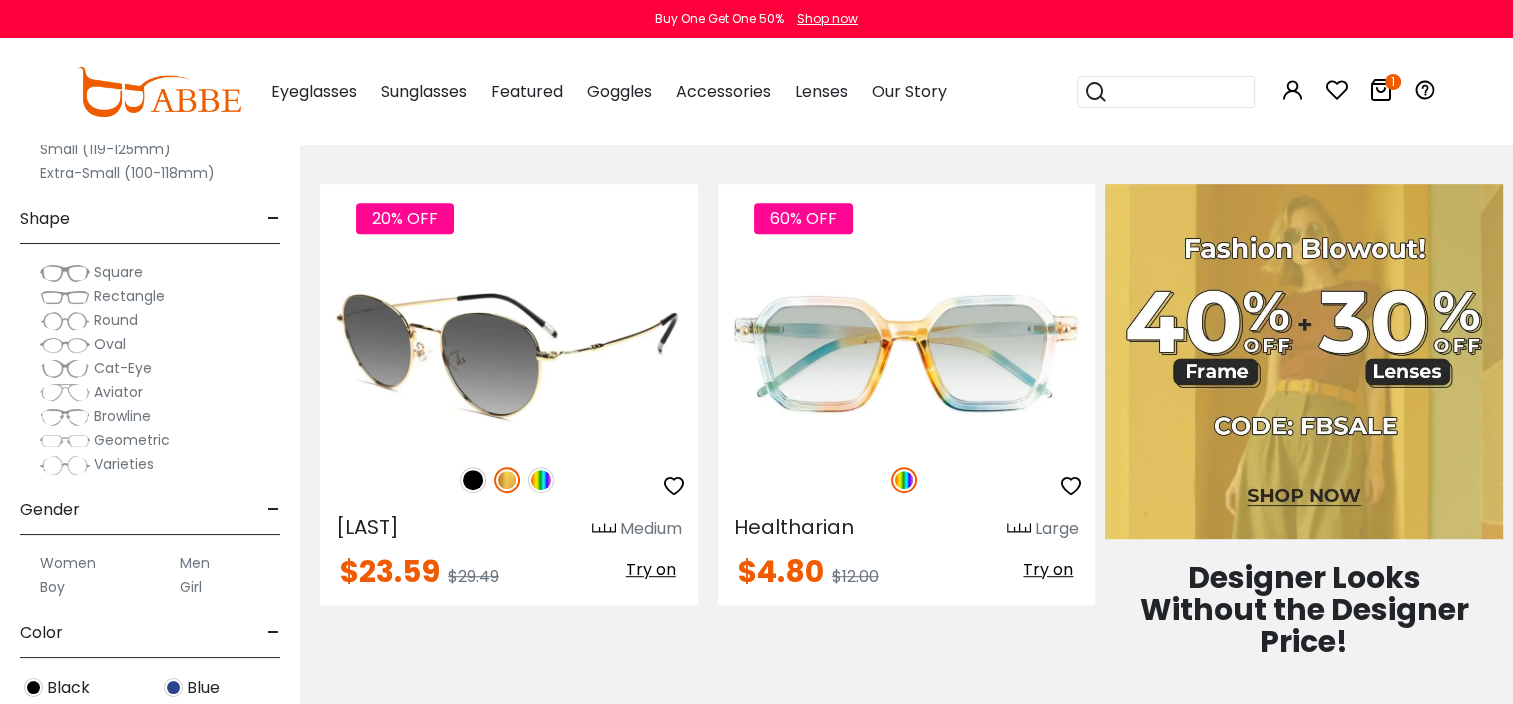 click at bounding box center [473, 480] 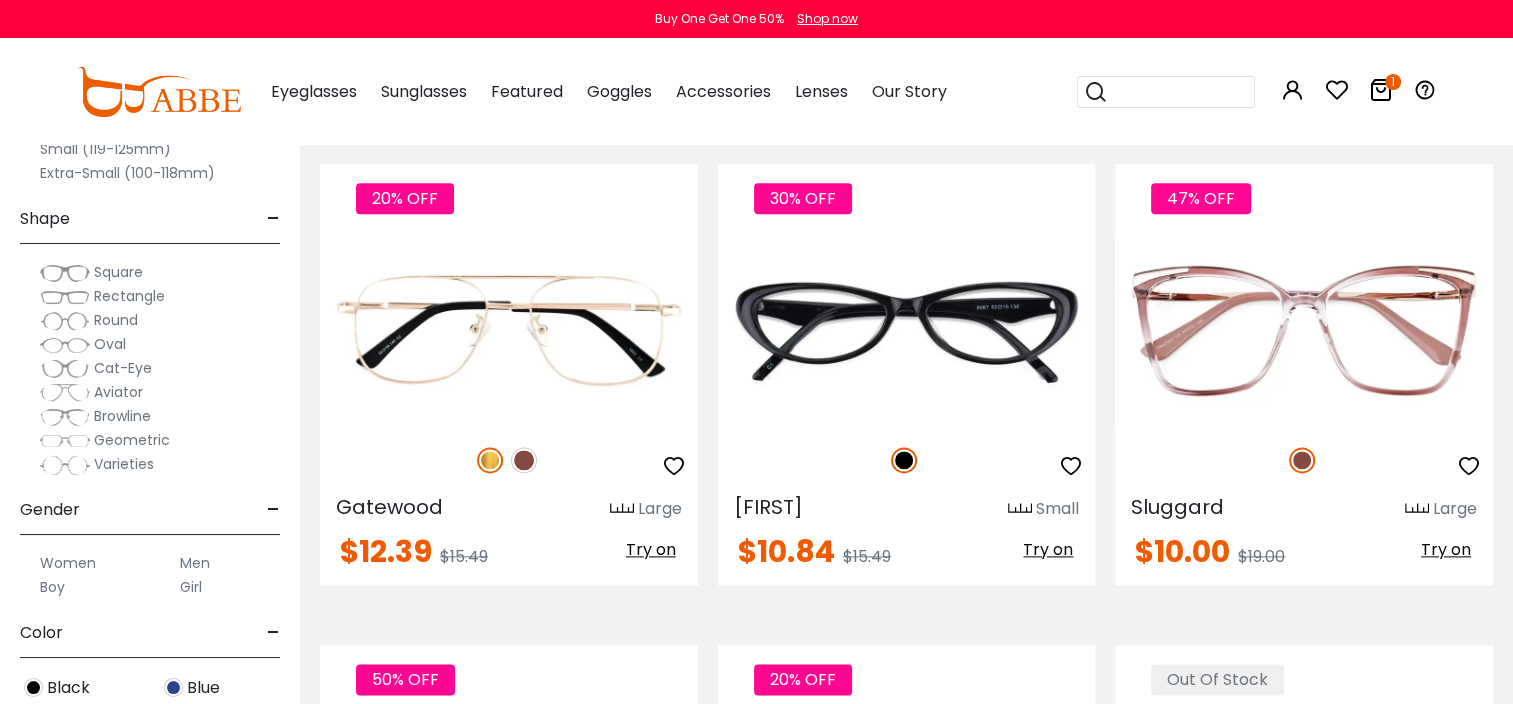 scroll, scrollTop: 2400, scrollLeft: 0, axis: vertical 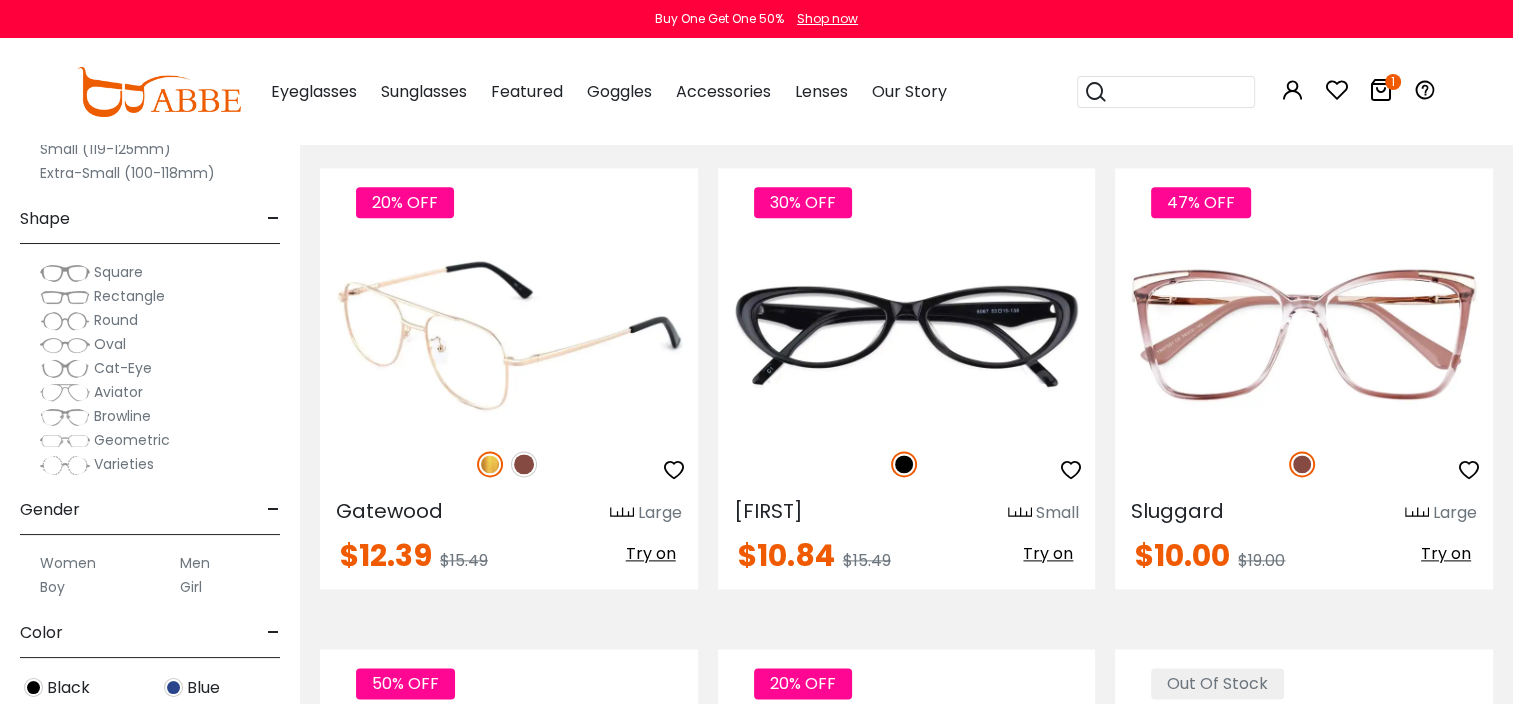 click at bounding box center [524, 464] 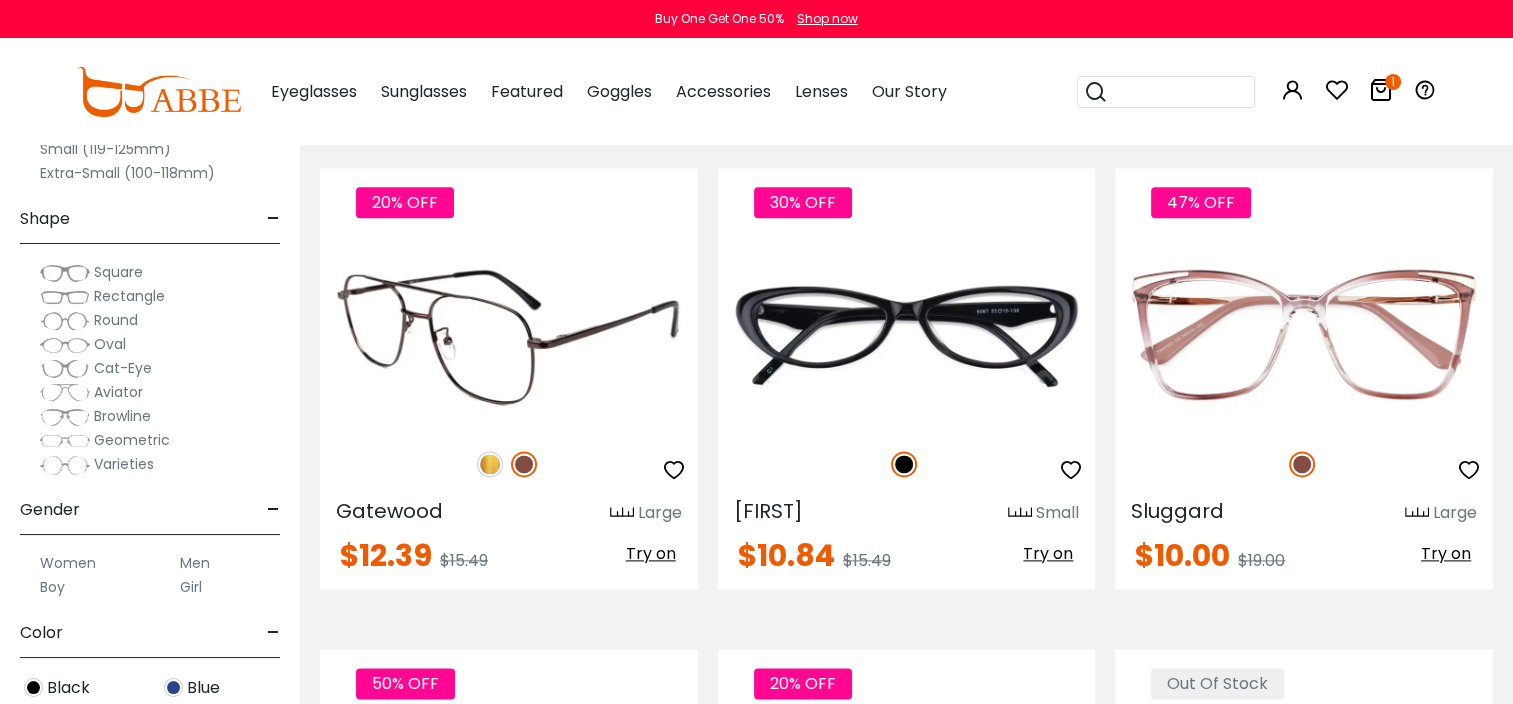 click at bounding box center (490, 464) 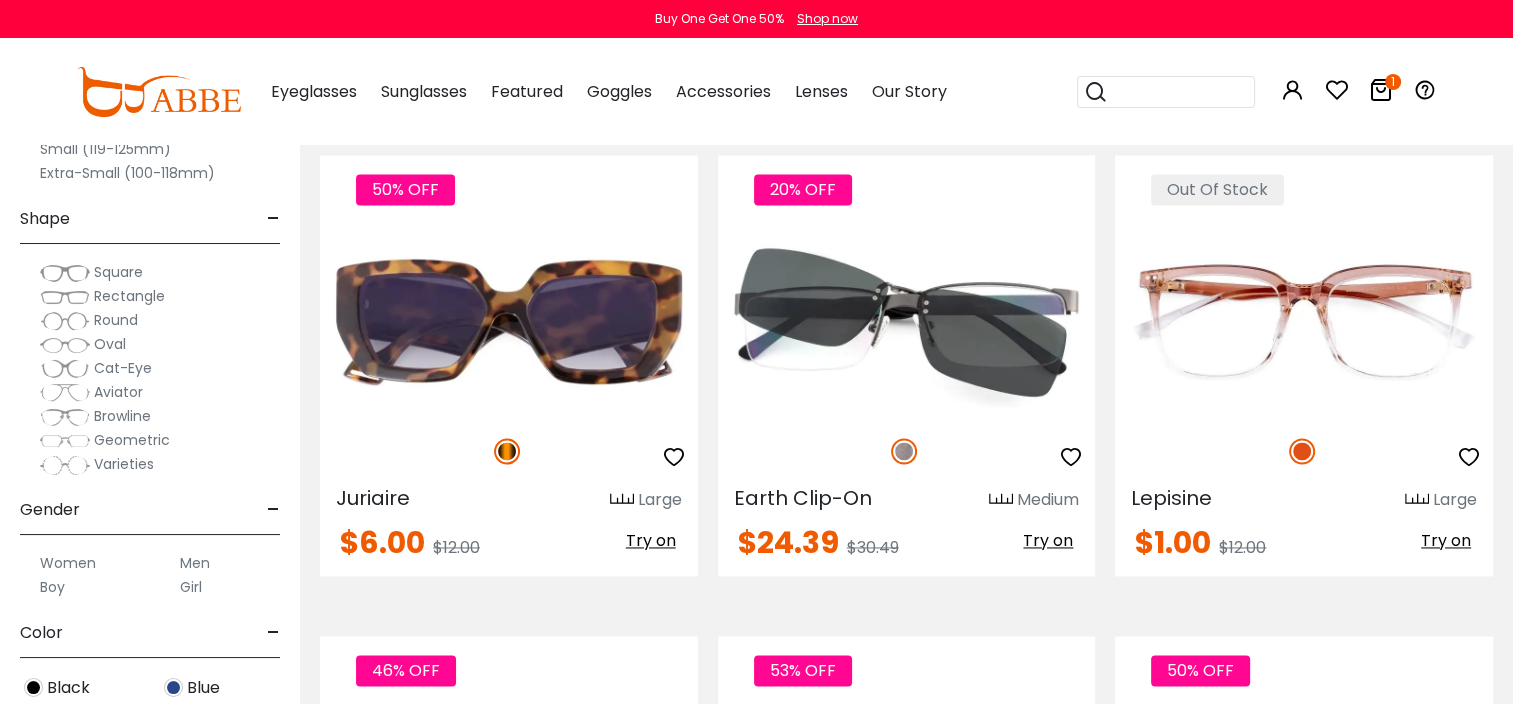 scroll, scrollTop: 2888, scrollLeft: 0, axis: vertical 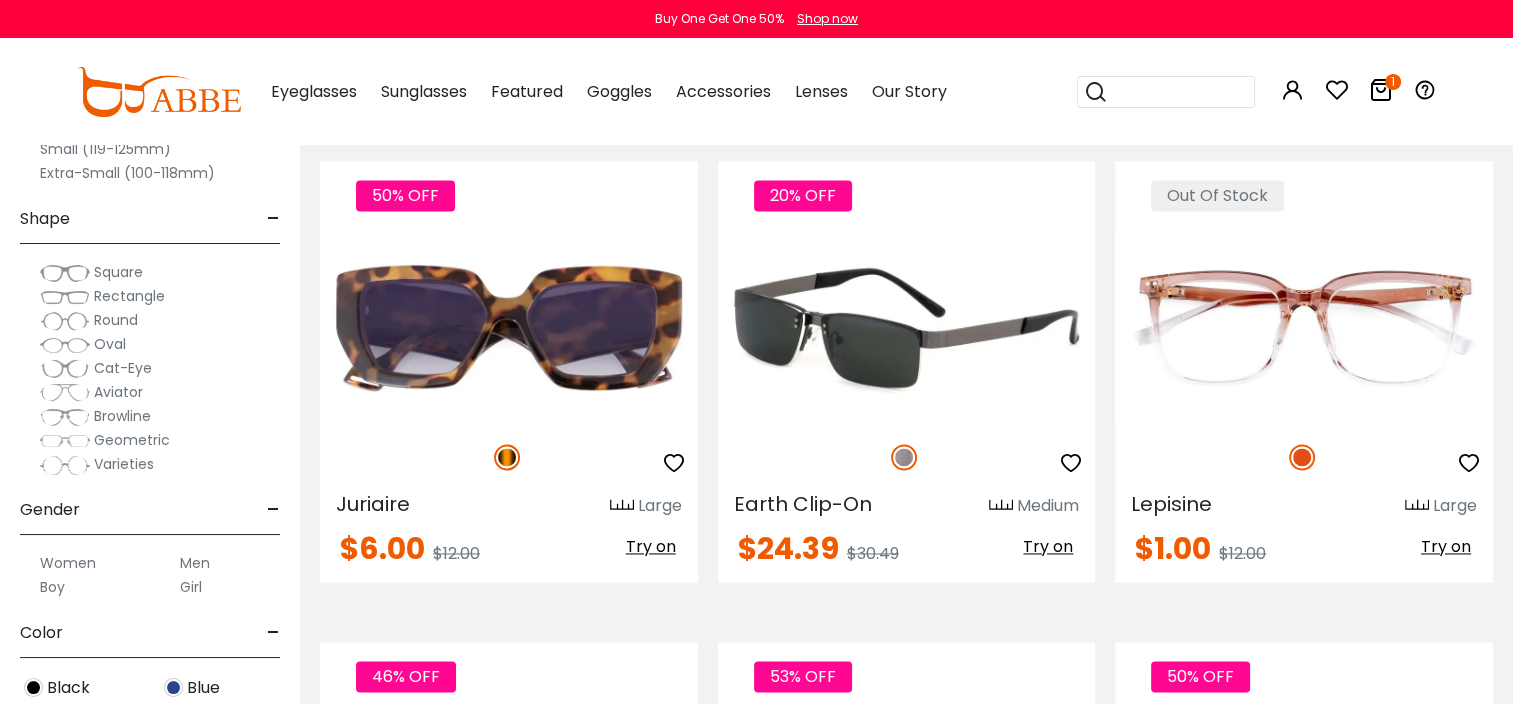 click at bounding box center [907, 327] 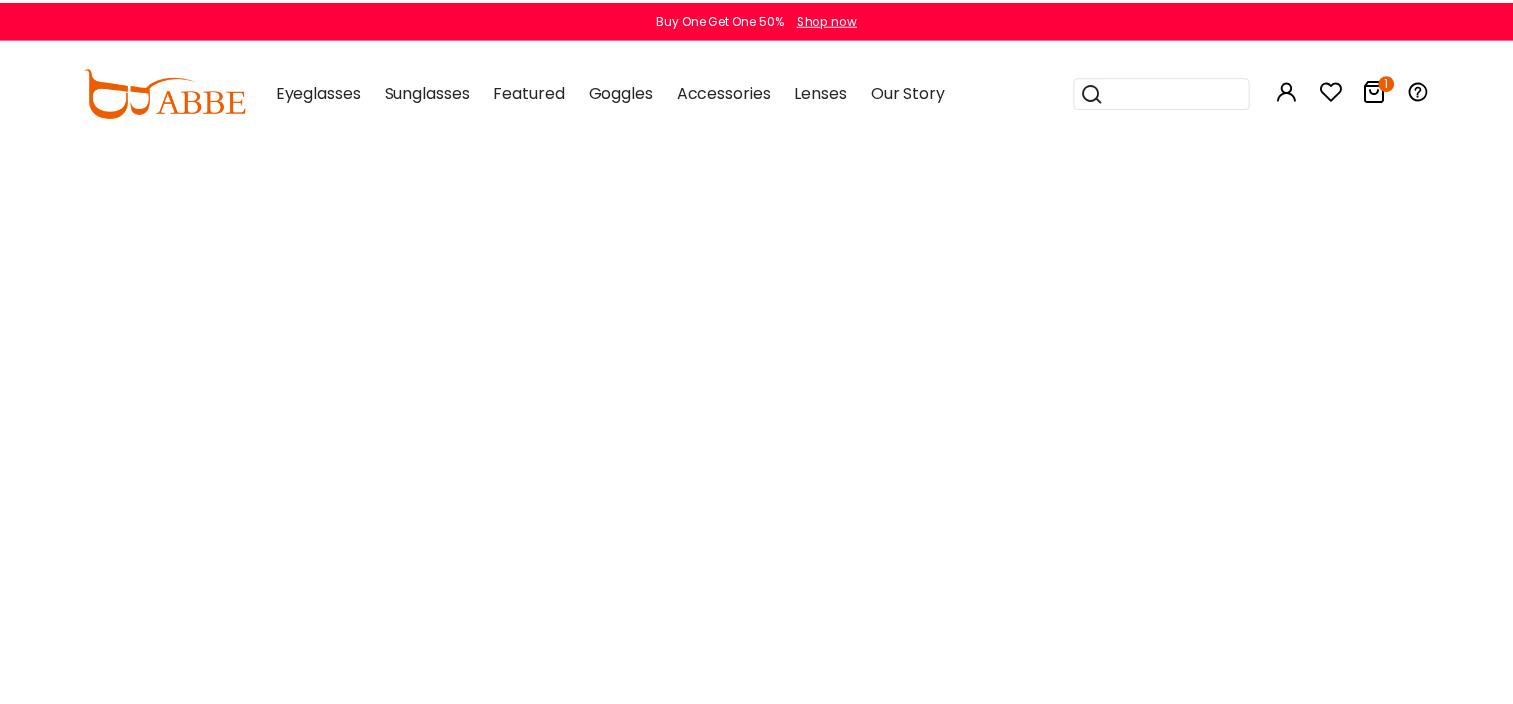 scroll, scrollTop: 0, scrollLeft: 0, axis: both 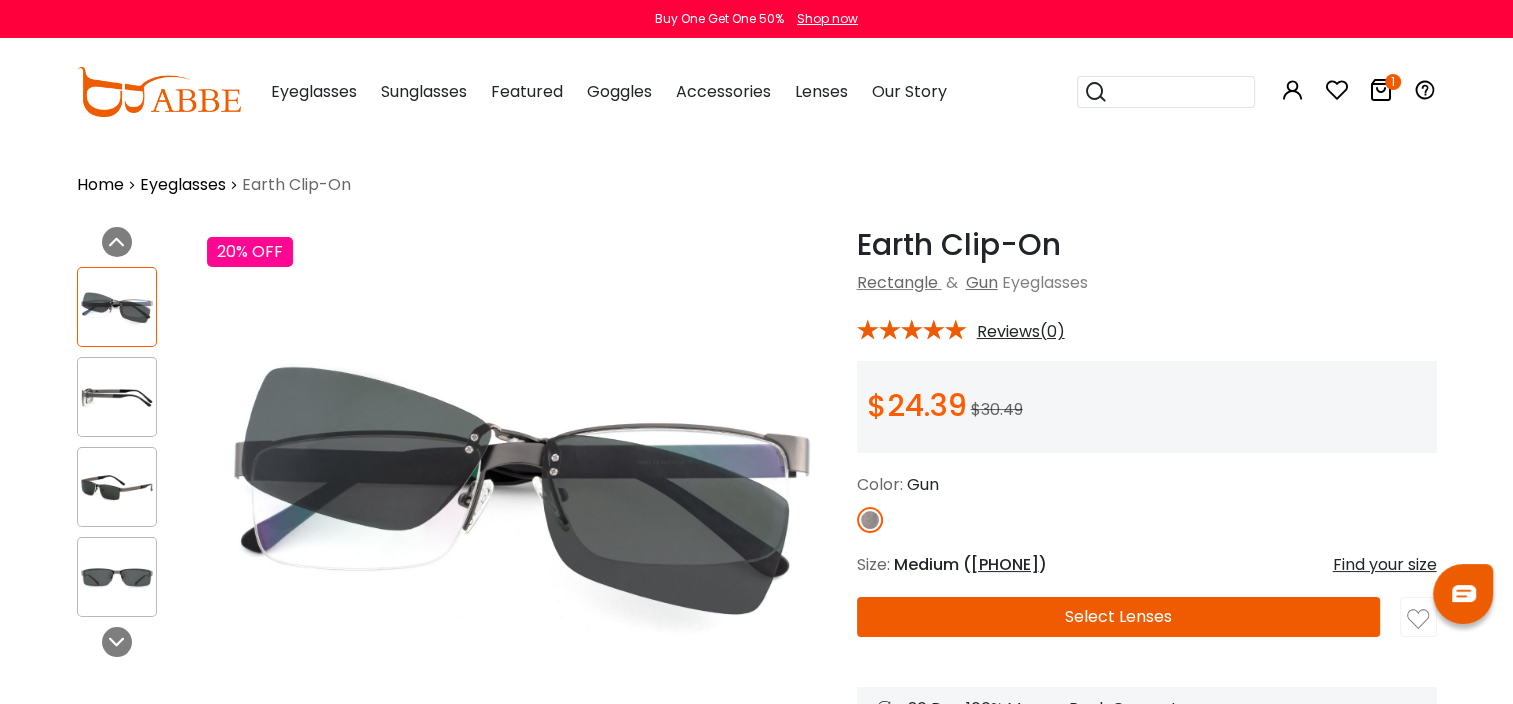 click at bounding box center (117, 487) 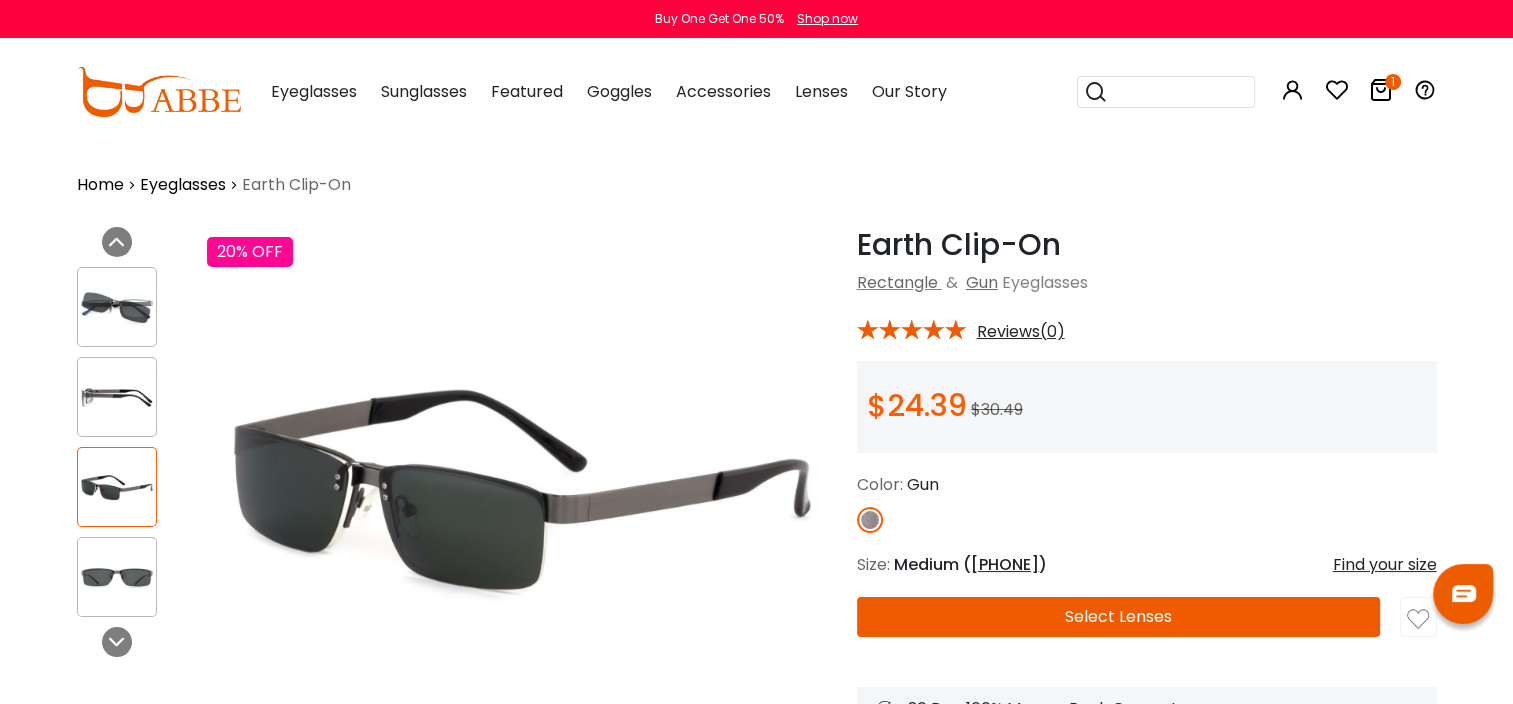 click at bounding box center (117, 397) 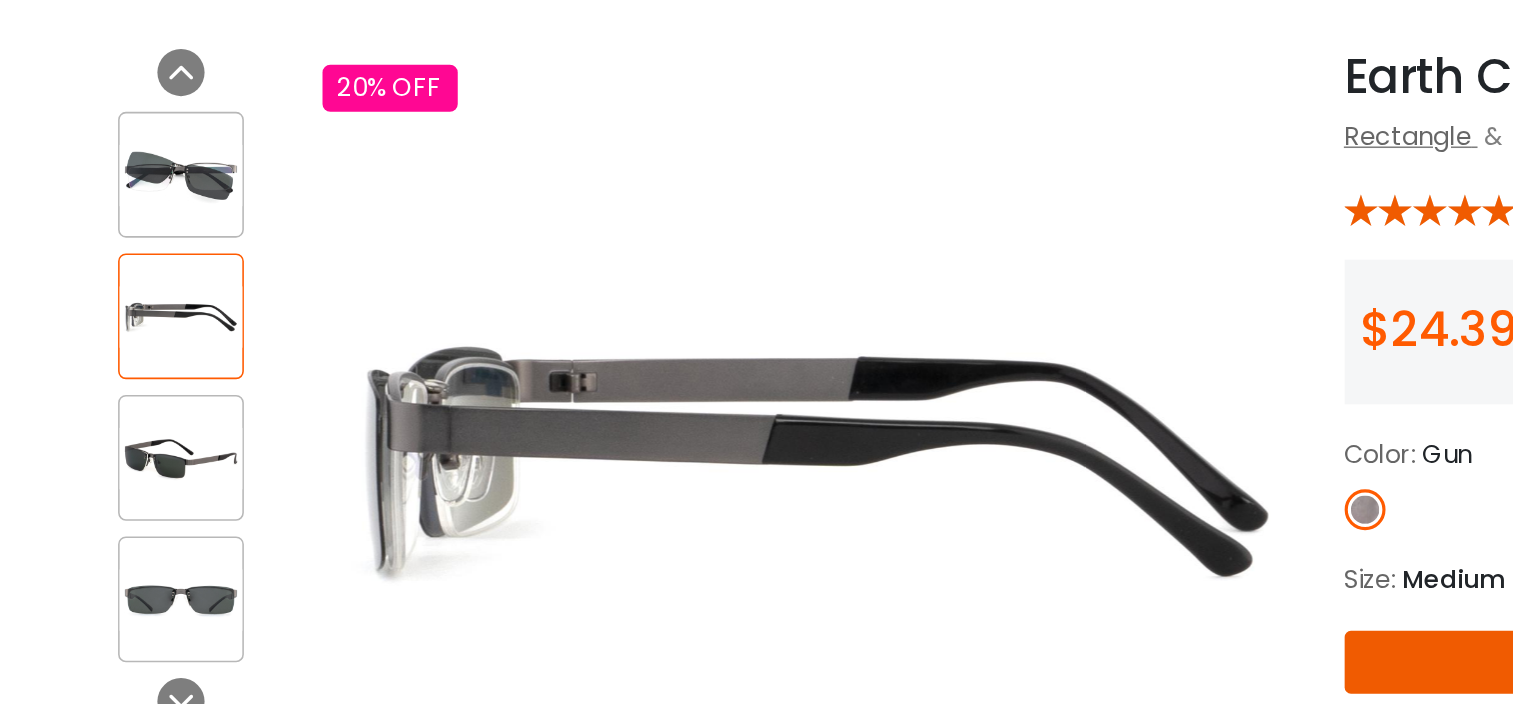 click at bounding box center (117, 577) 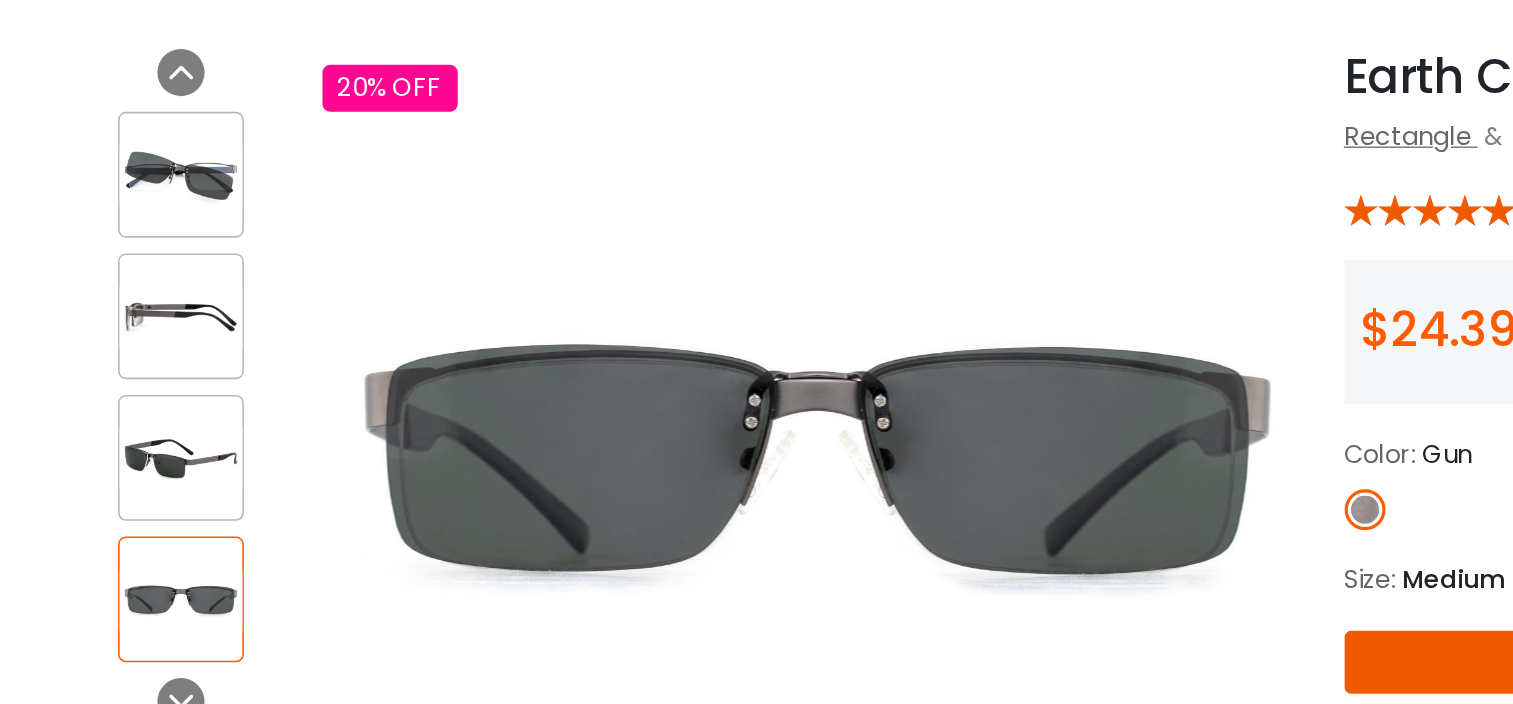 click at bounding box center [117, 487] 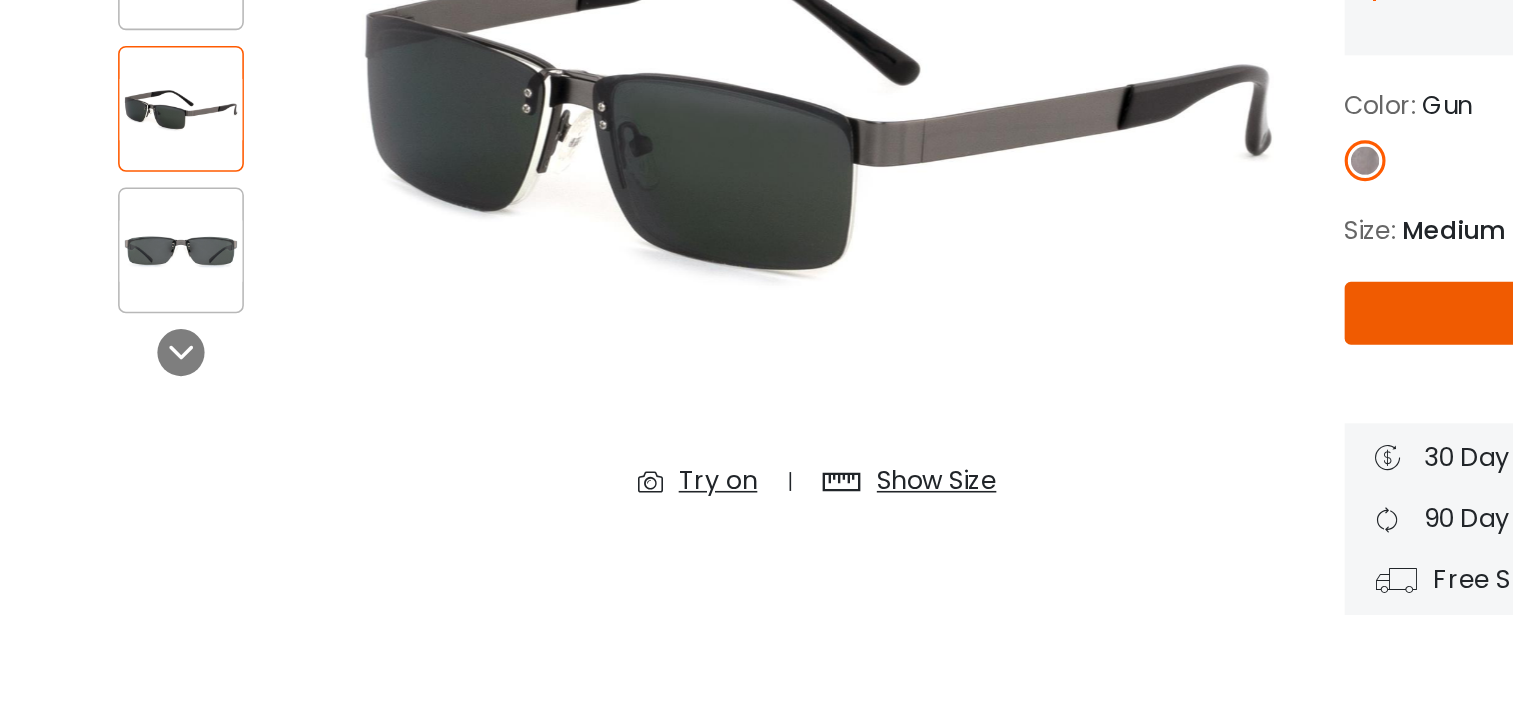 scroll, scrollTop: 160, scrollLeft: 0, axis: vertical 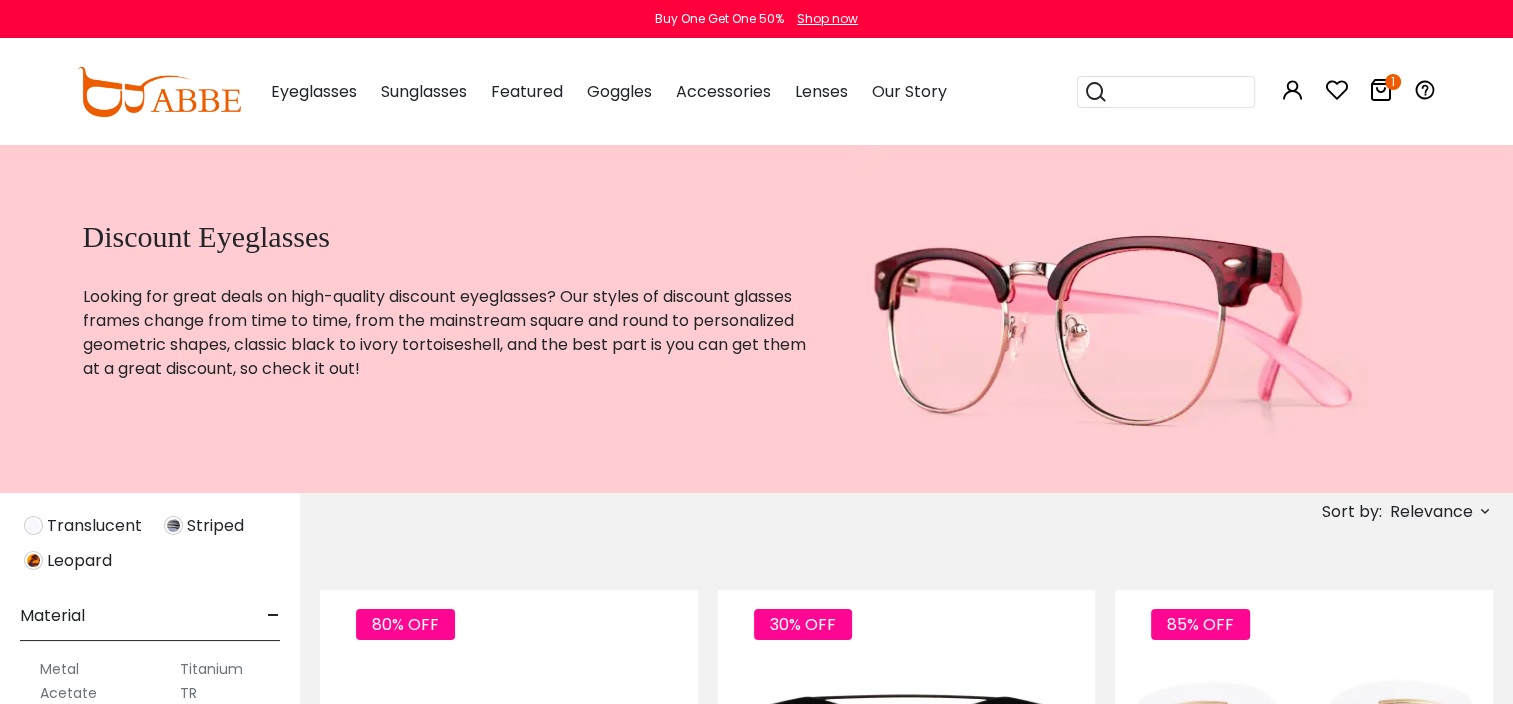 click on "Relevance" at bounding box center (1431, 512) 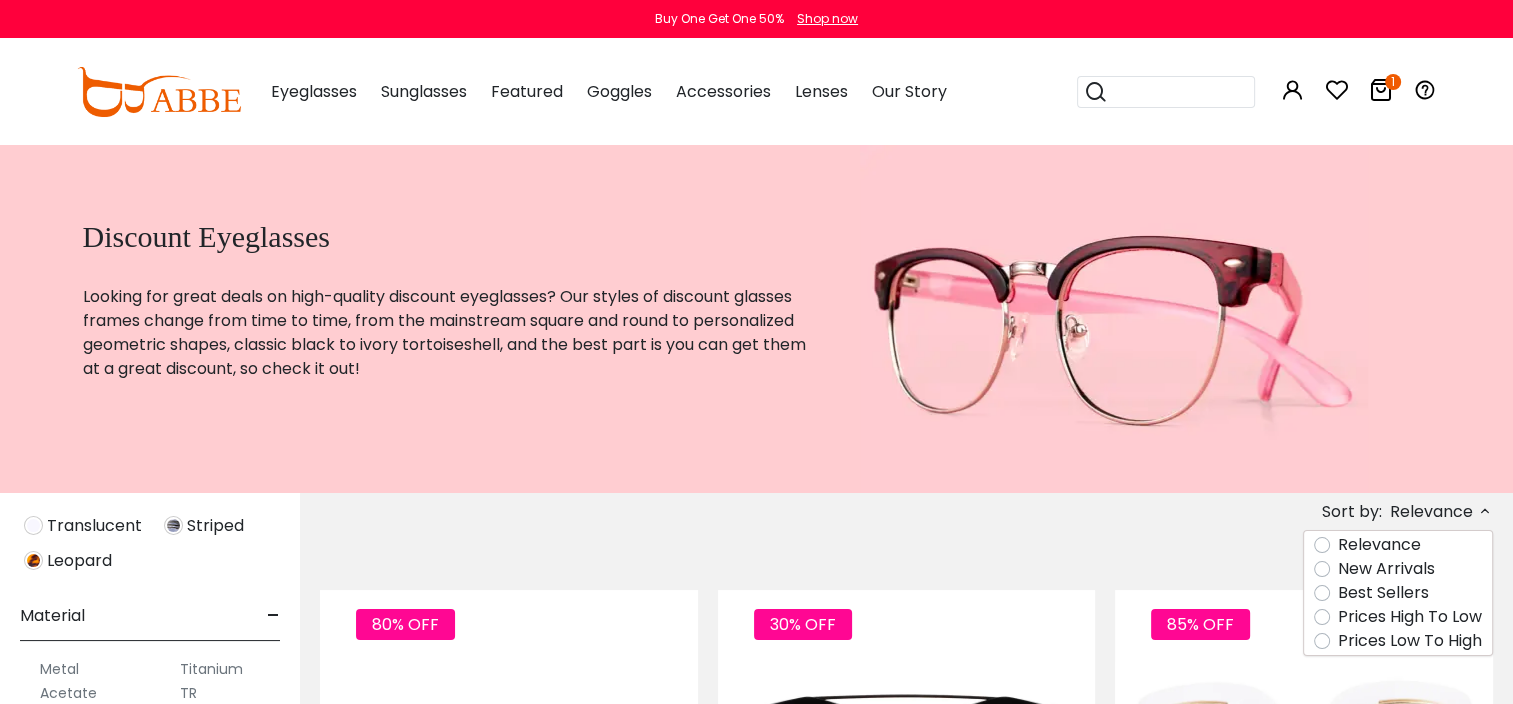 click on "Prices Low To High" at bounding box center [1410, 641] 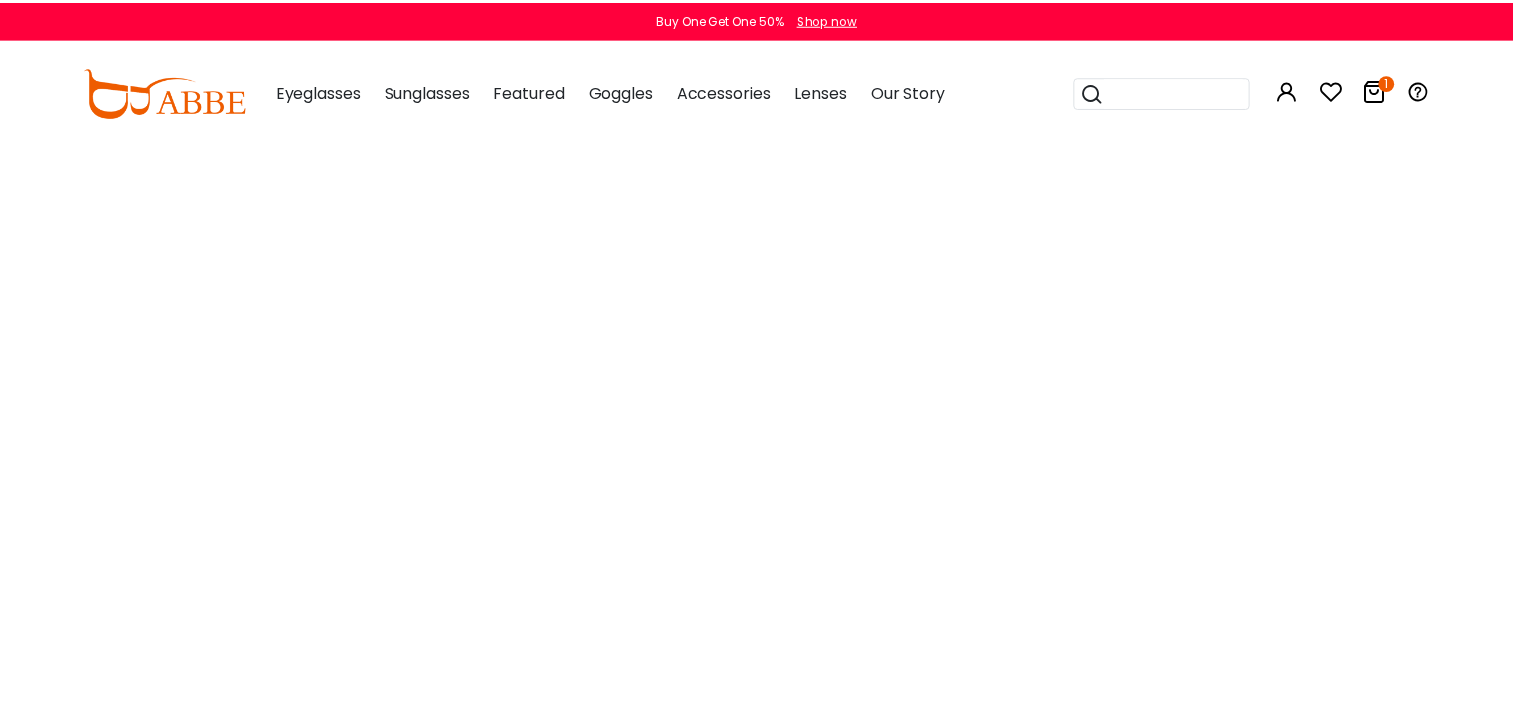 scroll, scrollTop: 0, scrollLeft: 0, axis: both 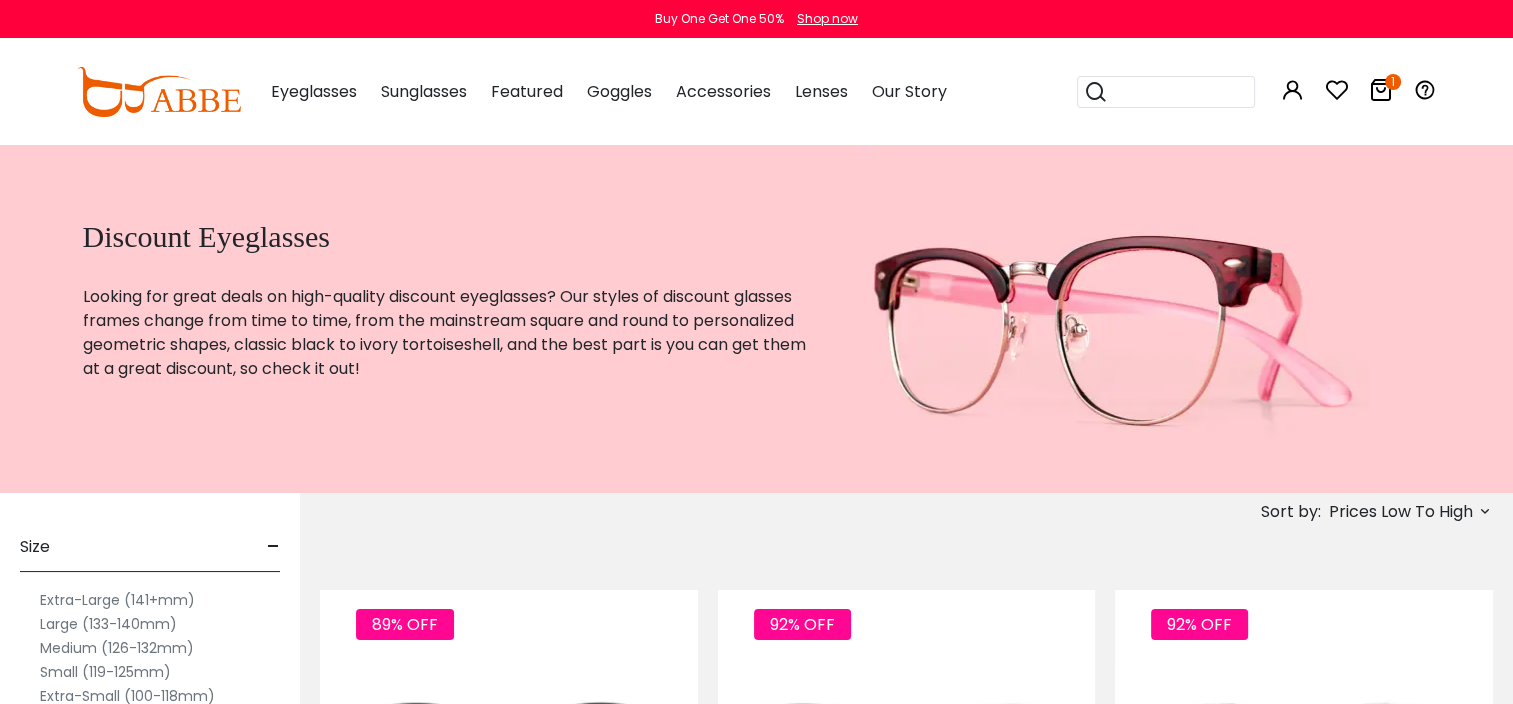 click on "Prices Low To High" at bounding box center (1401, 512) 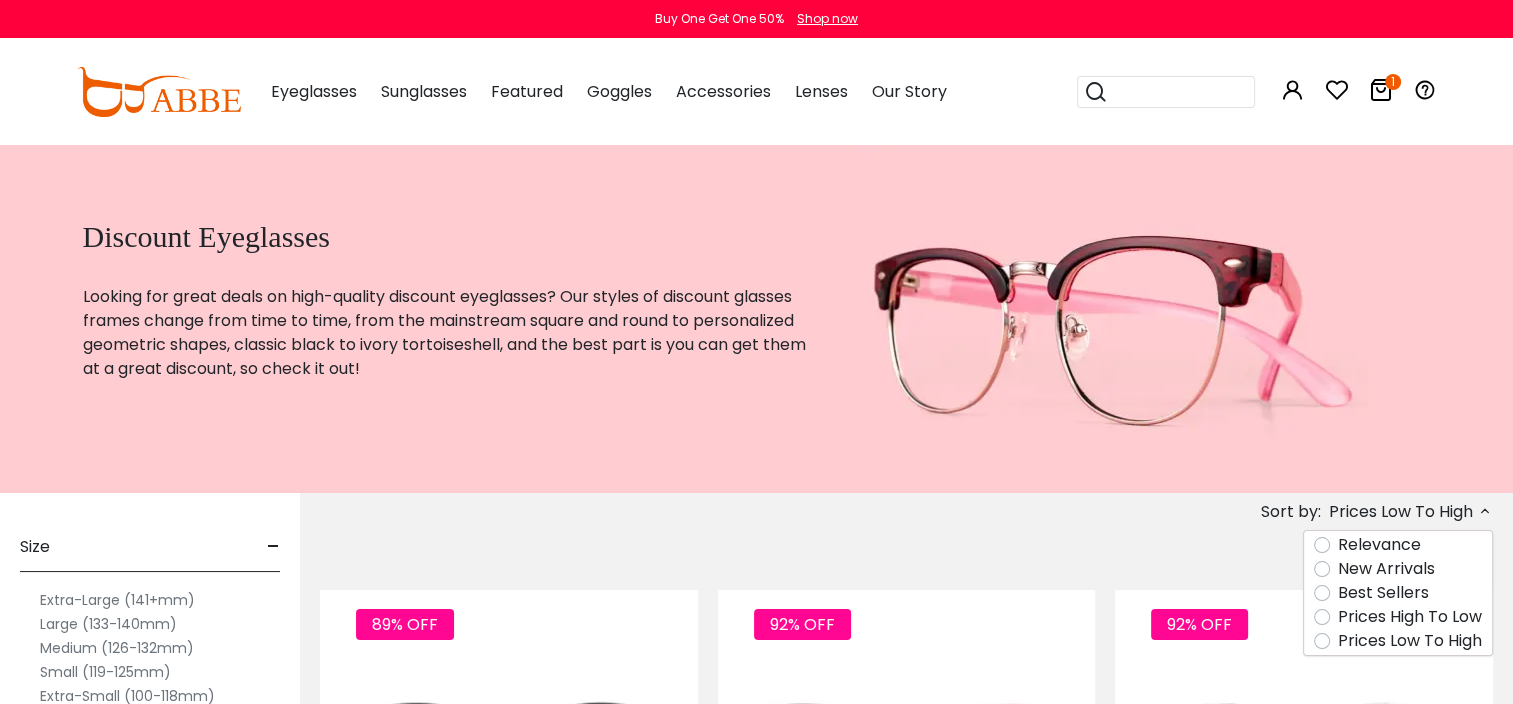click on "Best Sellers" at bounding box center [1383, 593] 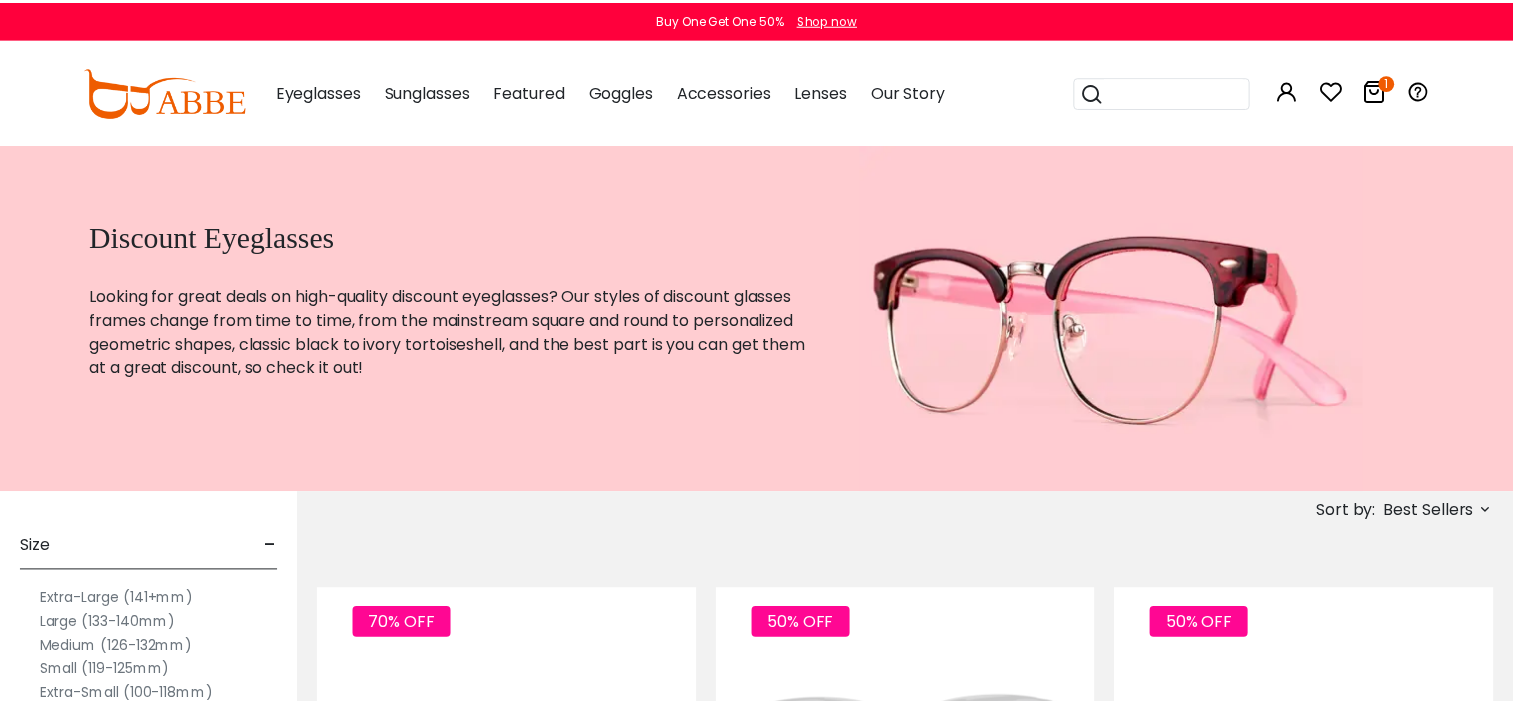 scroll, scrollTop: 0, scrollLeft: 0, axis: both 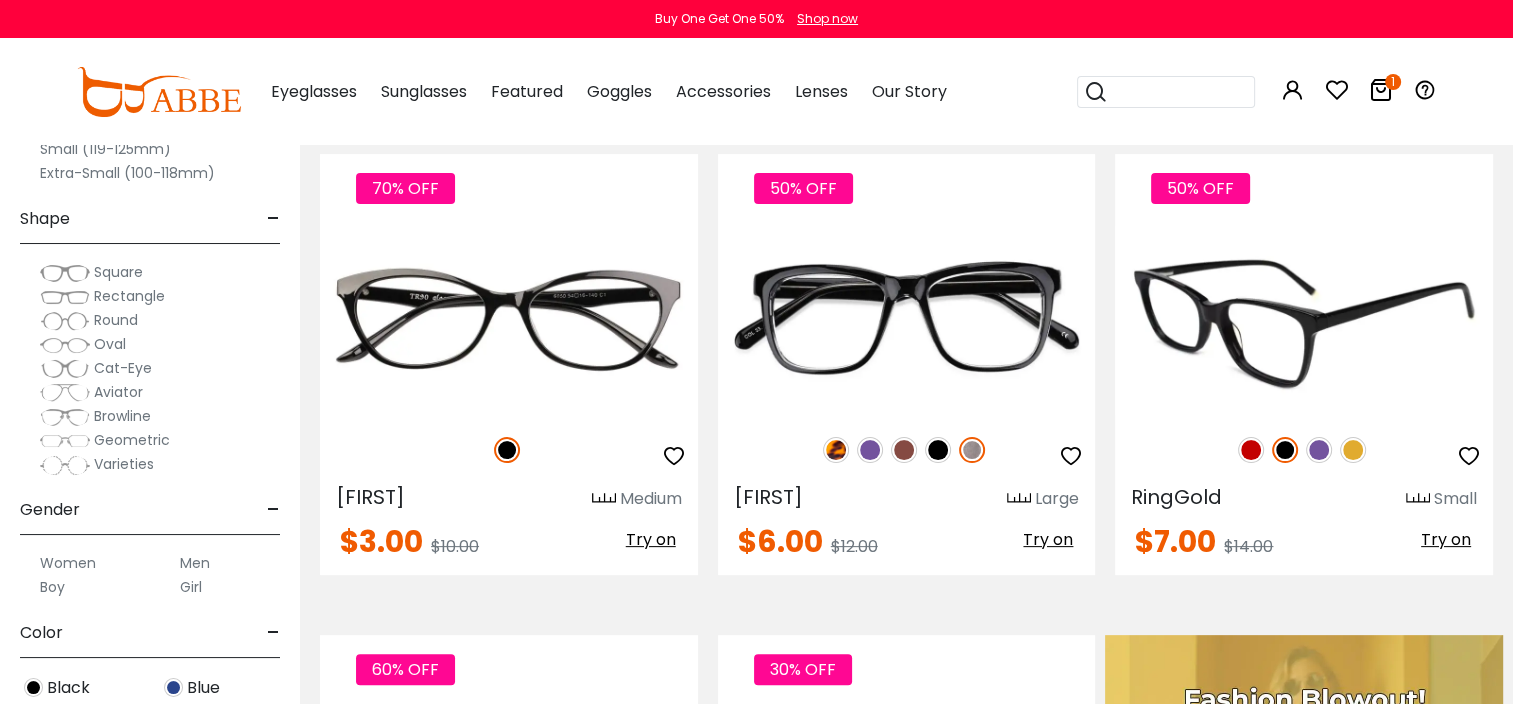 click at bounding box center (1353, 450) 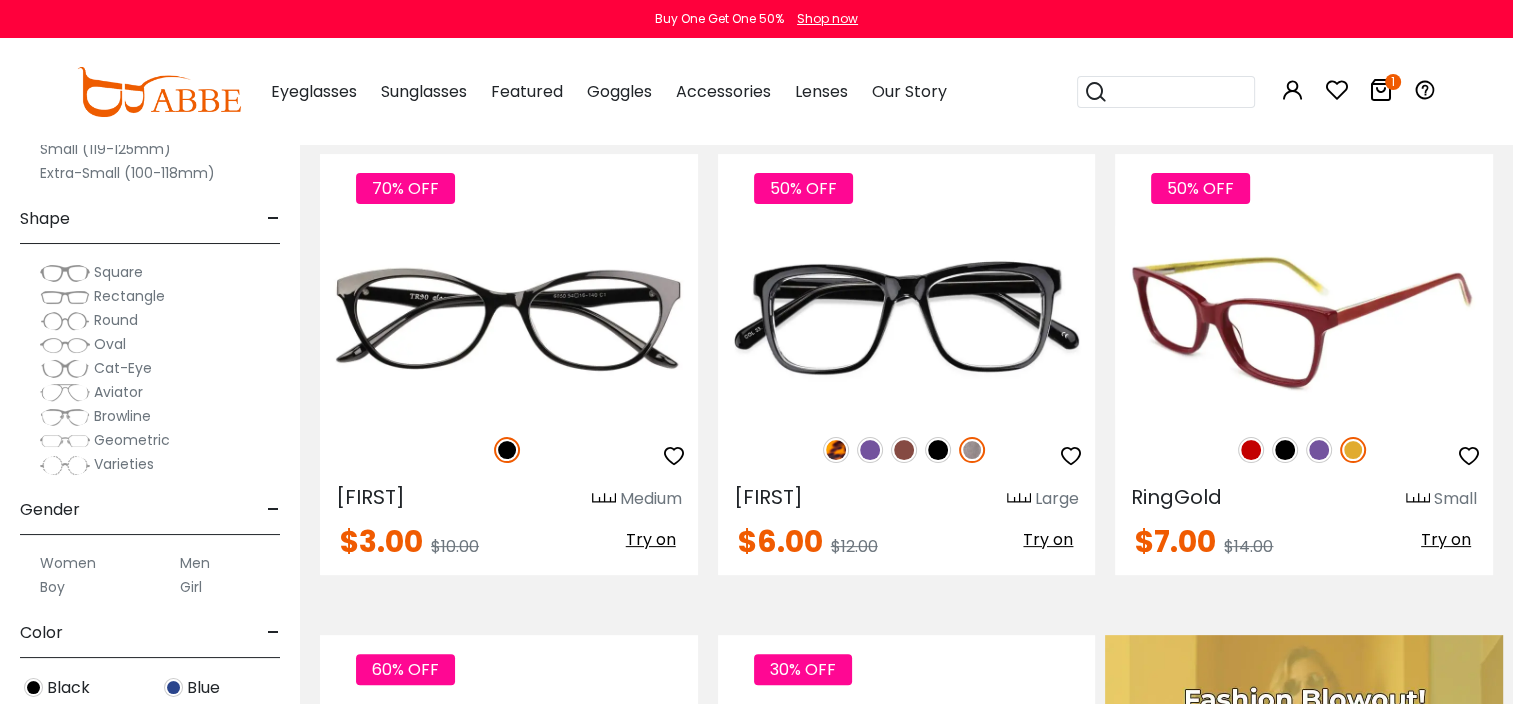 click at bounding box center (1319, 450) 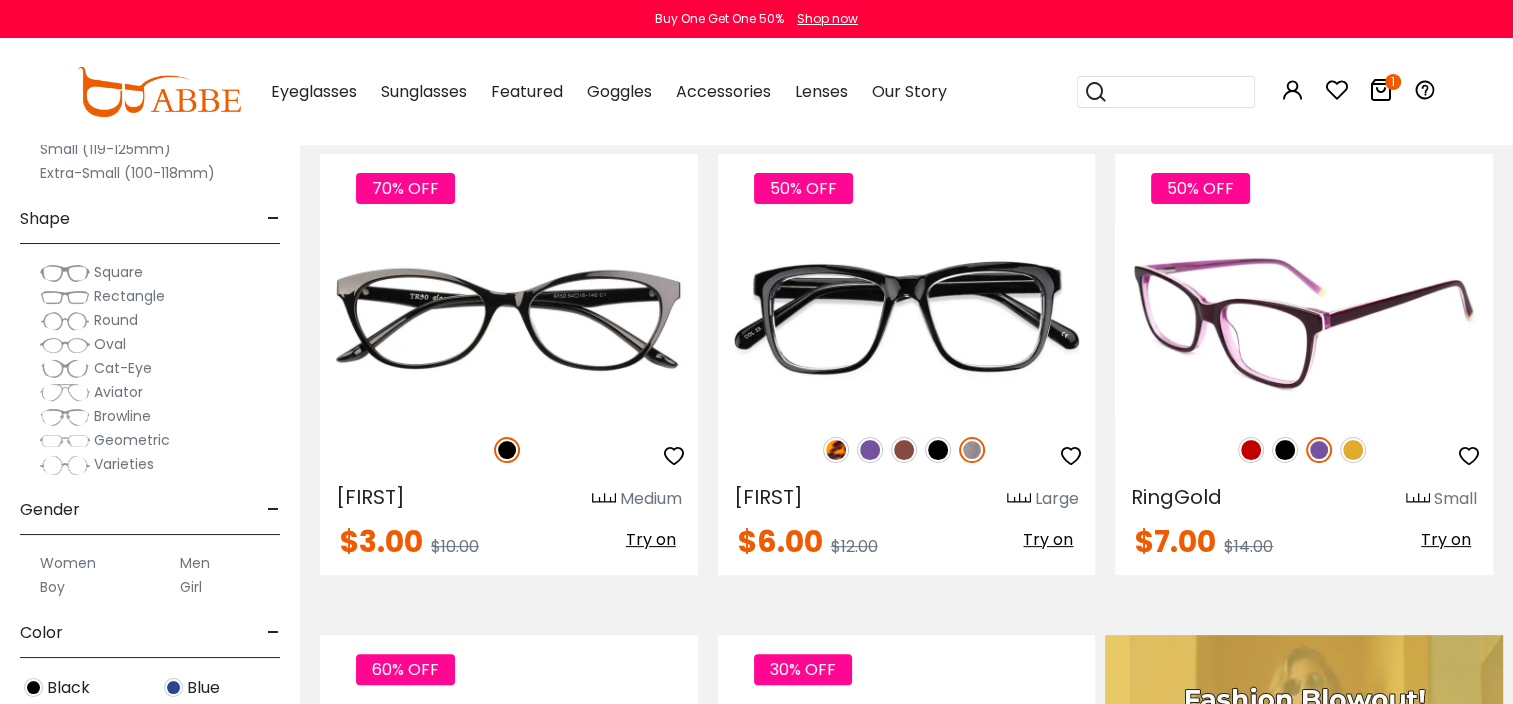 click at bounding box center [1285, 450] 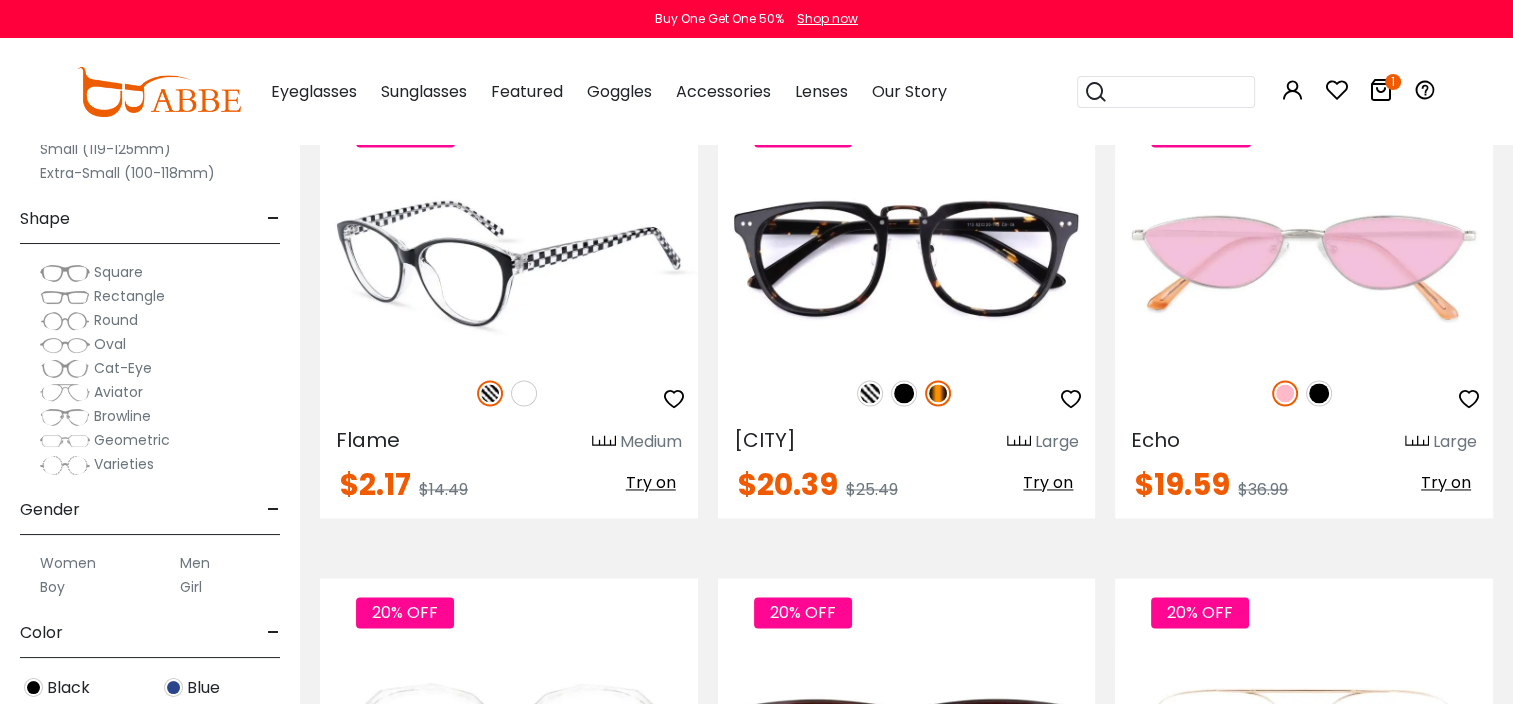 scroll, scrollTop: 2952, scrollLeft: 0, axis: vertical 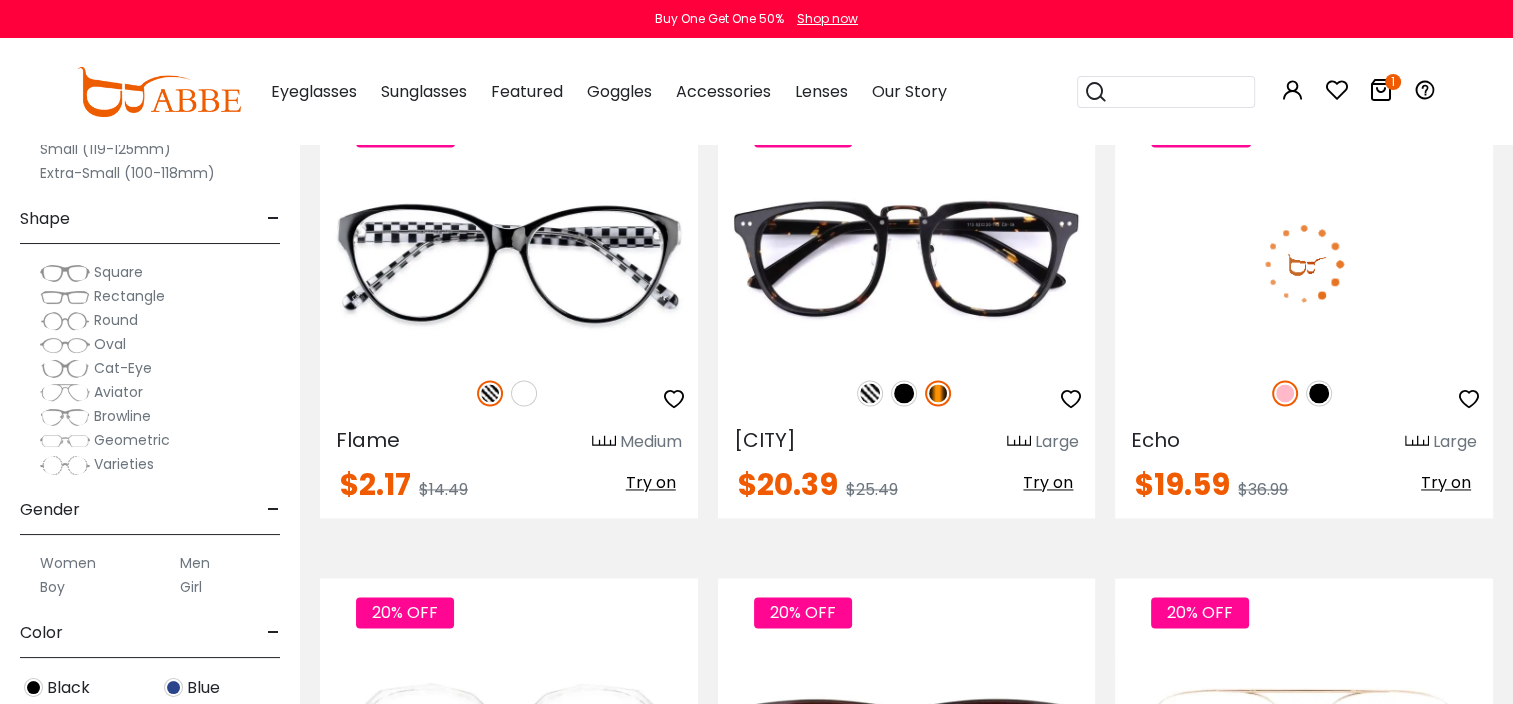click at bounding box center [1319, 393] 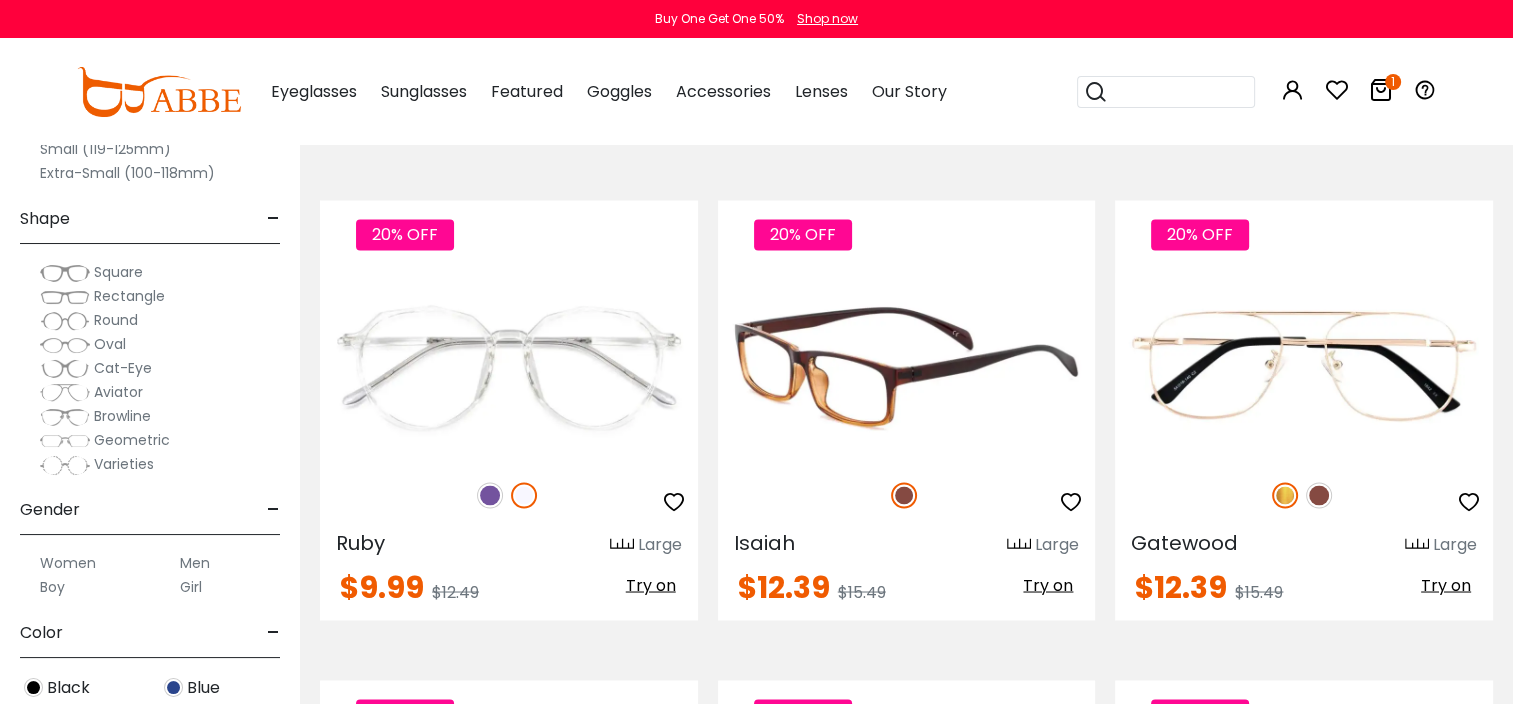 scroll, scrollTop: 3332, scrollLeft: 0, axis: vertical 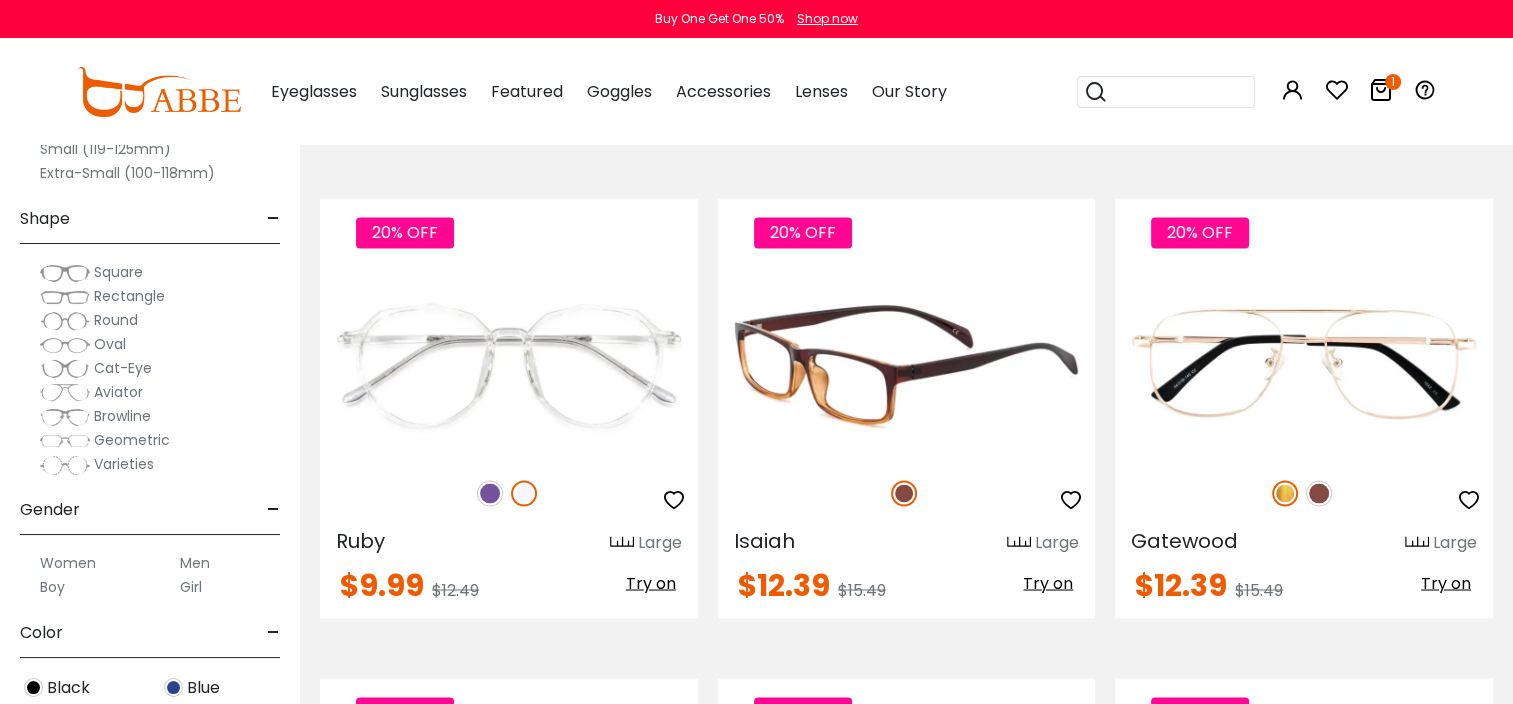 click at bounding box center (907, 364) 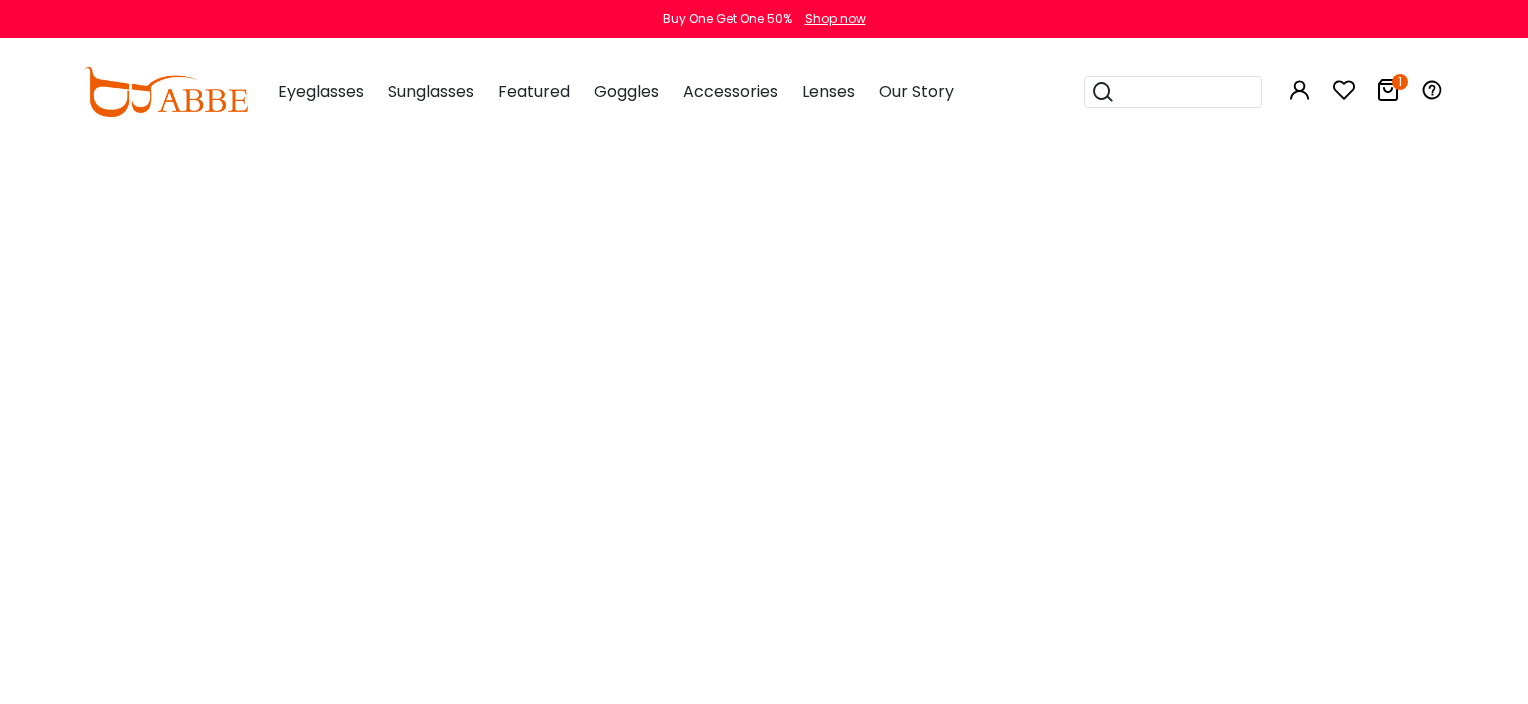 scroll, scrollTop: 0, scrollLeft: 0, axis: both 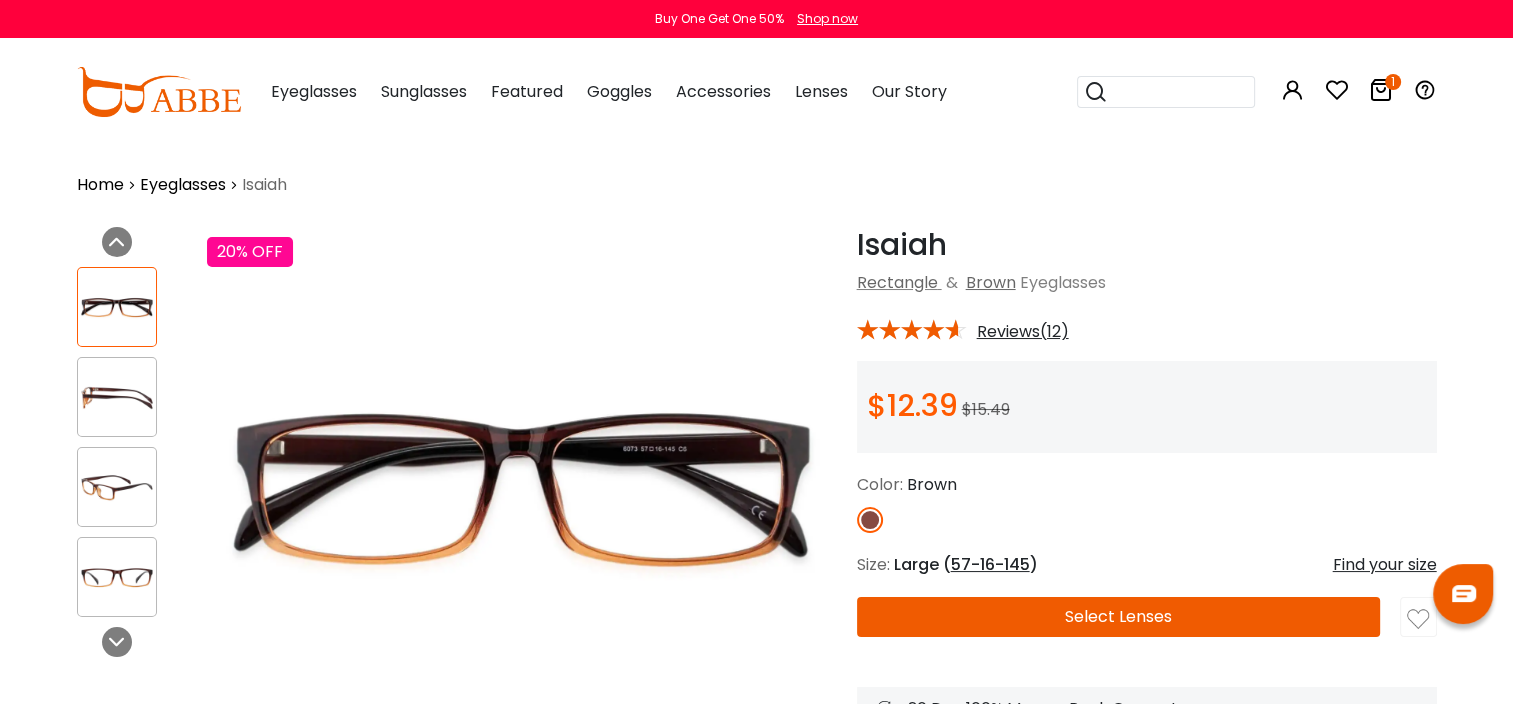 click at bounding box center [117, 397] 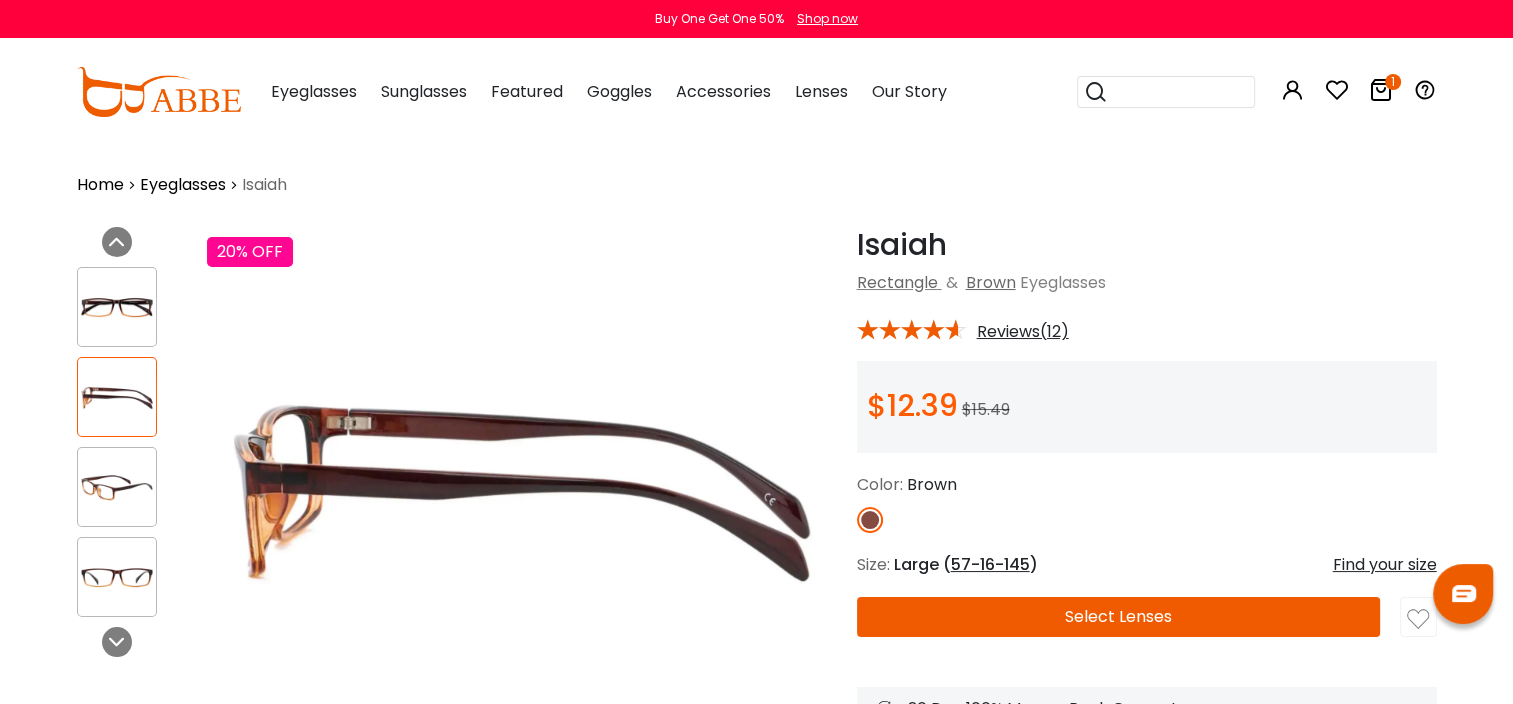click at bounding box center [117, 487] 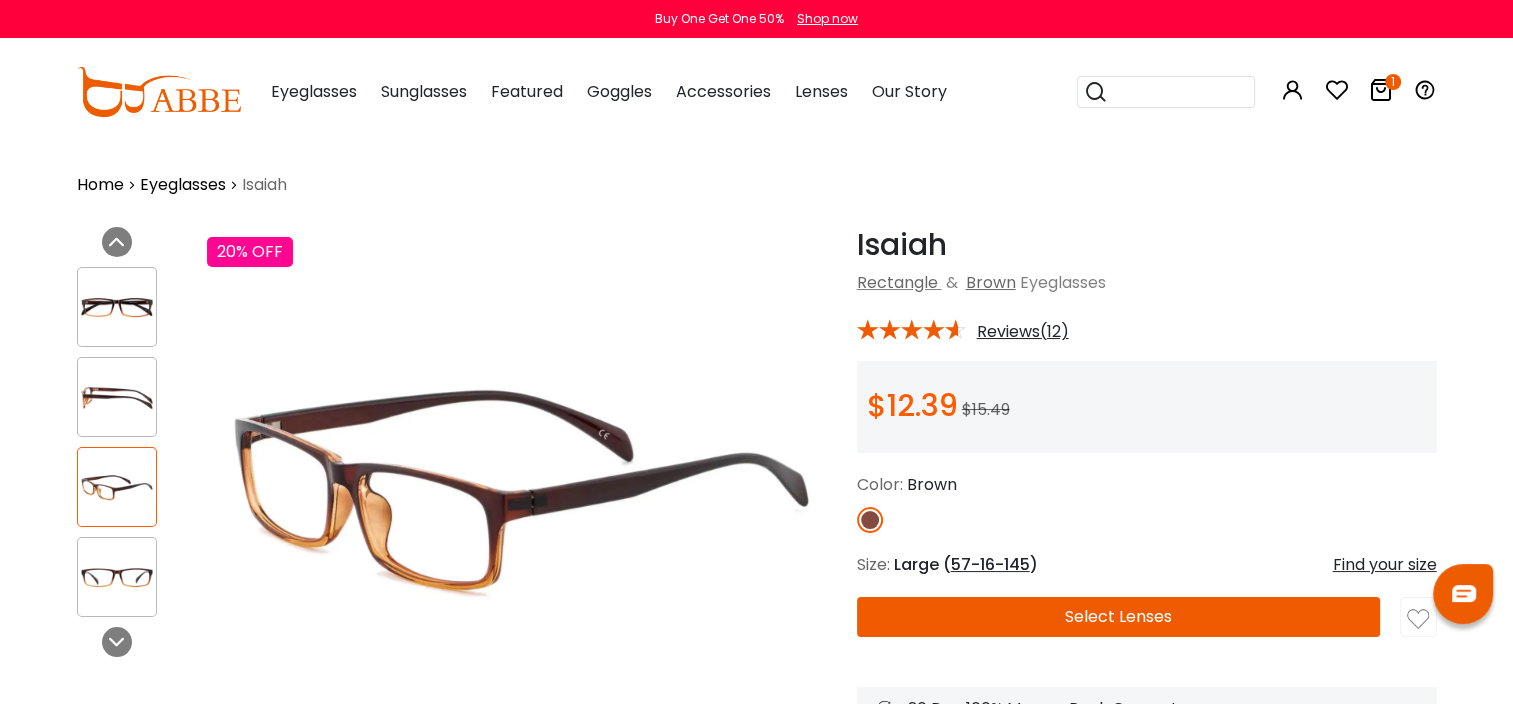 click at bounding box center [117, 307] 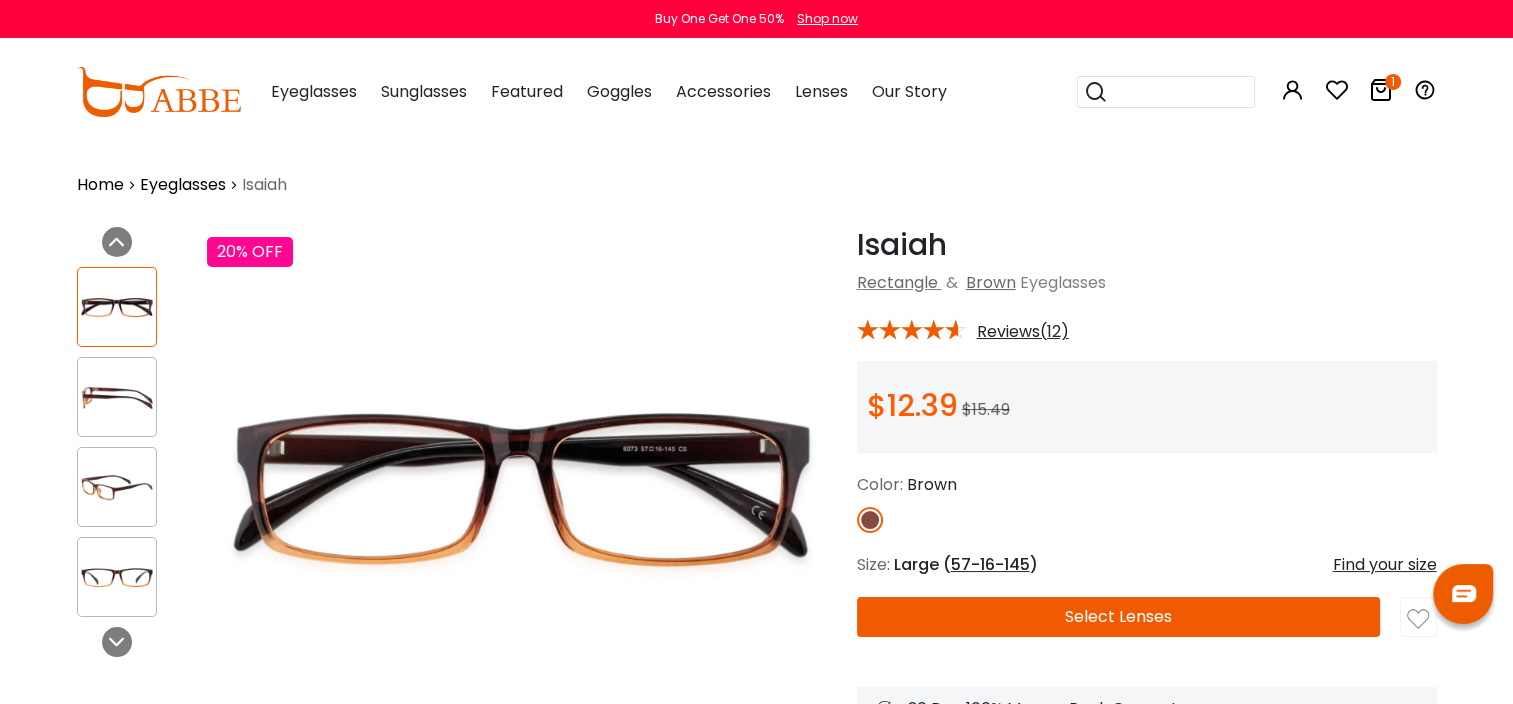 click at bounding box center [117, 577] 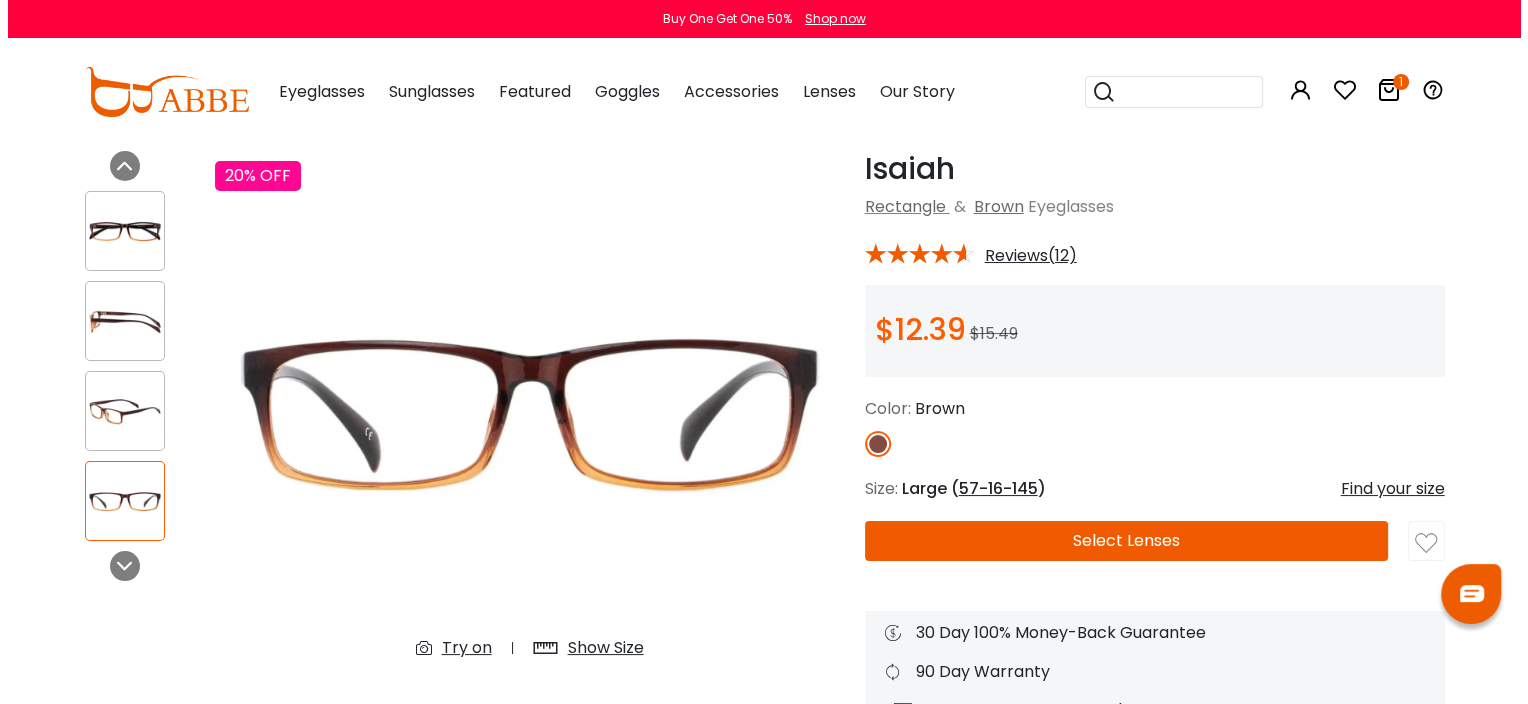 scroll, scrollTop: 78, scrollLeft: 0, axis: vertical 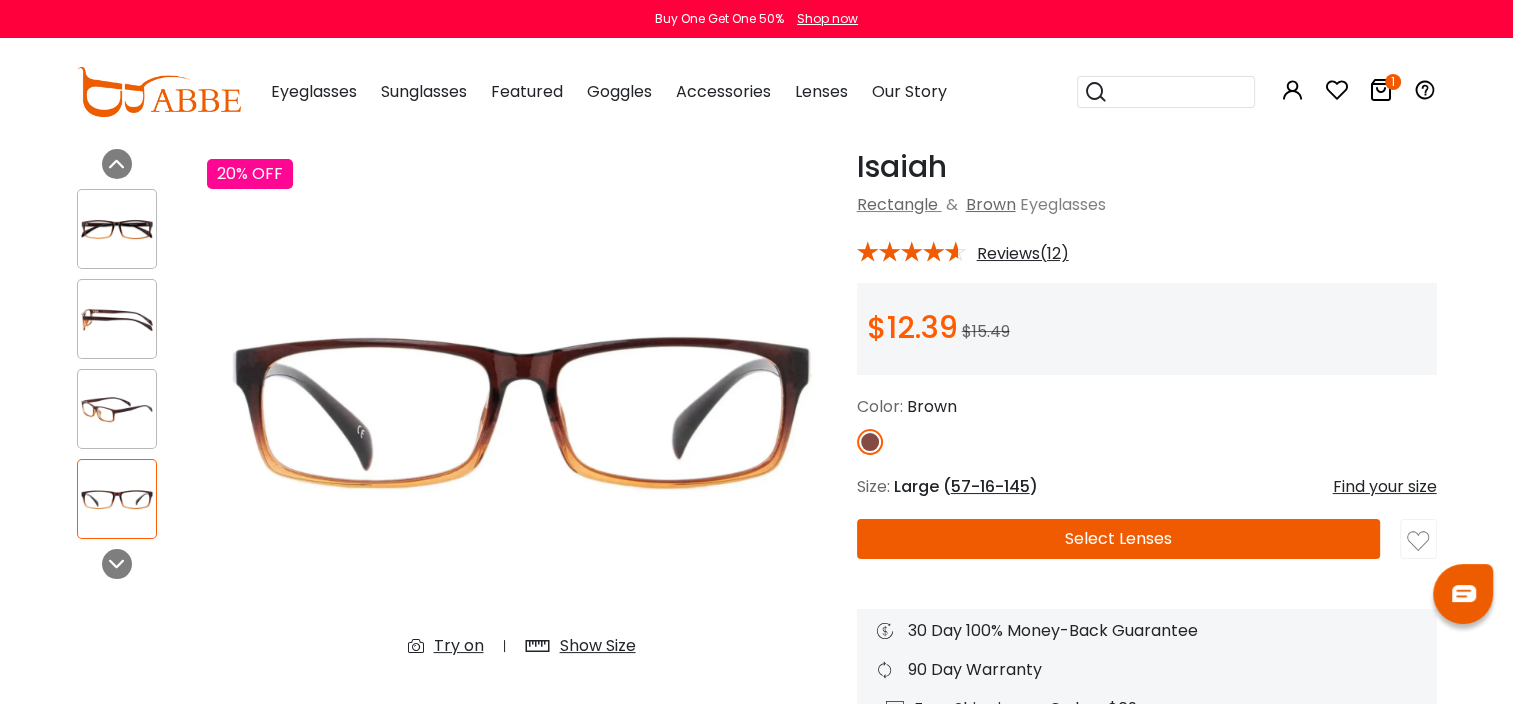 click on "Find your size" at bounding box center (1385, 487) 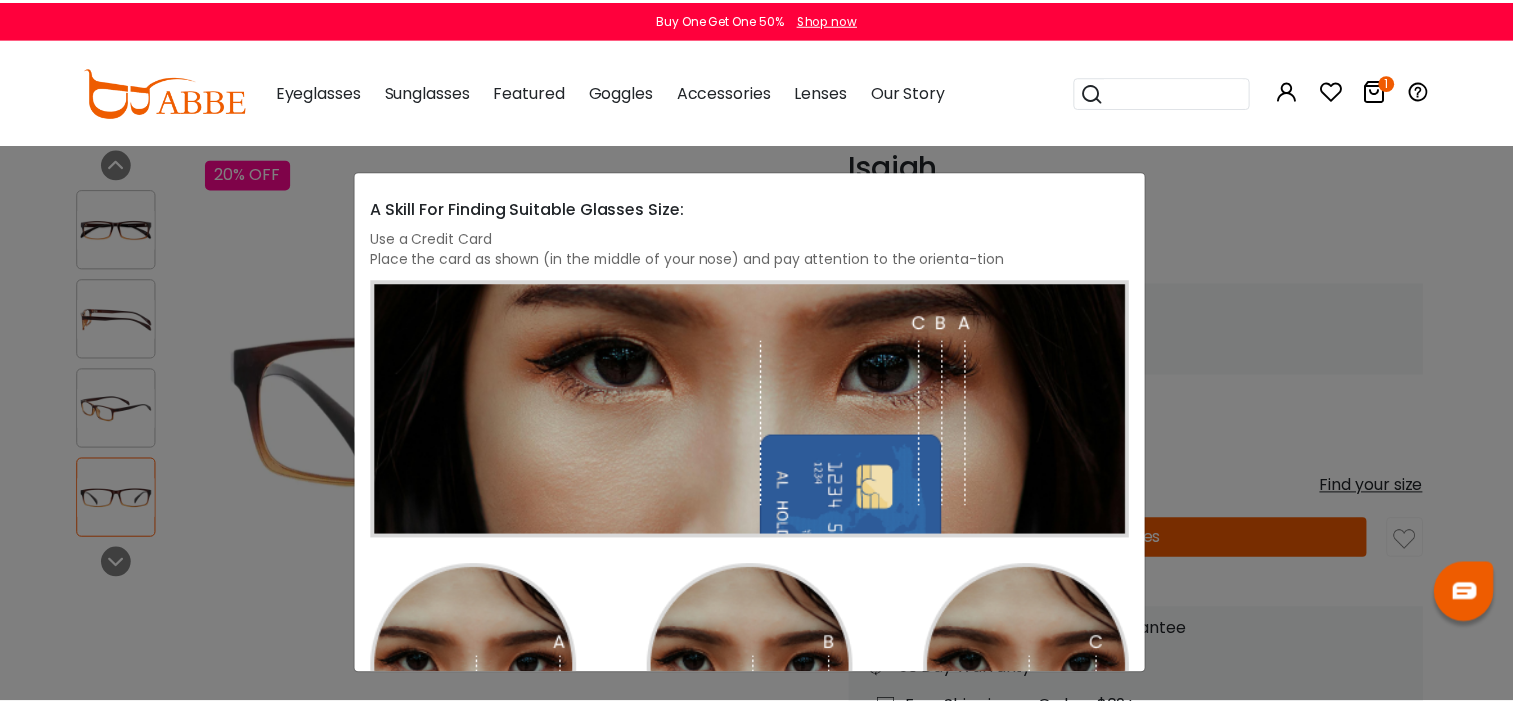 scroll, scrollTop: 0, scrollLeft: 0, axis: both 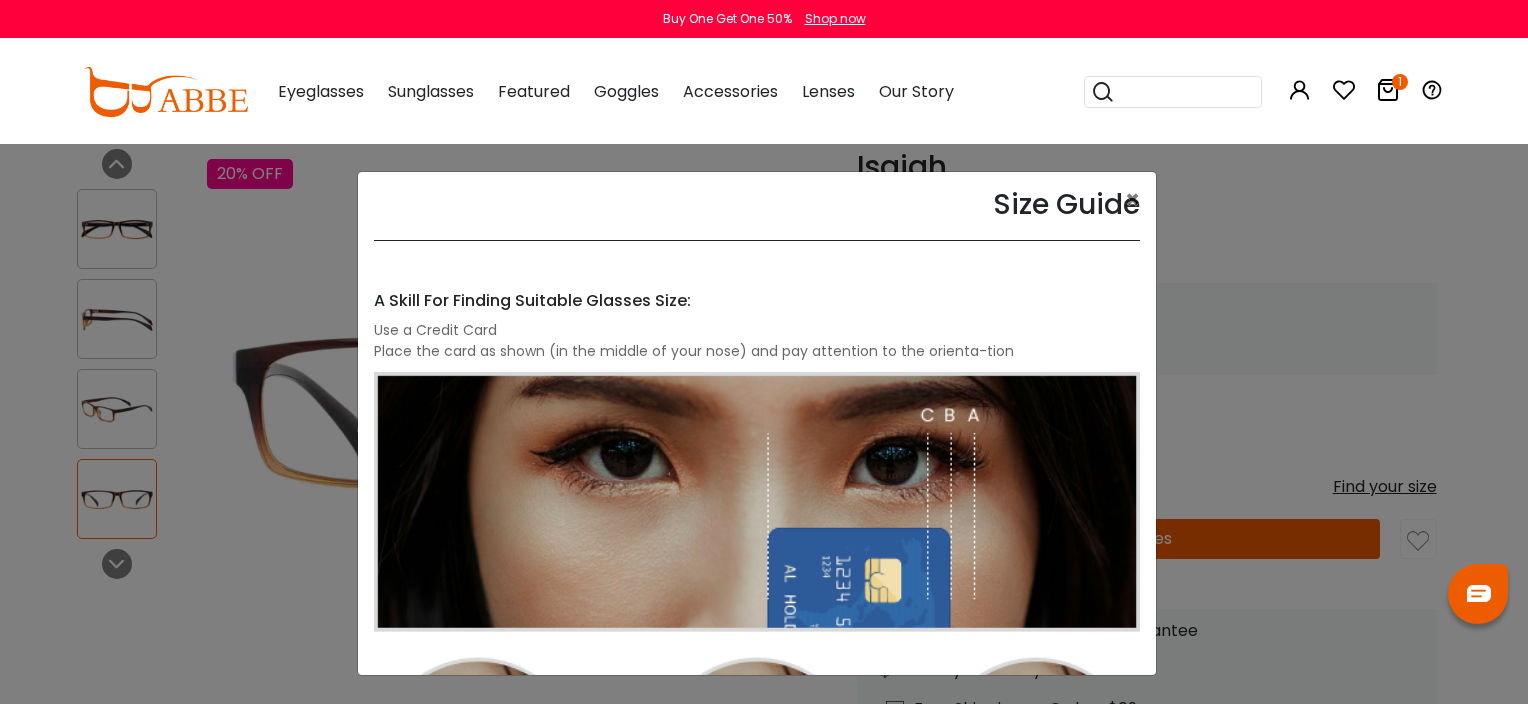 click on "Size Guide
×
A Skill For Finding Suitable Glasses Size:
Use a Credit Card
Place the card as shown (in the middle of your nose) and pay attention to the orienta-tion
If You Have Existing Glasses:
Most eyewear brands print these details in a similar spot; if you already have a pair that you like, you can compare measurements to see how a certain frame of ours will fit you.
Lens Width: 54
Bridge Width: 17
Temple Length: 140 Size" at bounding box center (764, 352) 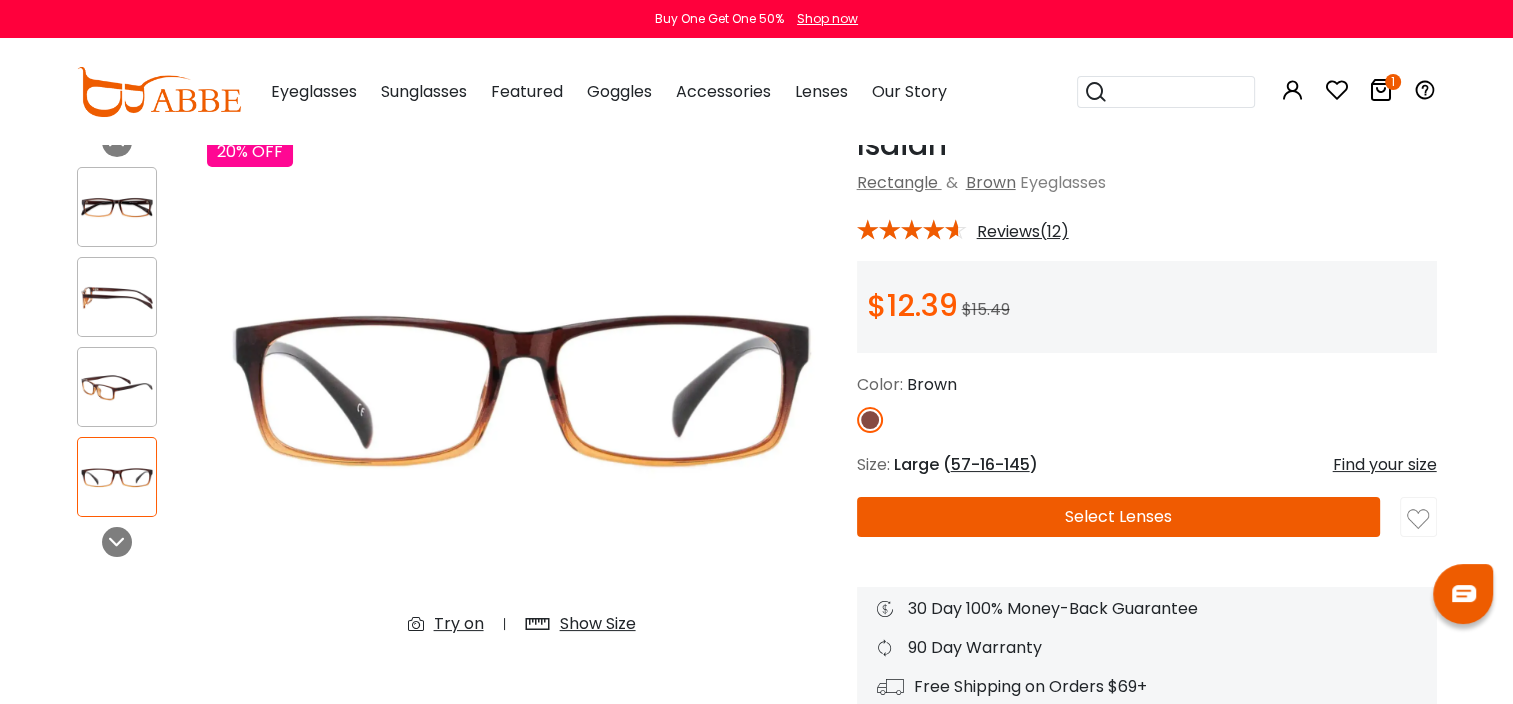 scroll, scrollTop: 0, scrollLeft: 0, axis: both 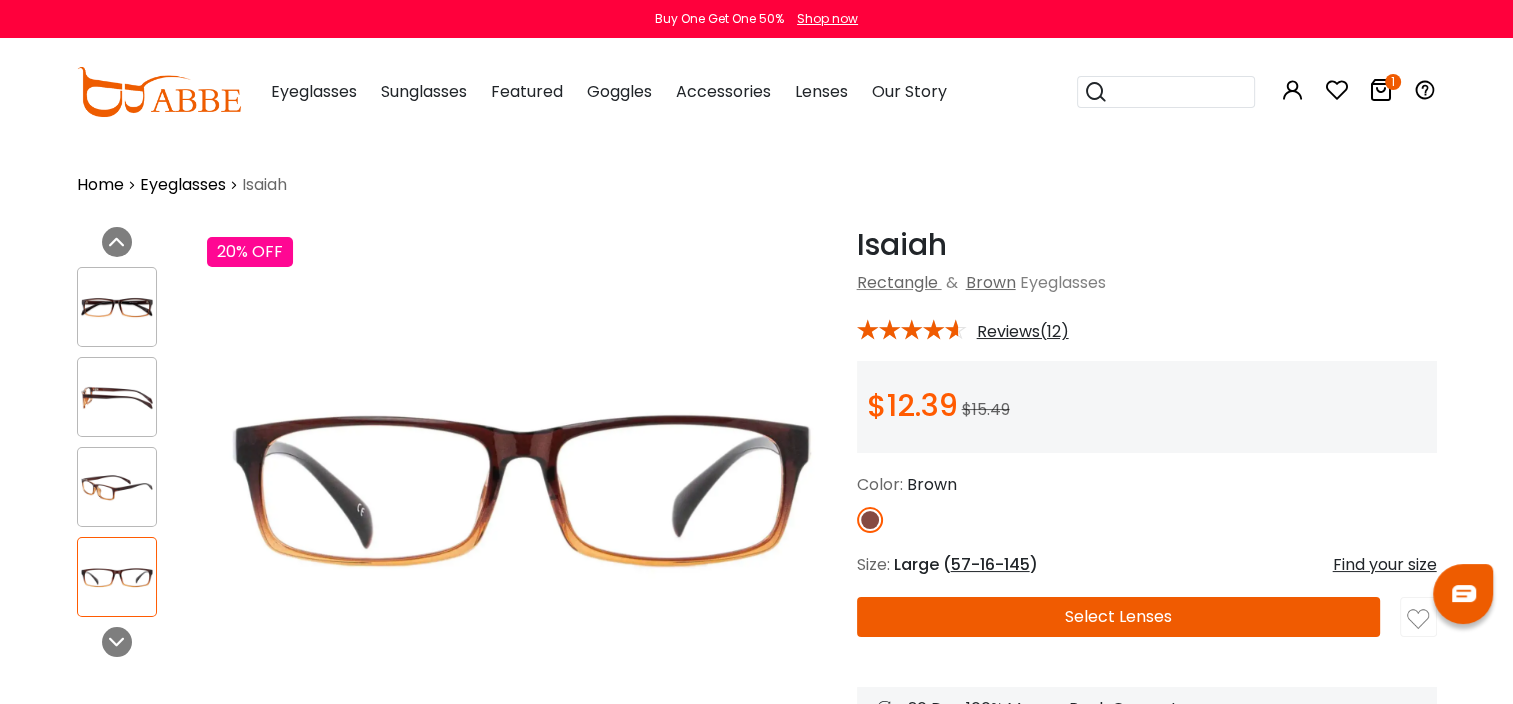 click on "Select Lenses" at bounding box center [1119, 617] 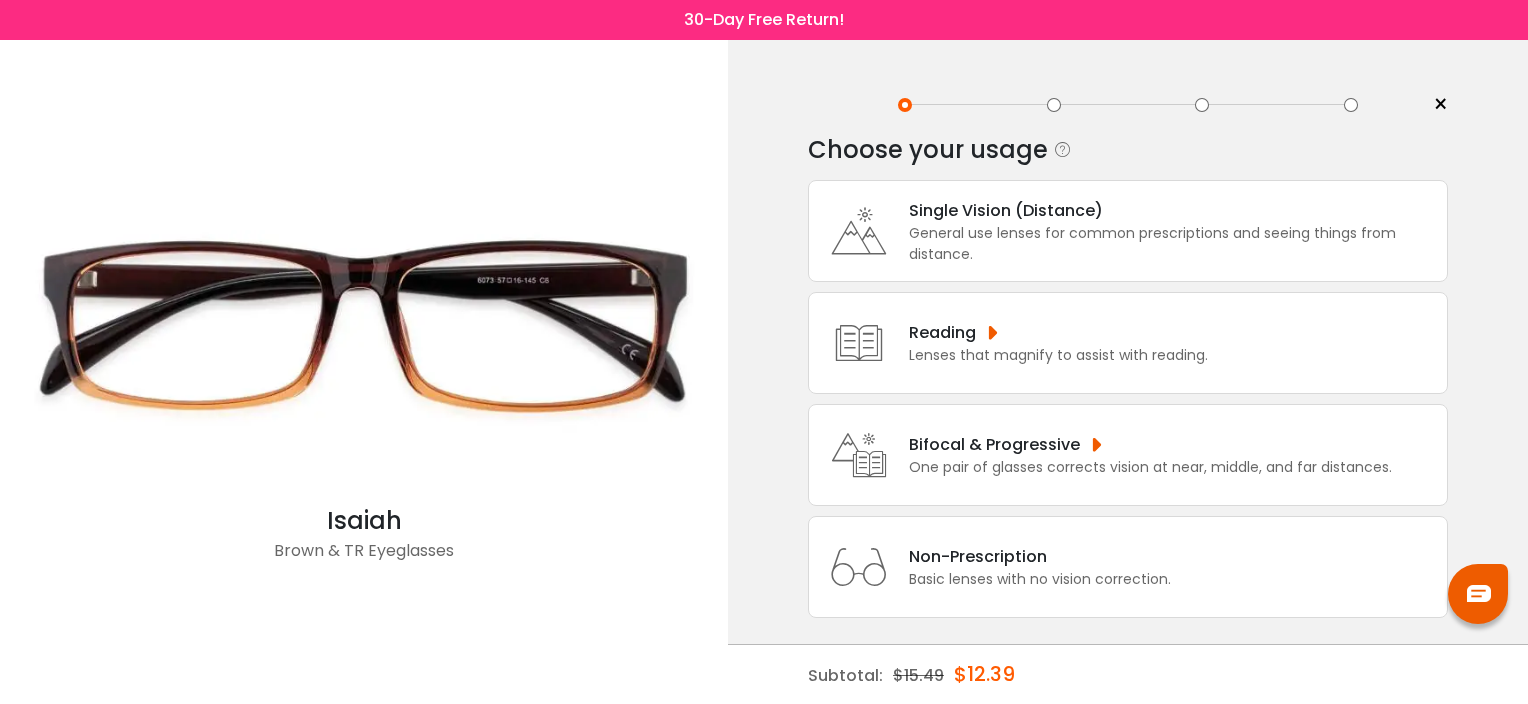 scroll, scrollTop: 0, scrollLeft: 0, axis: both 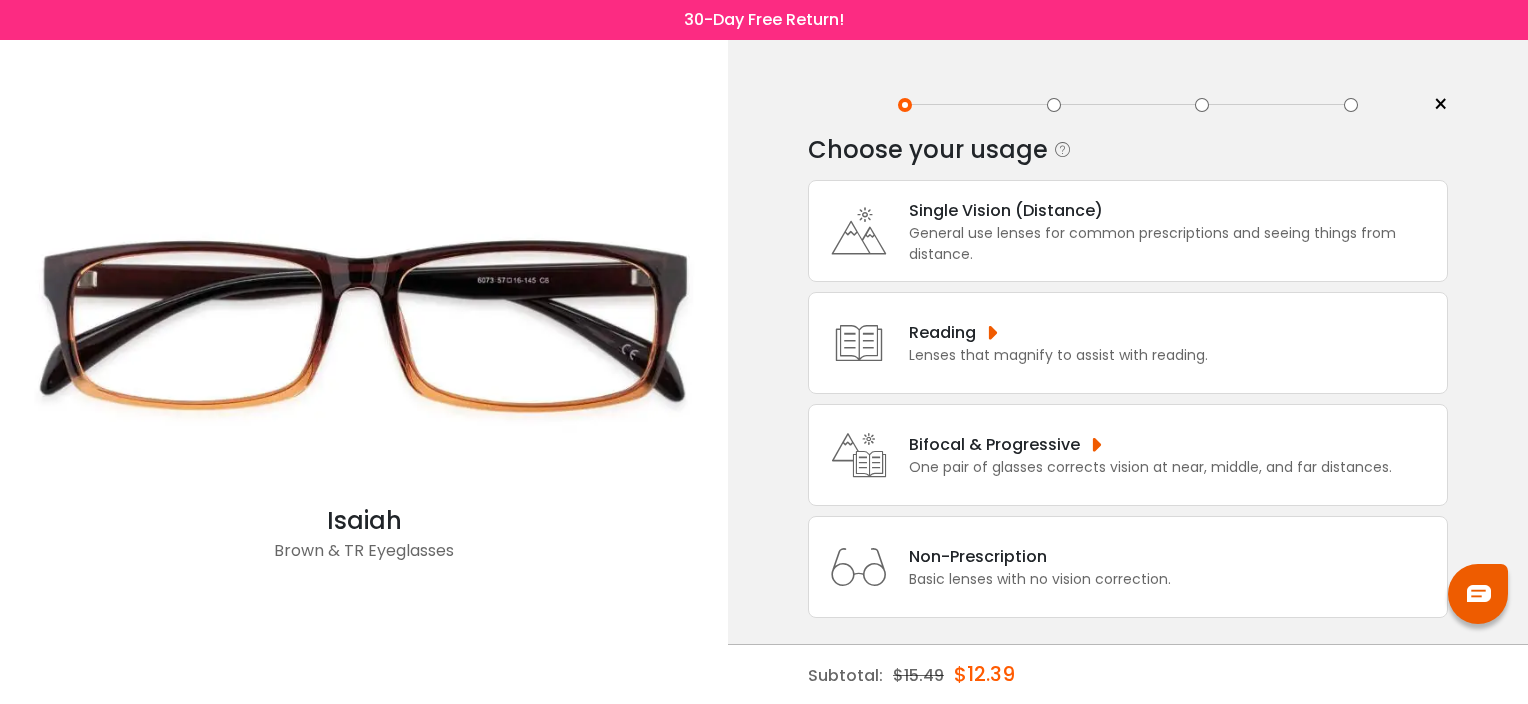 drag, startPoint x: 1448, startPoint y: 97, endPoint x: 1440, endPoint y: 105, distance: 11.313708 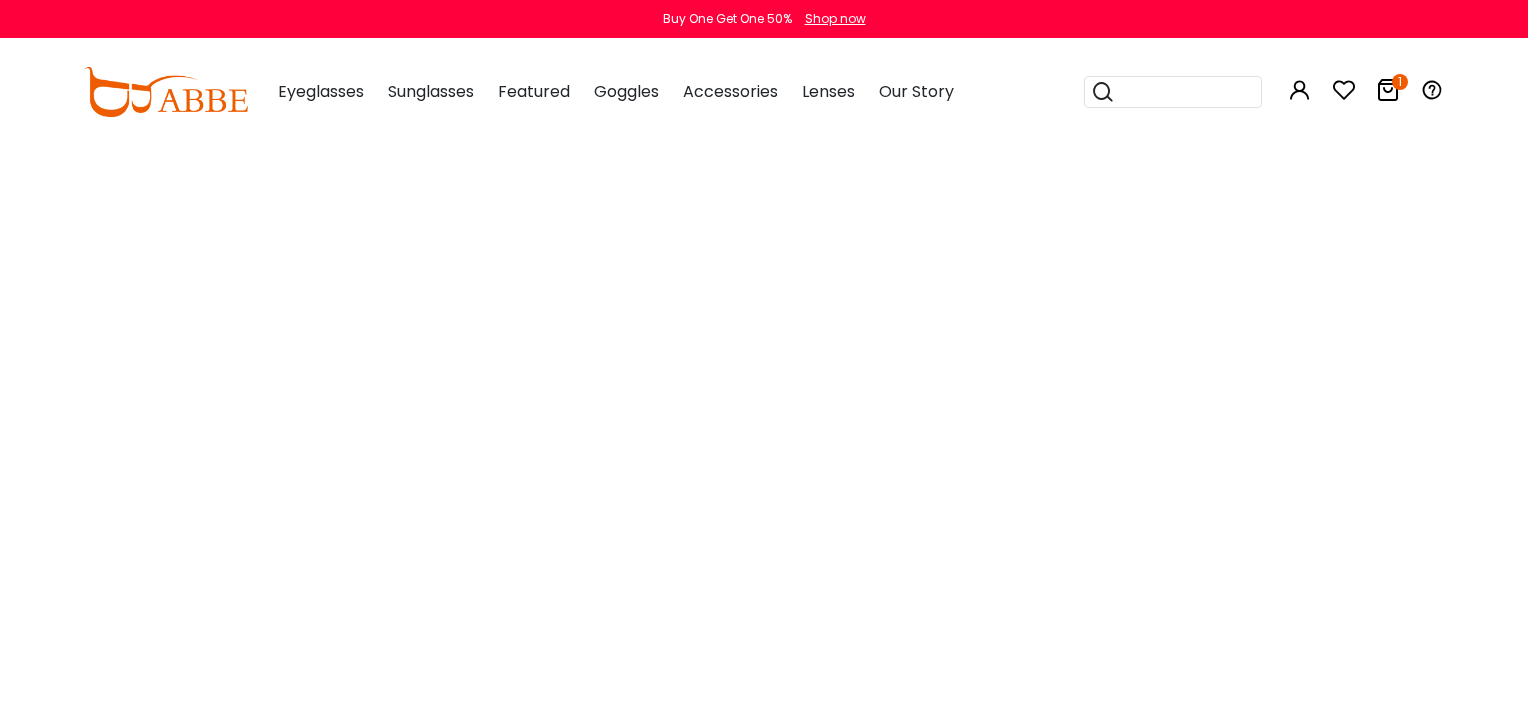 scroll, scrollTop: 0, scrollLeft: 0, axis: both 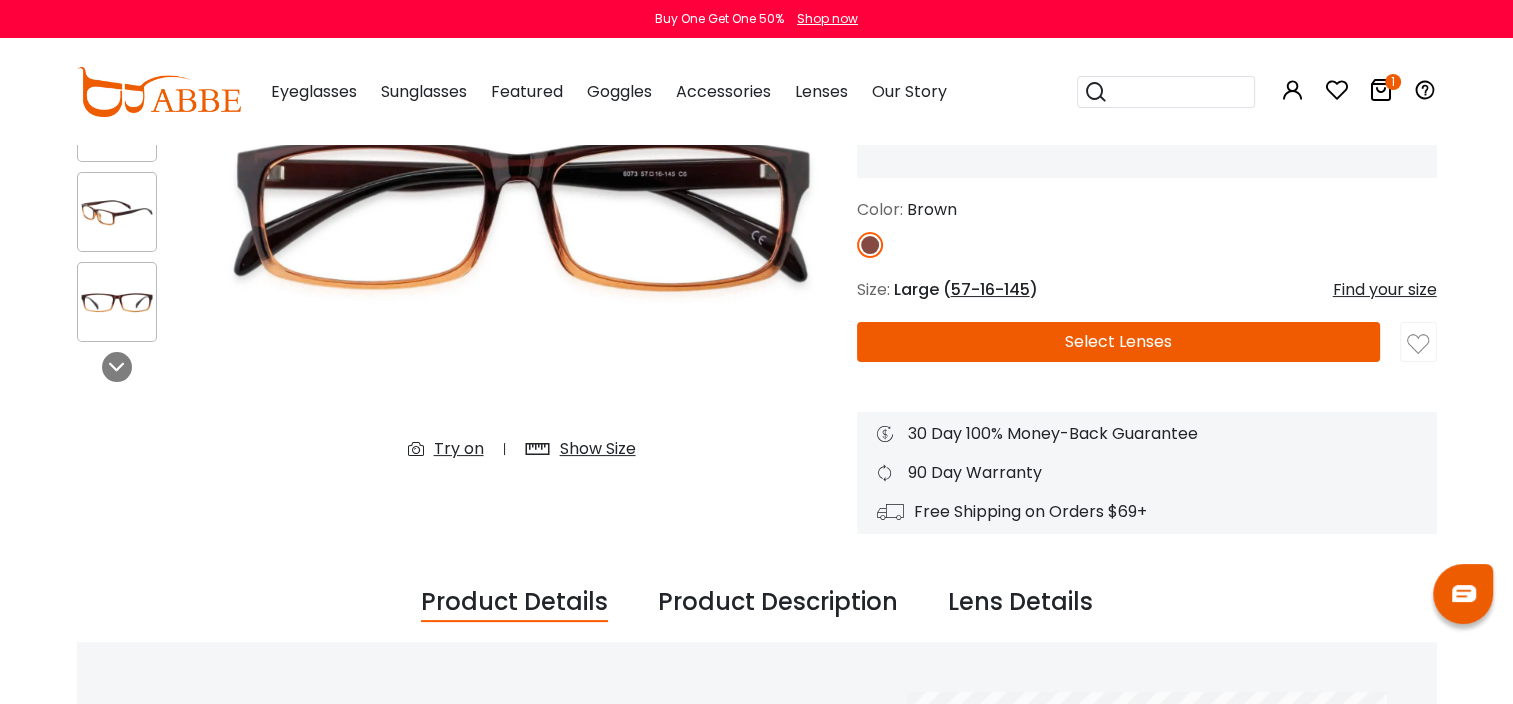 click on "Try on" at bounding box center [459, 449] 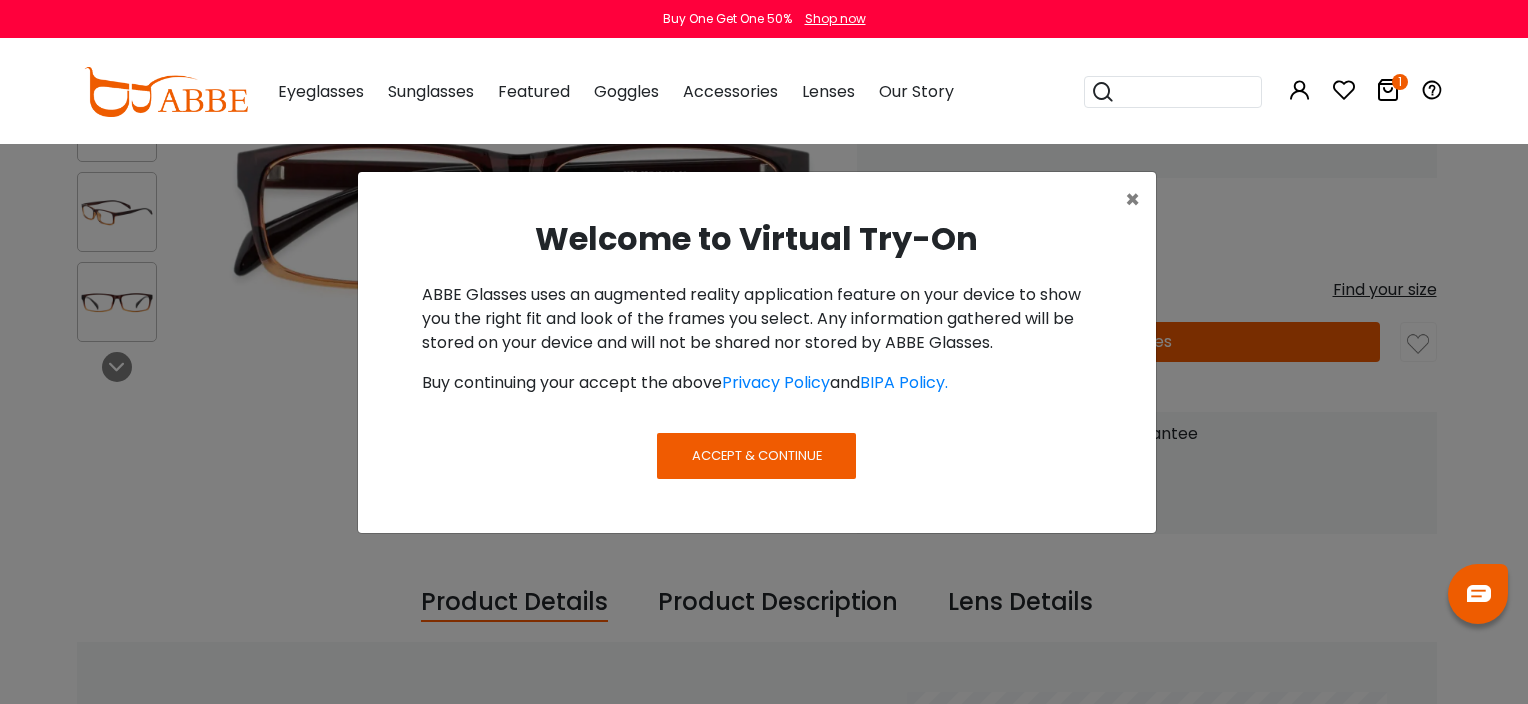 click on "Accept & Continue" at bounding box center [757, 455] 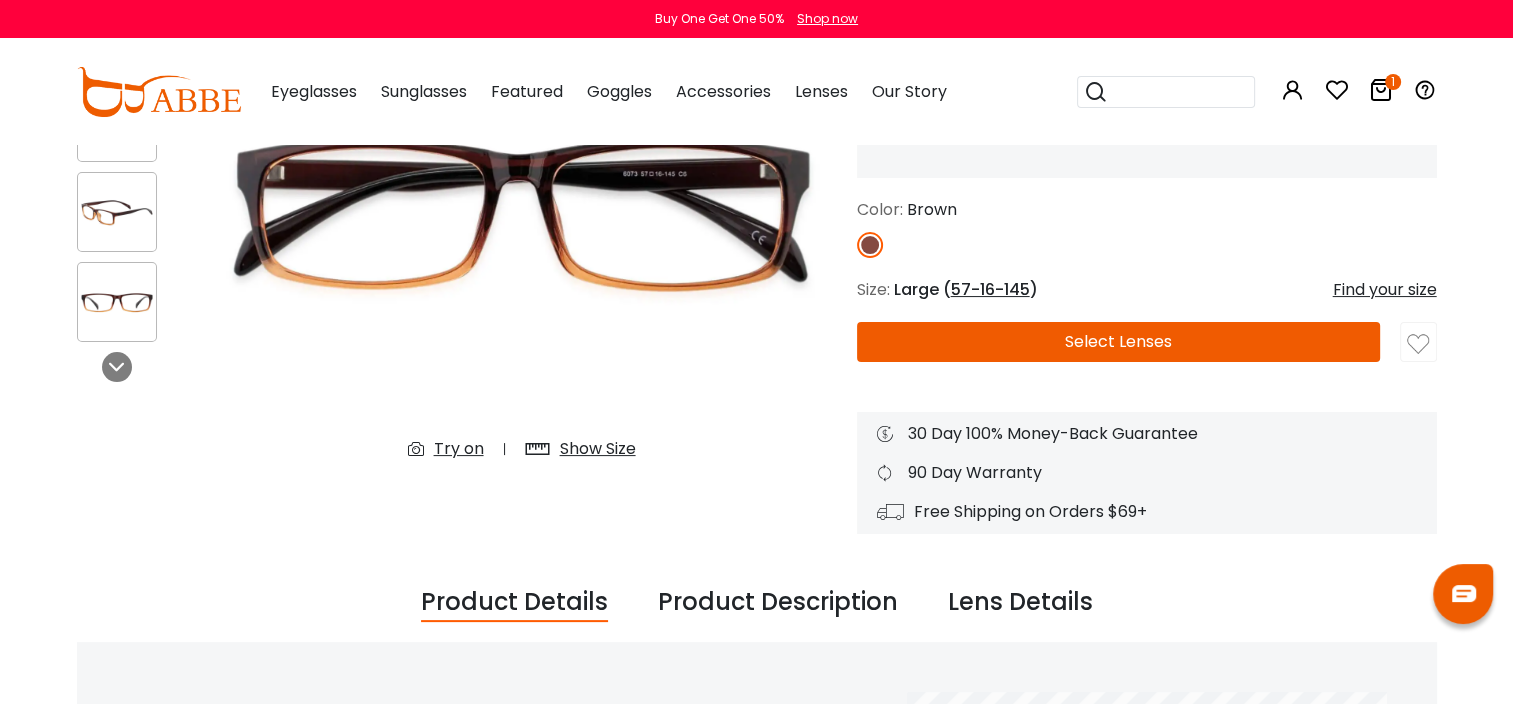 click on "Try on" at bounding box center [459, 449] 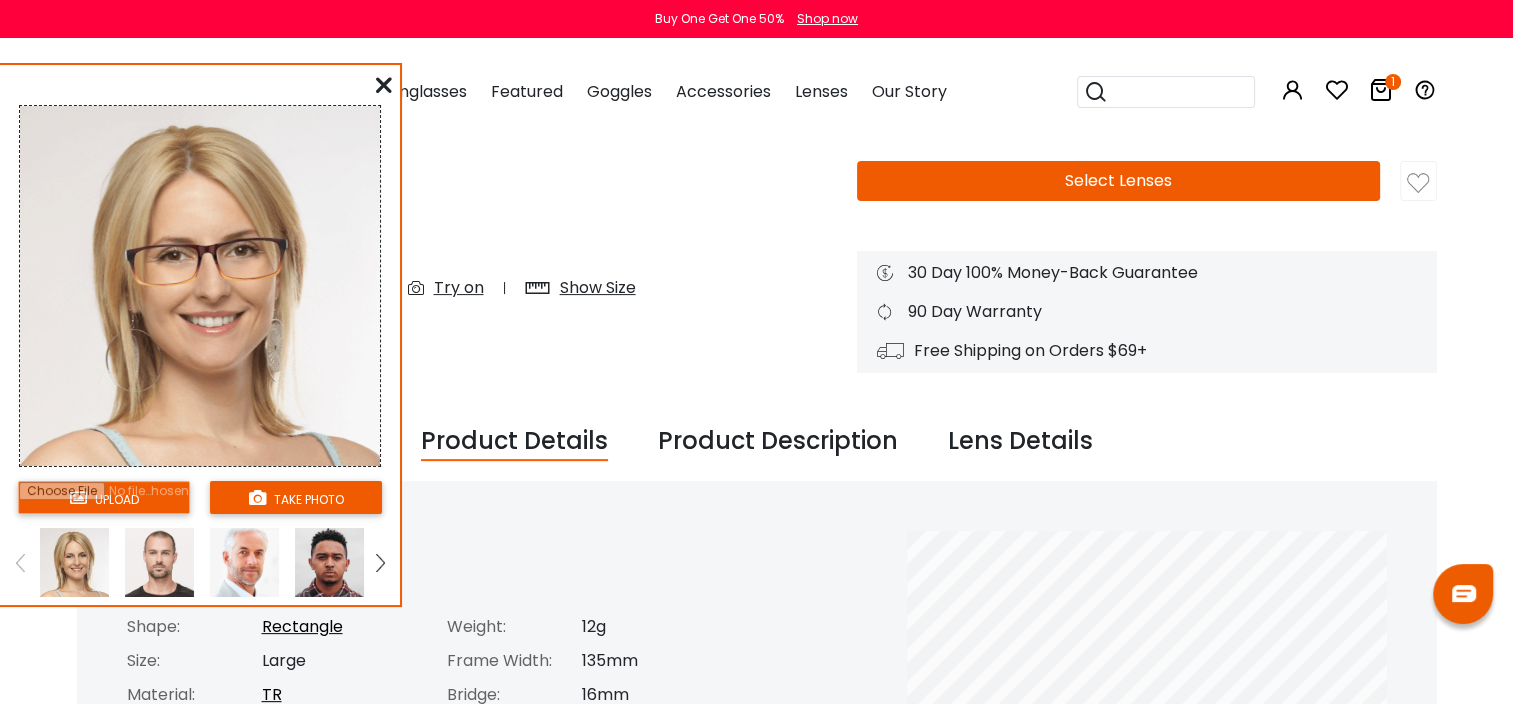 scroll, scrollTop: 436, scrollLeft: 0, axis: vertical 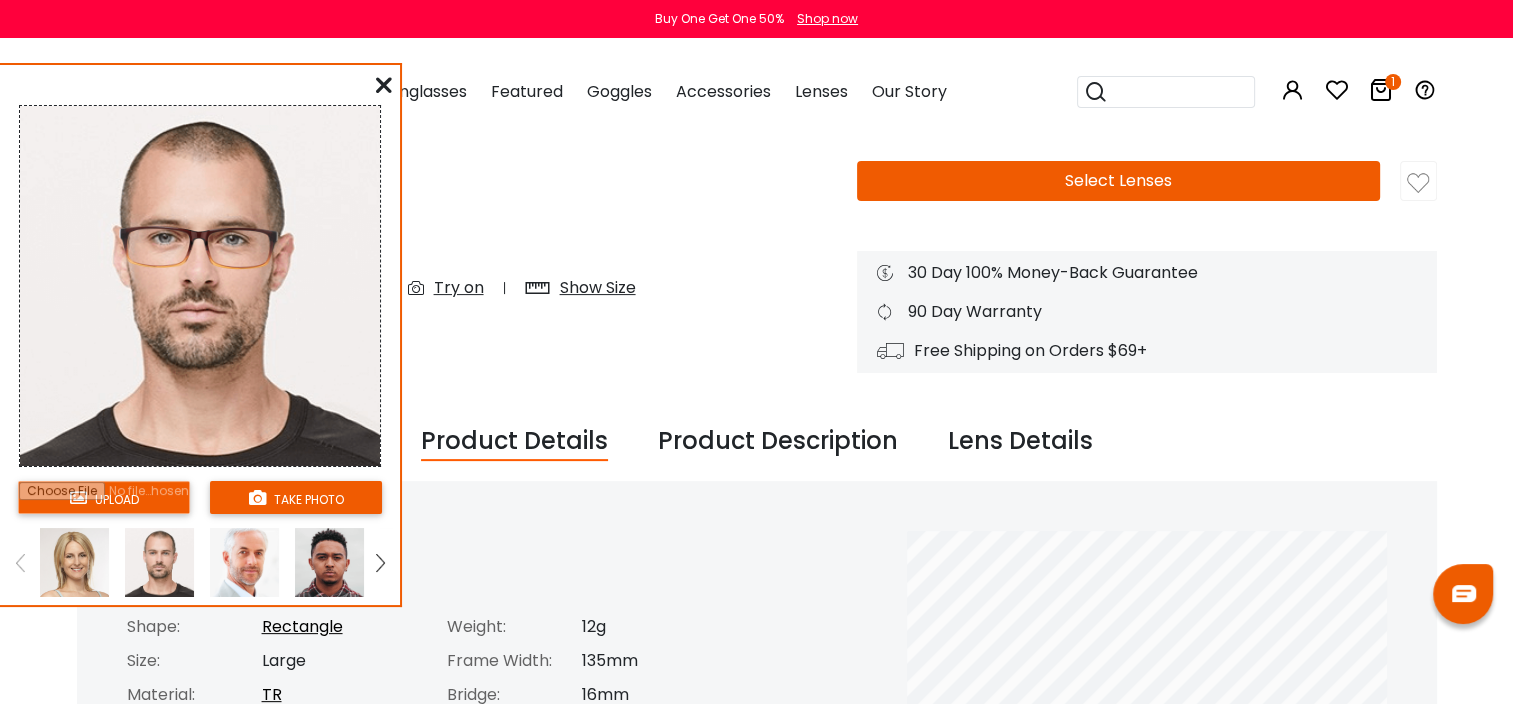 click at bounding box center (244, 562) 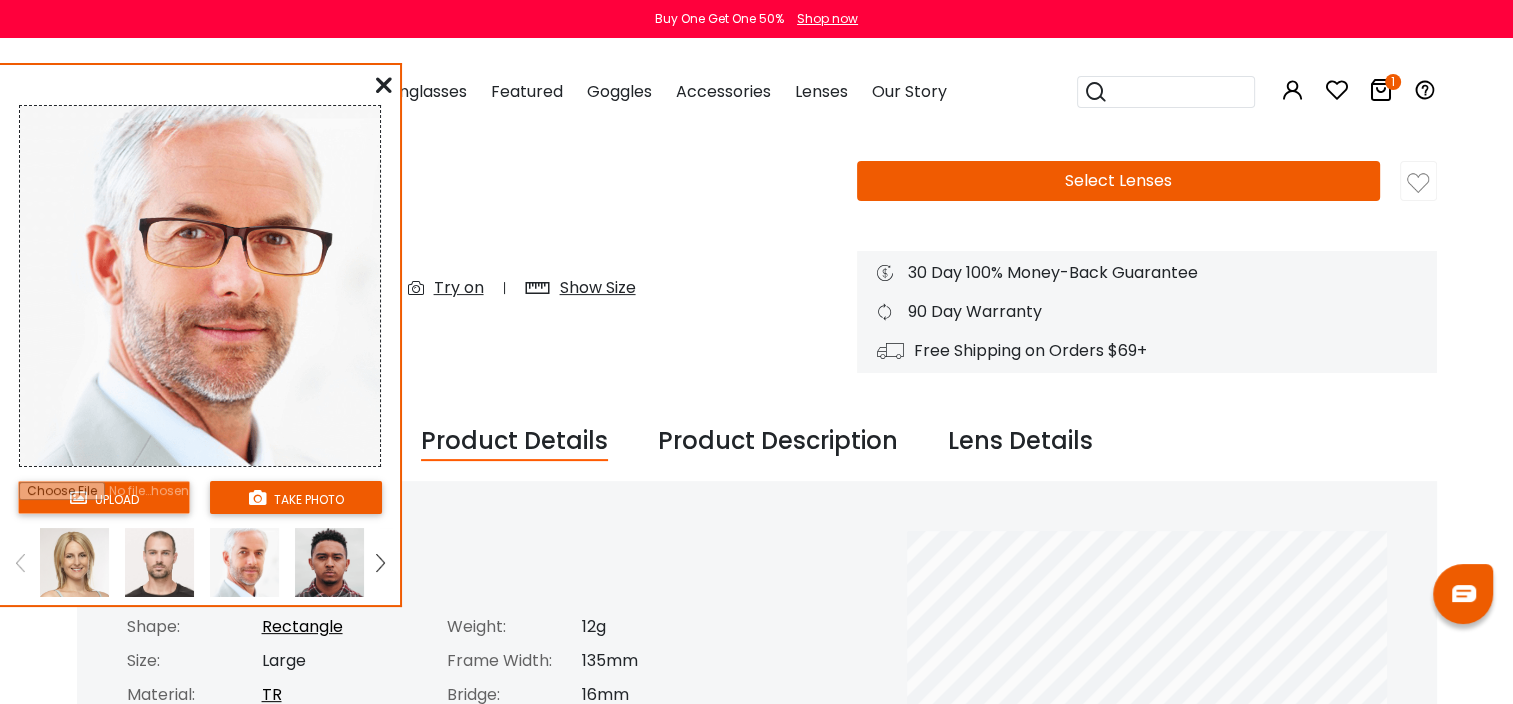 click at bounding box center [329, 562] 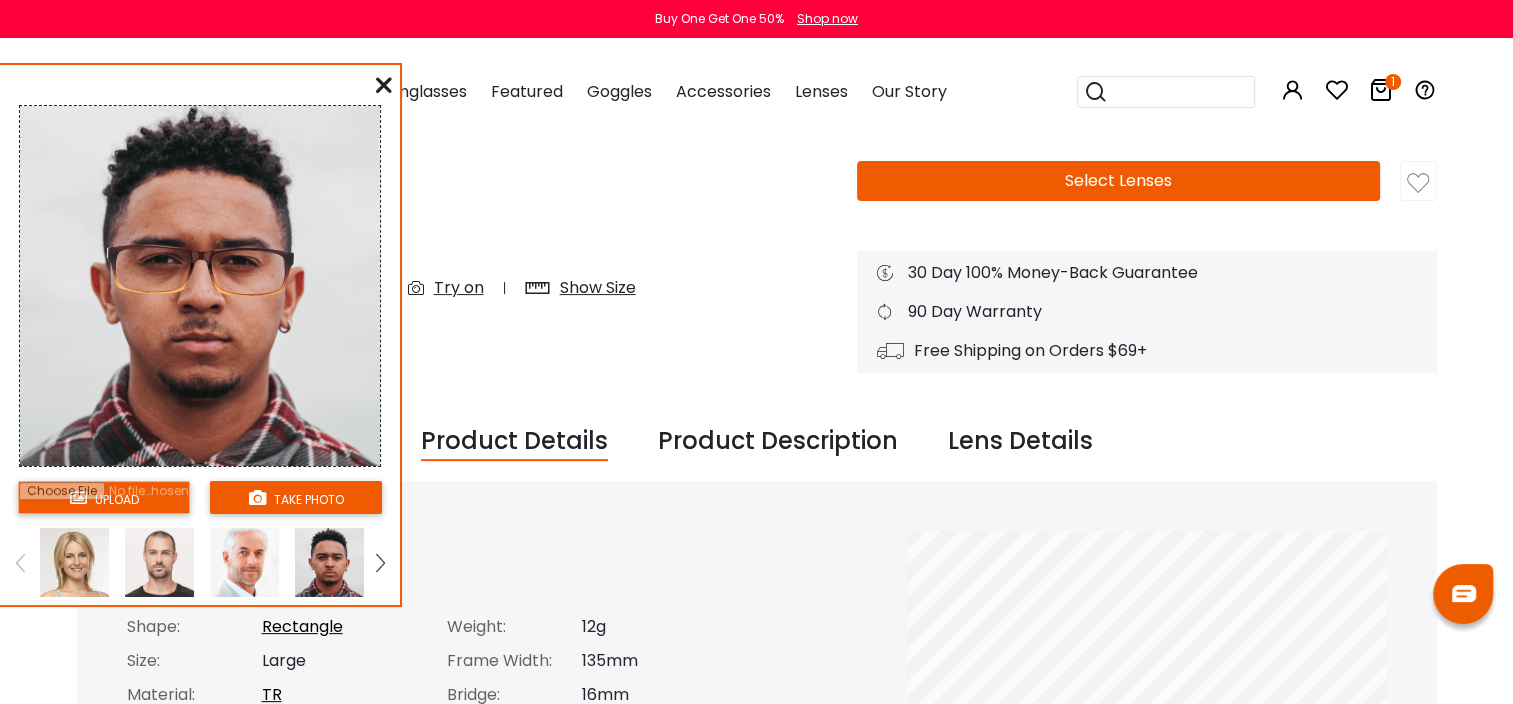 click at bounding box center [380, 562] 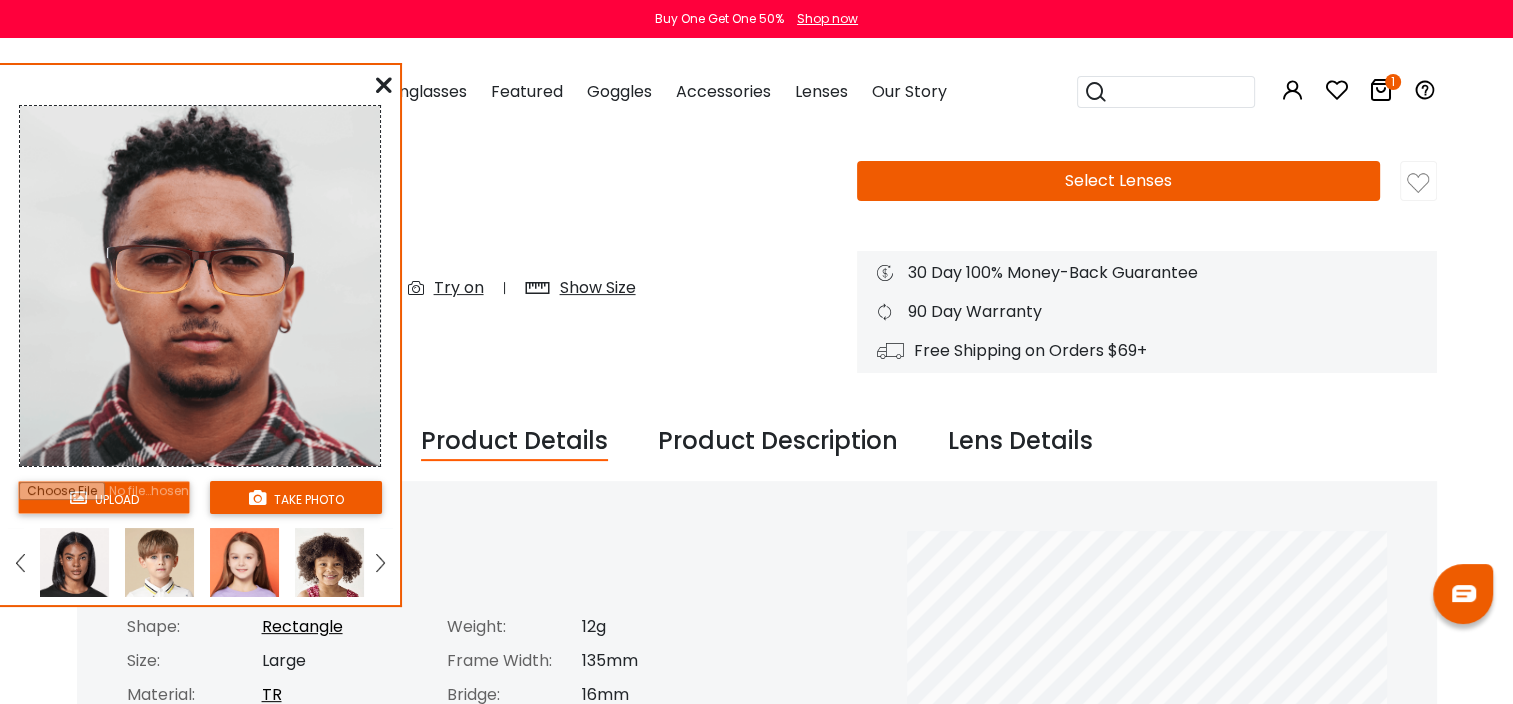 click at bounding box center (20, 563) 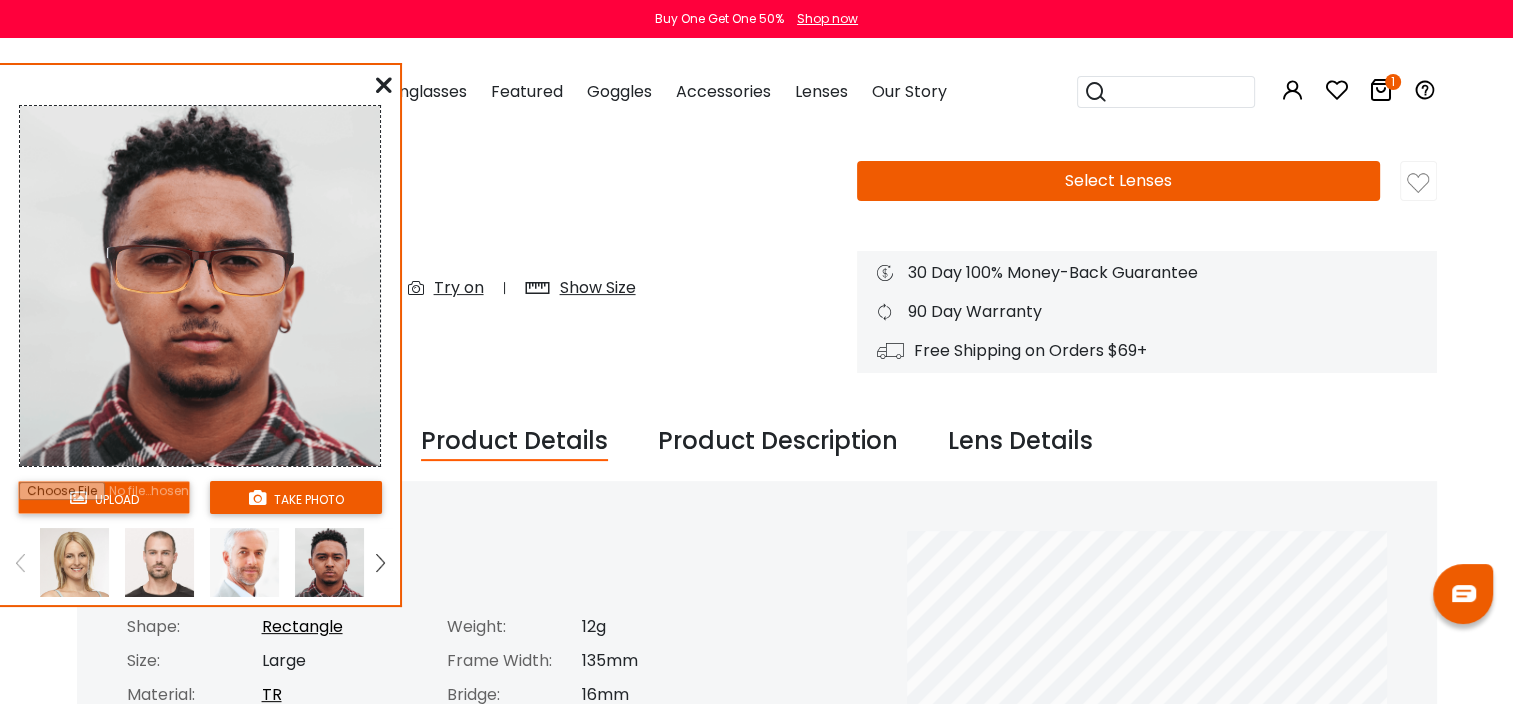click at bounding box center (159, 562) 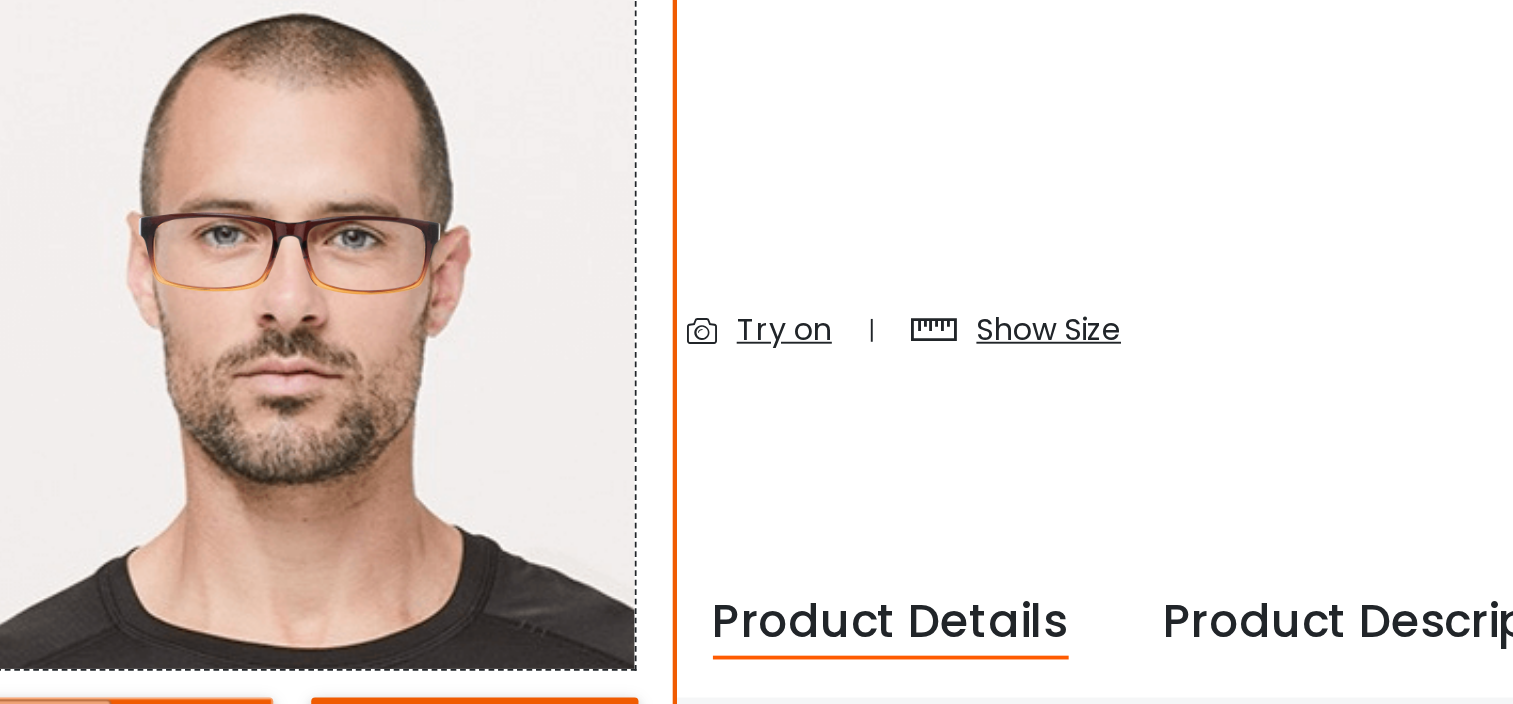 scroll, scrollTop: 436, scrollLeft: 0, axis: vertical 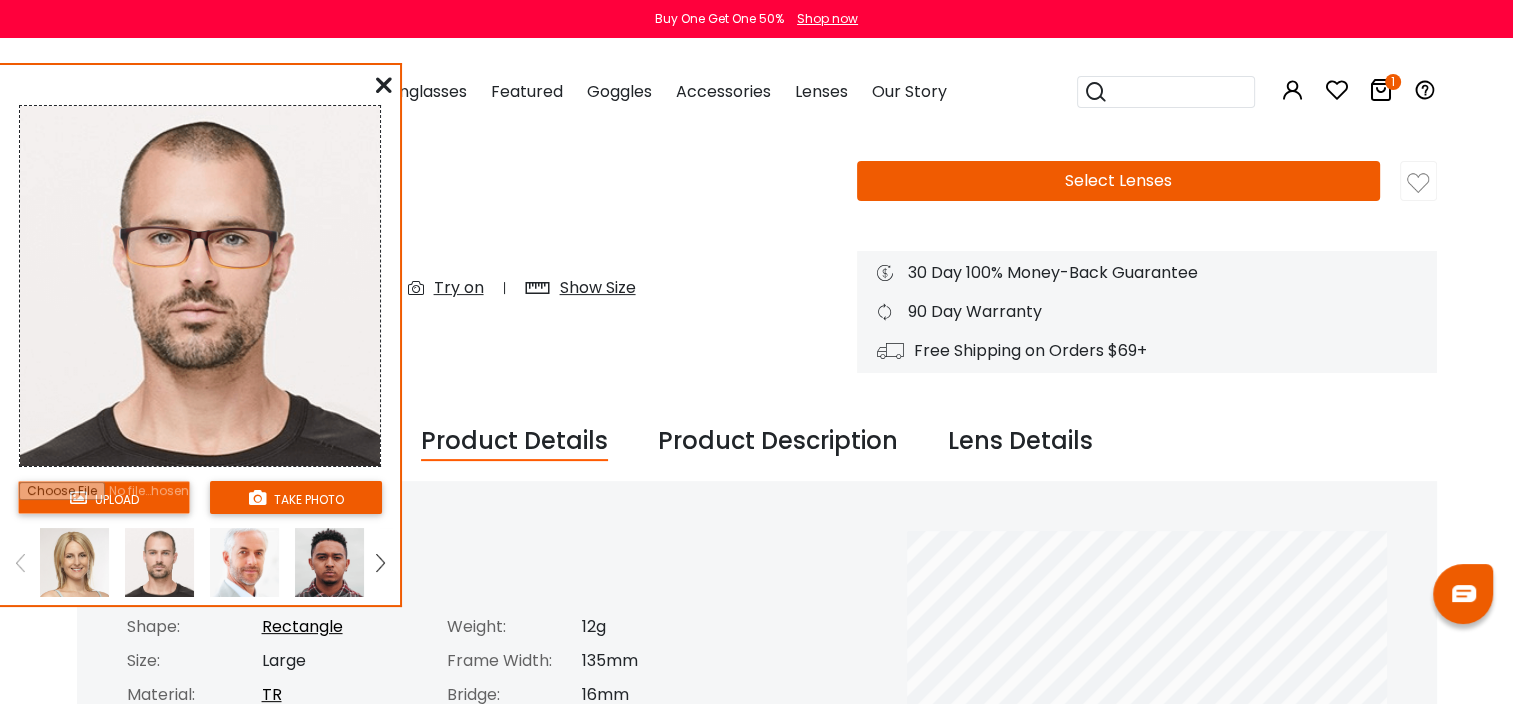 click at bounding box center [384, 85] 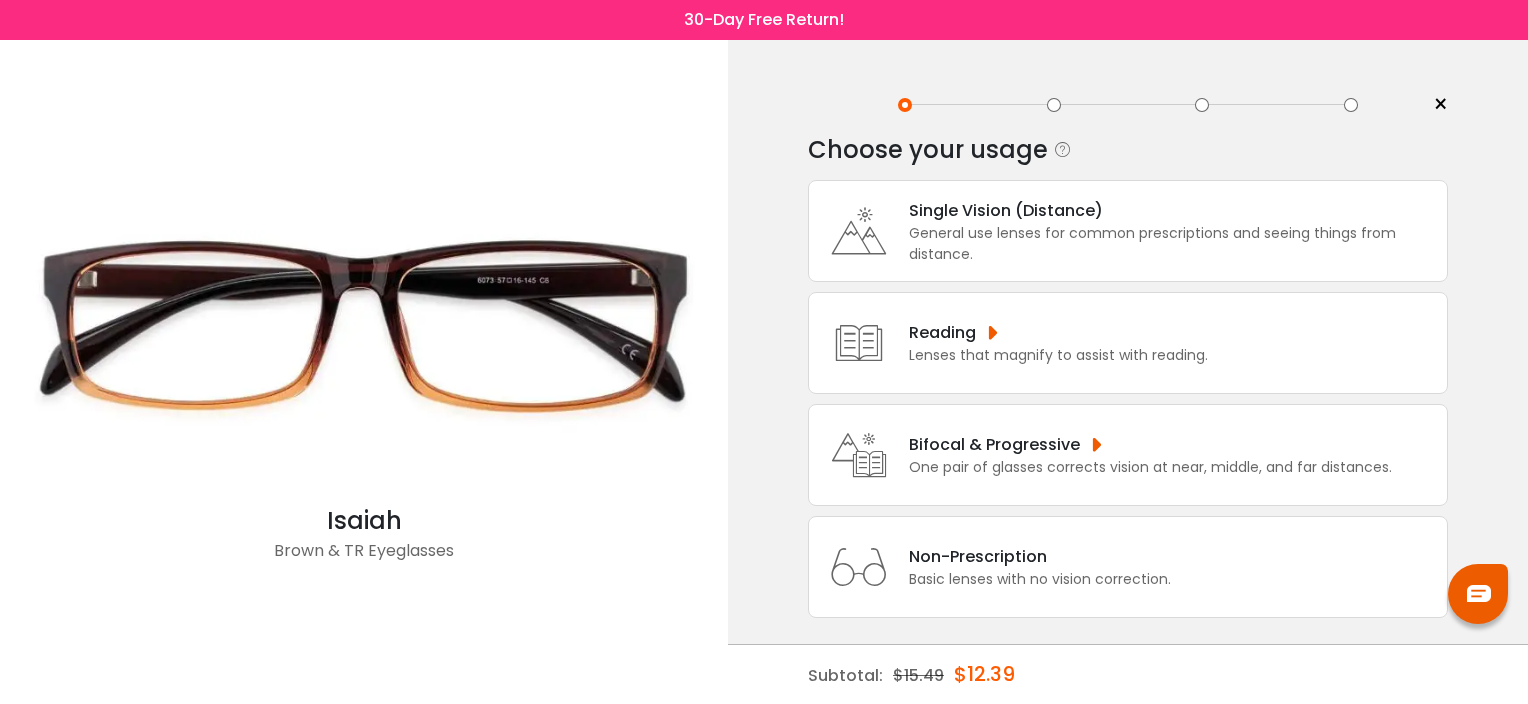scroll, scrollTop: 0, scrollLeft: 0, axis: both 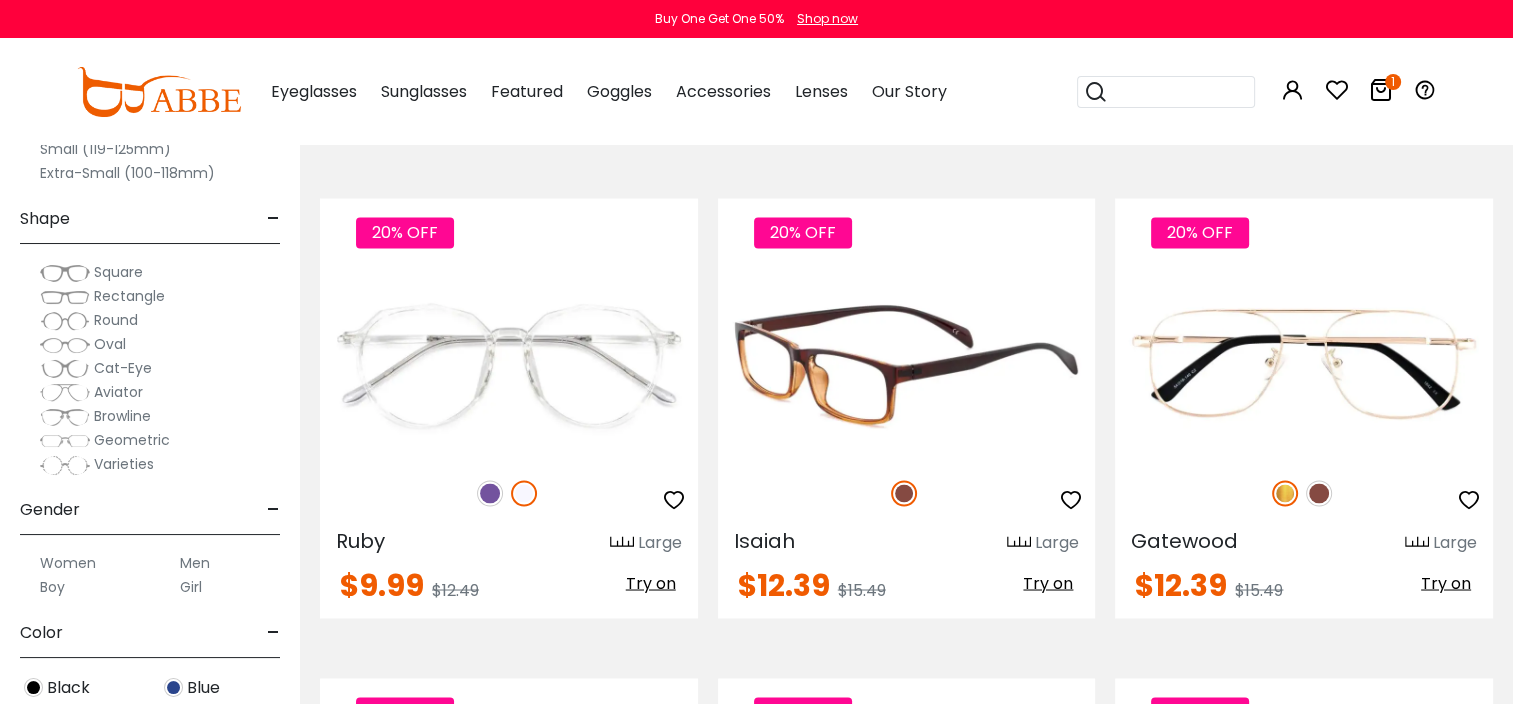 click at bounding box center (907, 364) 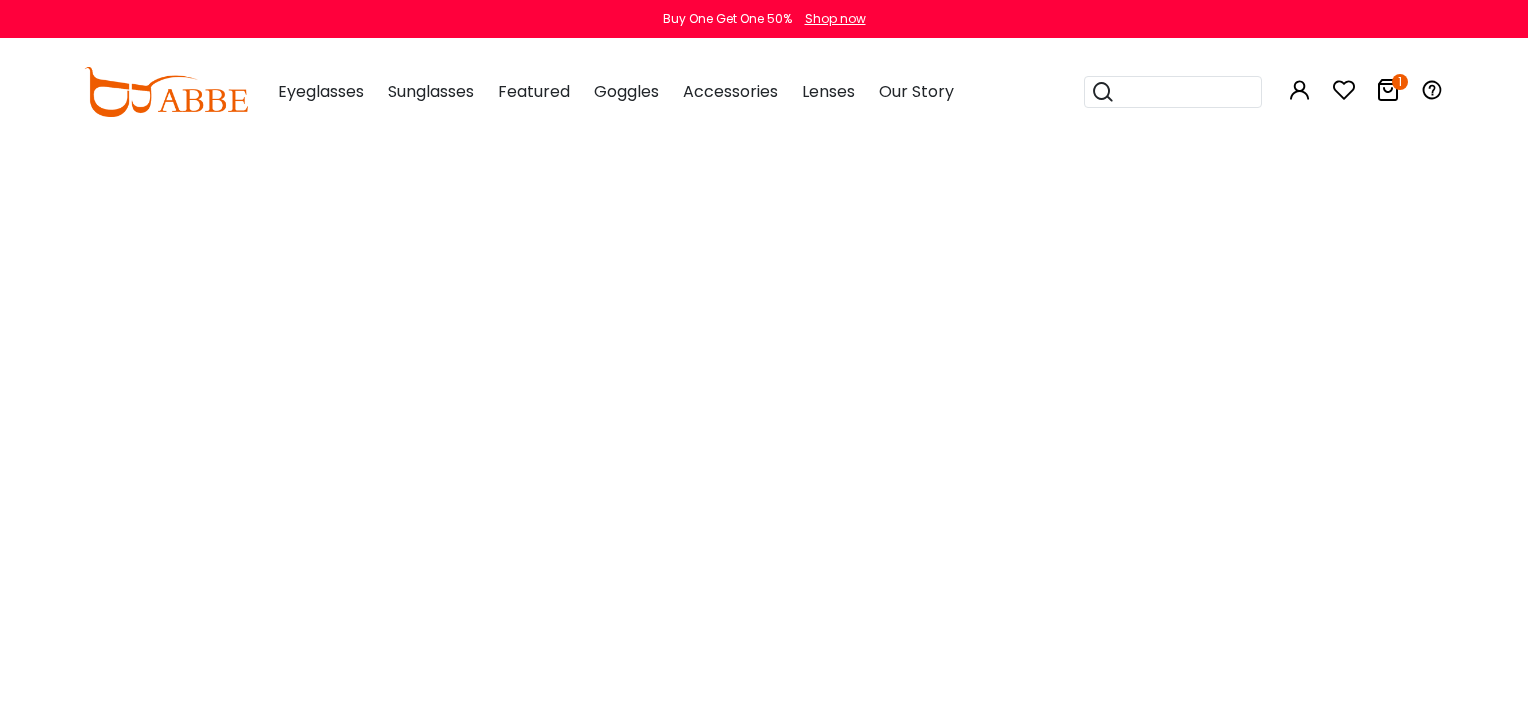 scroll, scrollTop: 0, scrollLeft: 0, axis: both 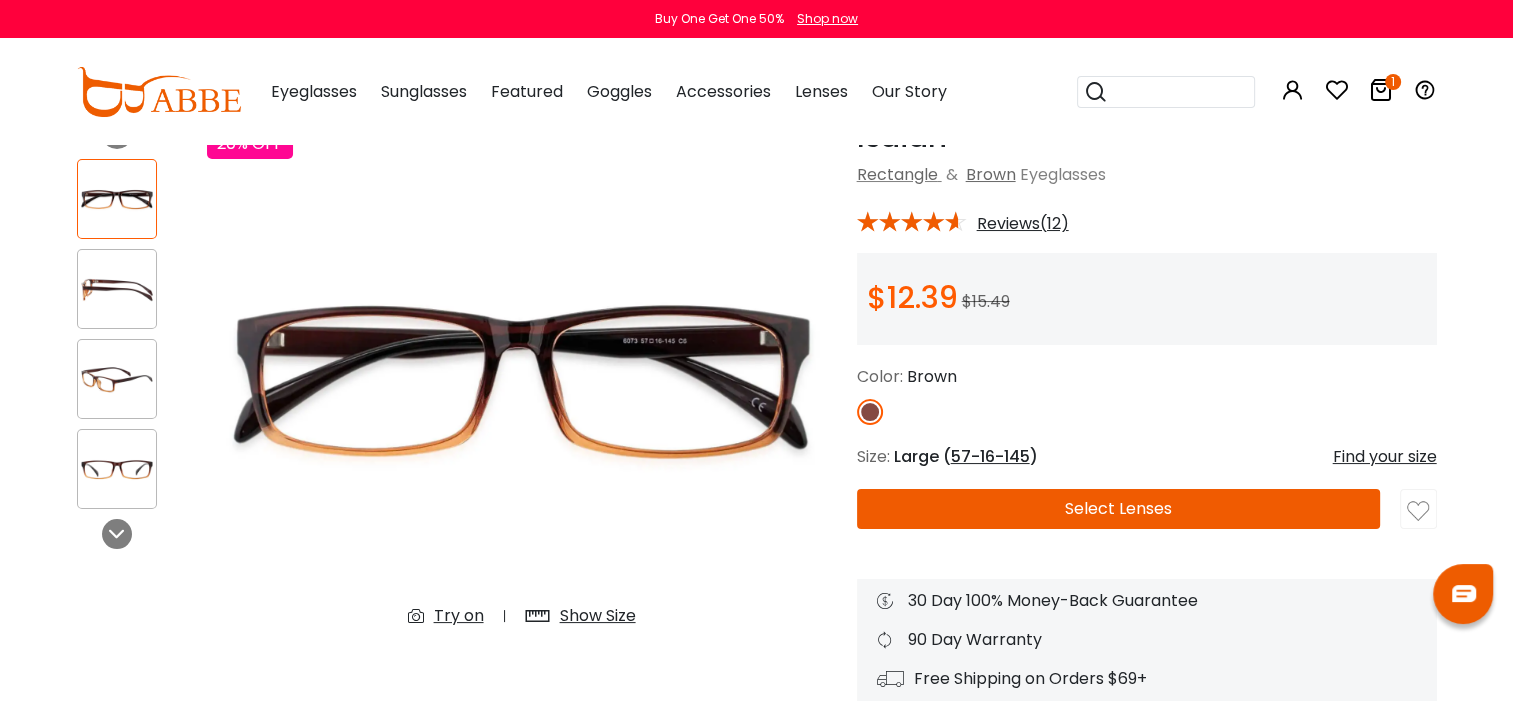click on "Select Lenses" at bounding box center [1119, 509] 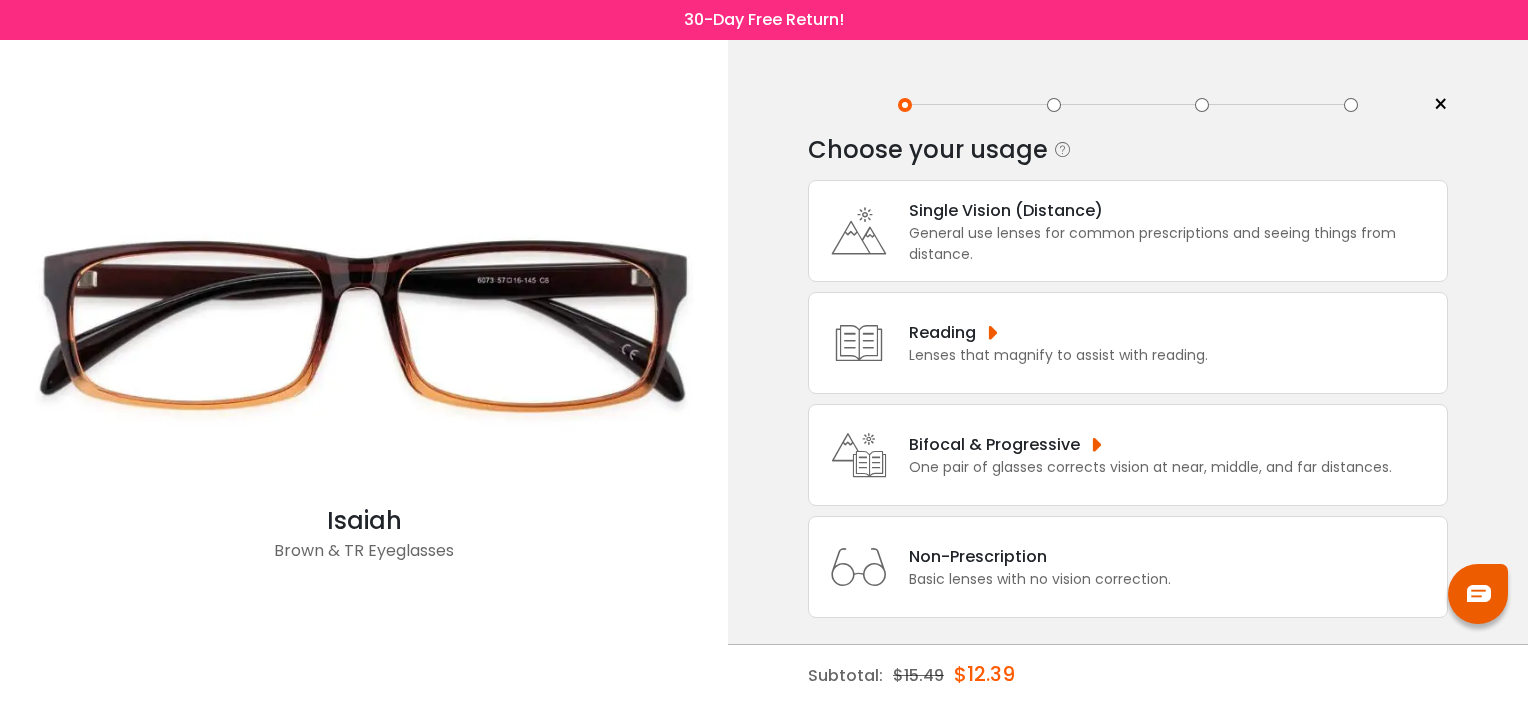 scroll, scrollTop: 0, scrollLeft: 0, axis: both 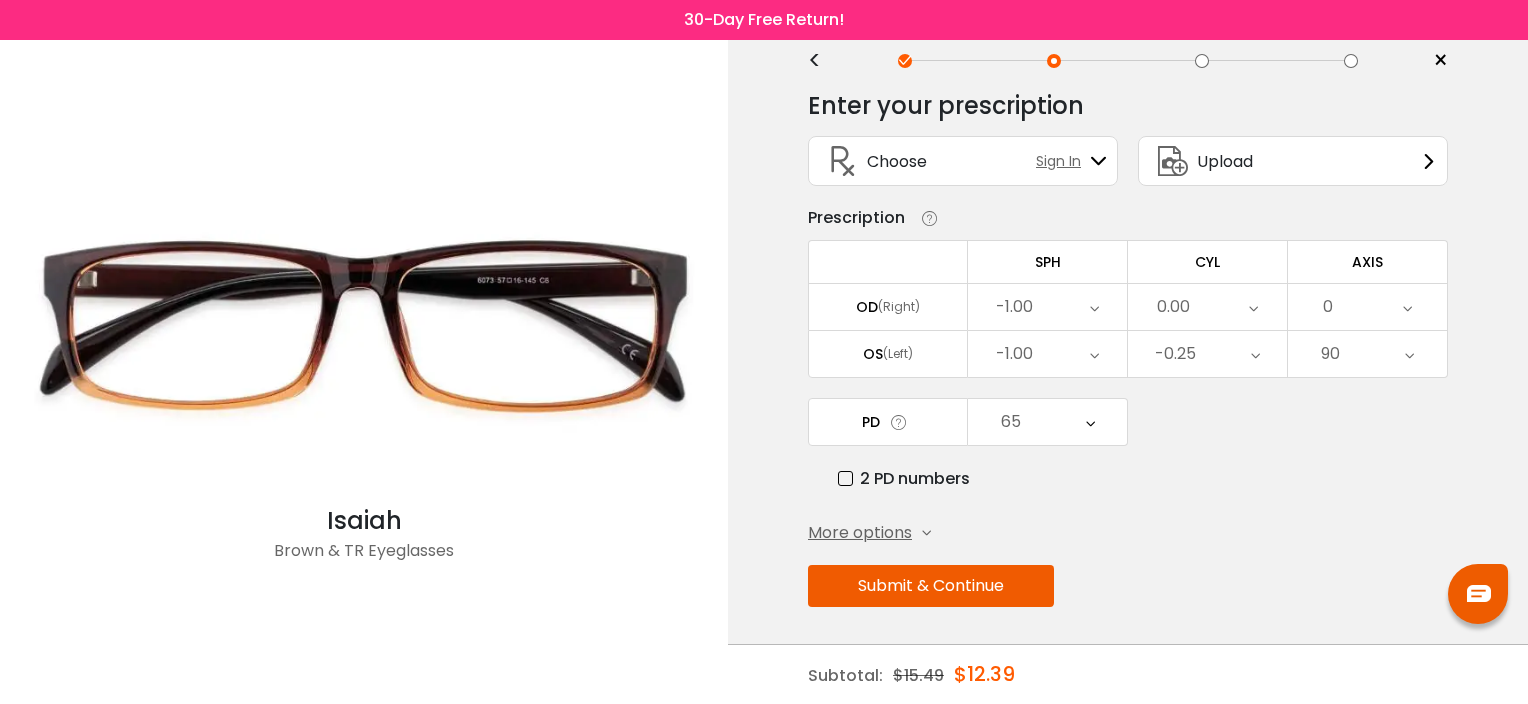 click on "Submit & Continue" at bounding box center [931, 586] 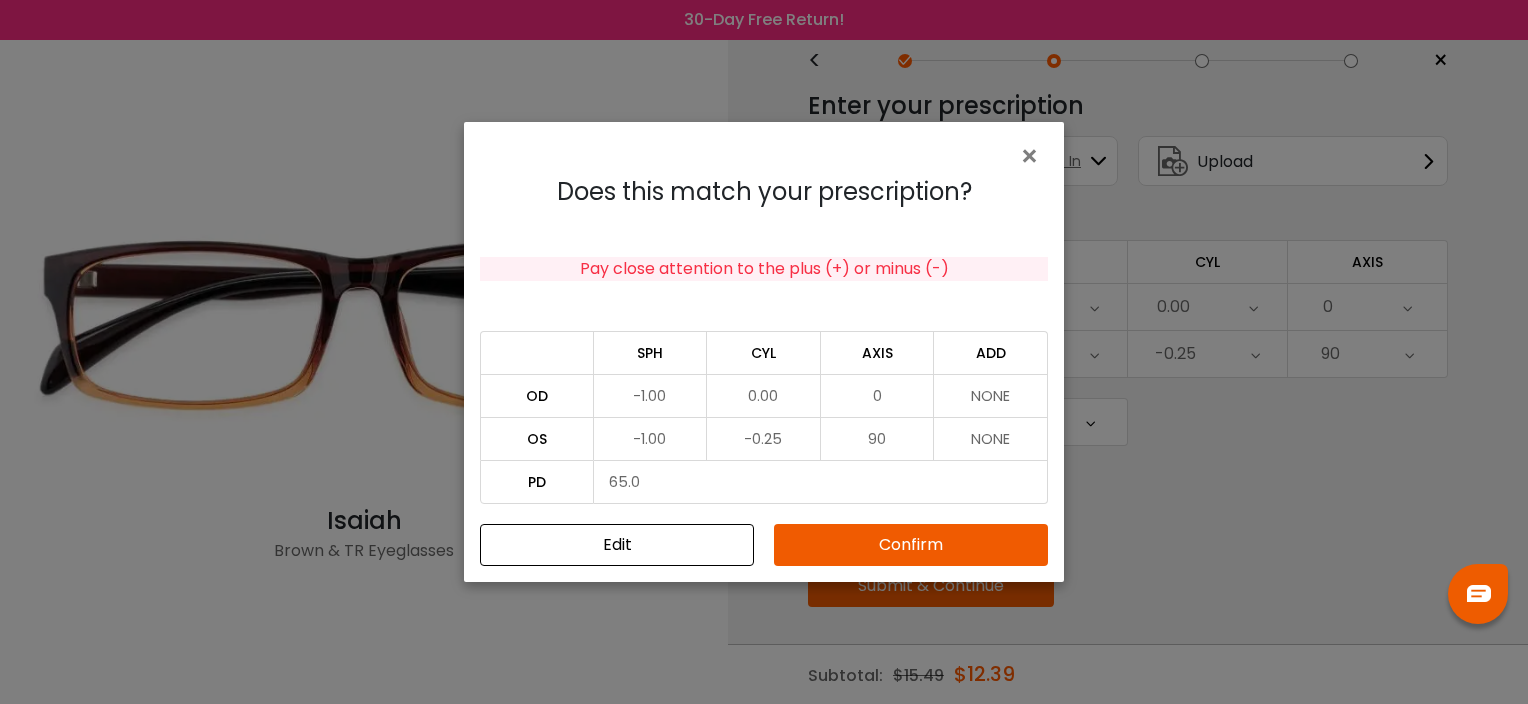 click on "Confirm" at bounding box center [911, 545] 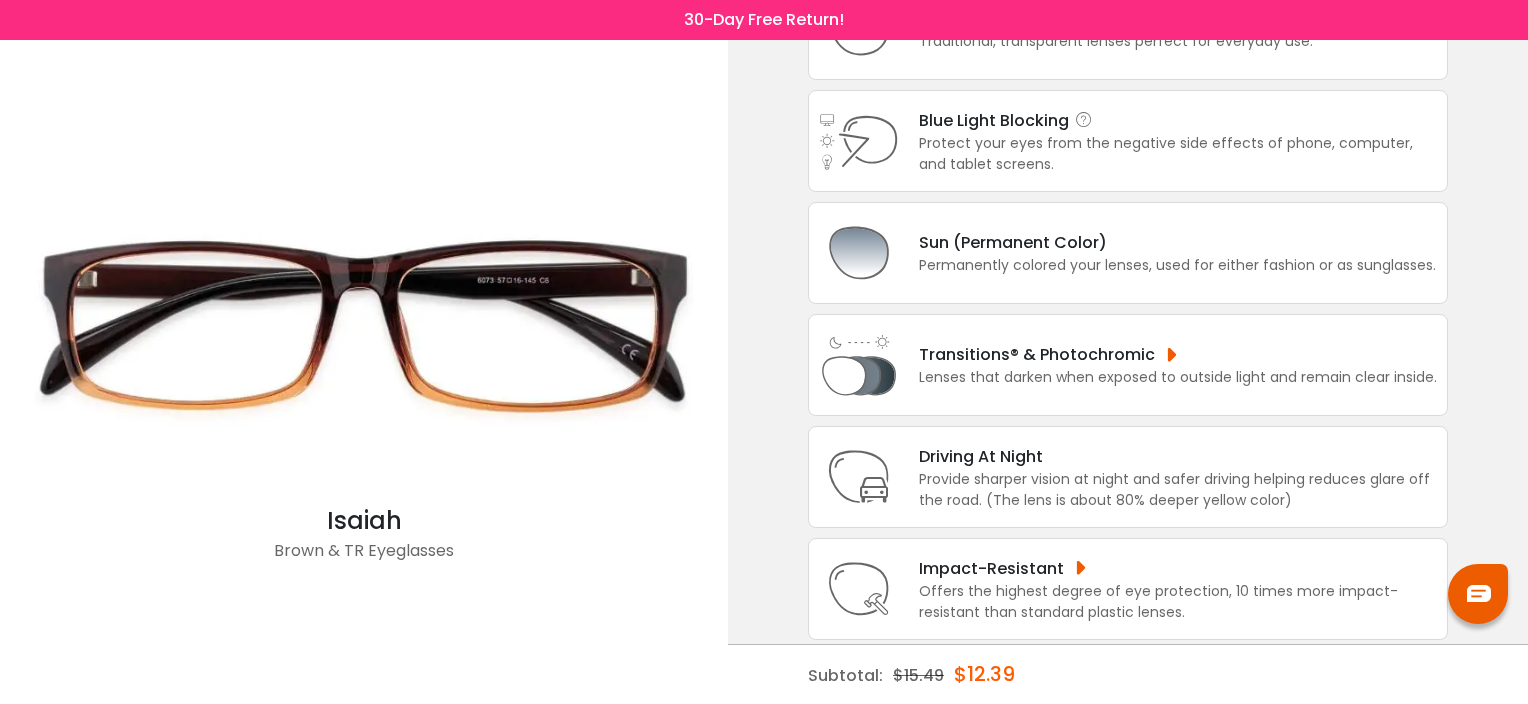 scroll, scrollTop: 219, scrollLeft: 0, axis: vertical 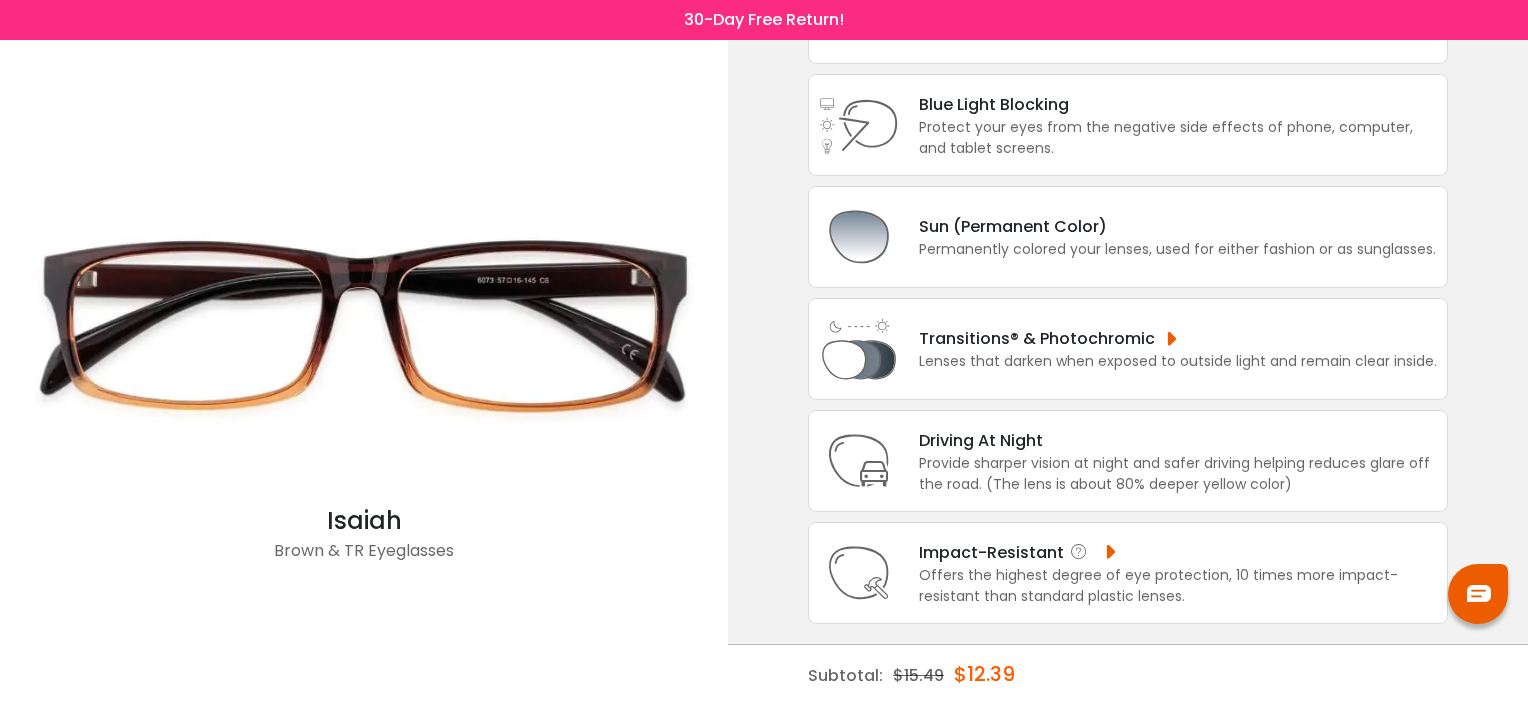 click on "Impact-Resistant" at bounding box center [1178, 552] 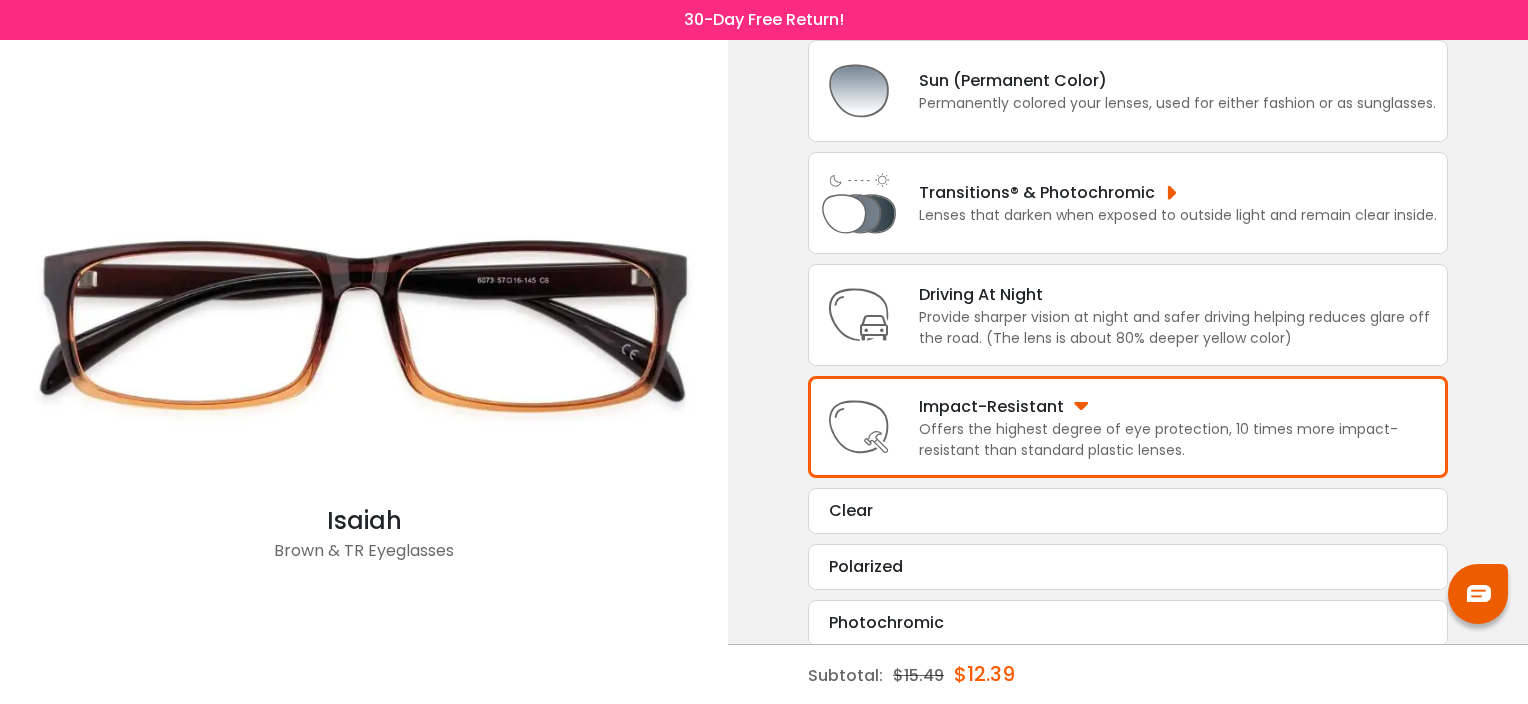 scroll, scrollTop: 384, scrollLeft: 0, axis: vertical 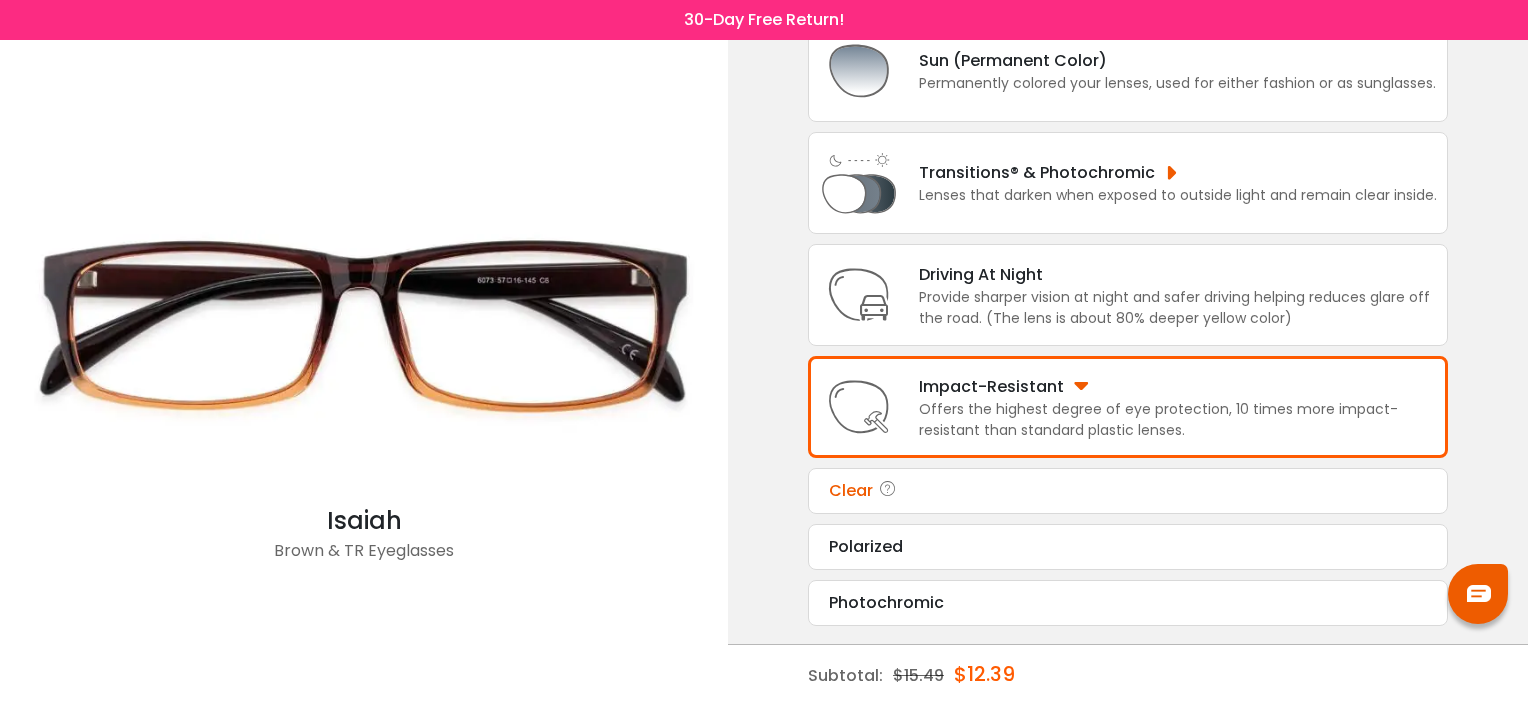 click on "Clear" at bounding box center [1128, 491] 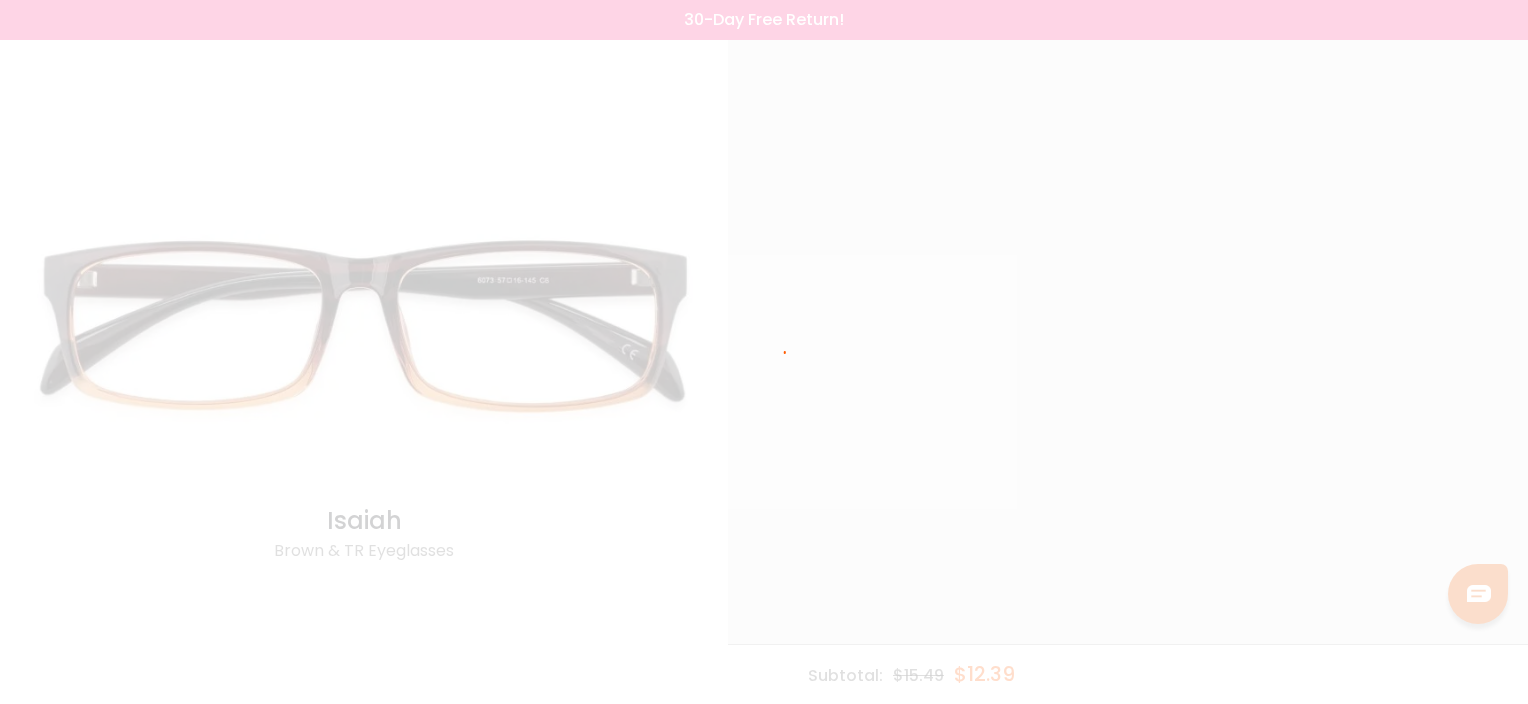 scroll, scrollTop: 0, scrollLeft: 0, axis: both 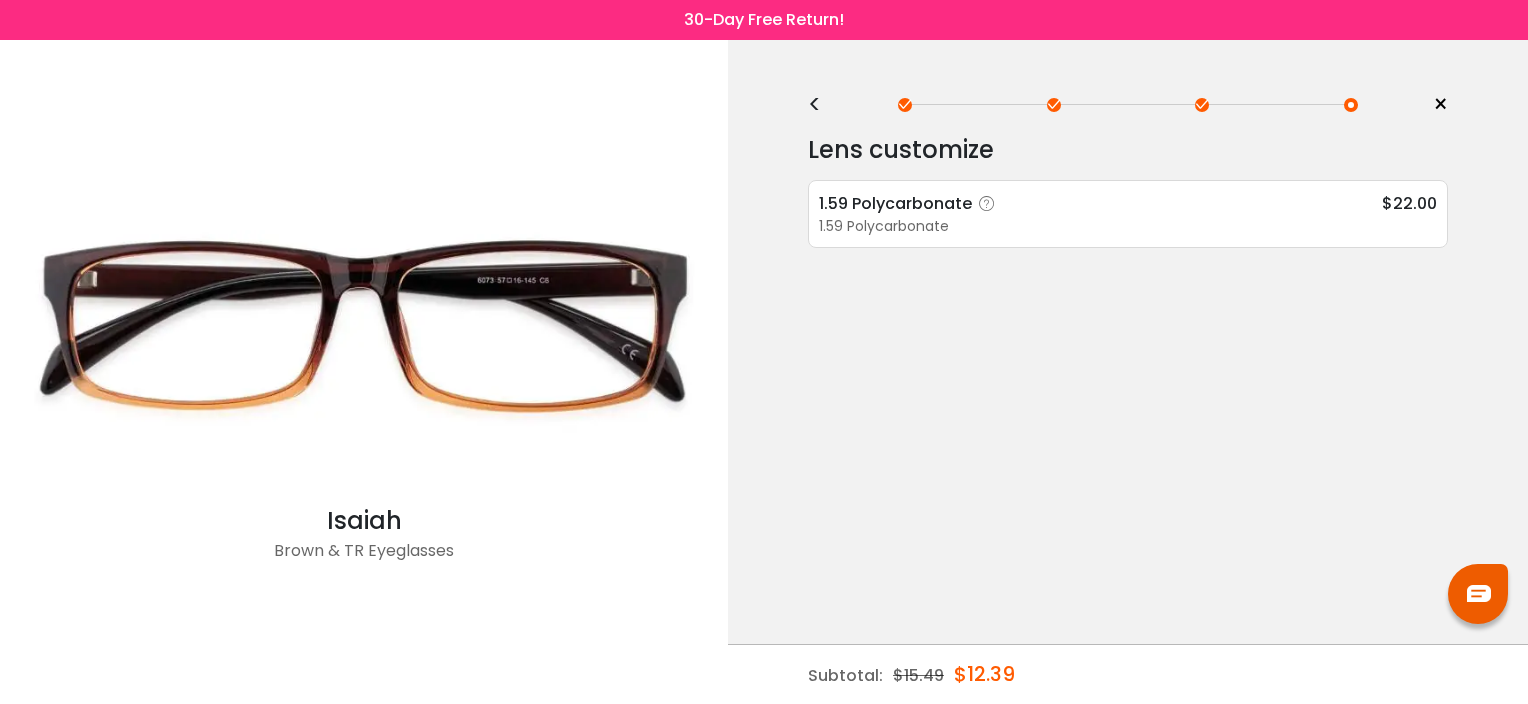 click on "1.59 Polycarbonate
$22.00" at bounding box center [1128, 203] 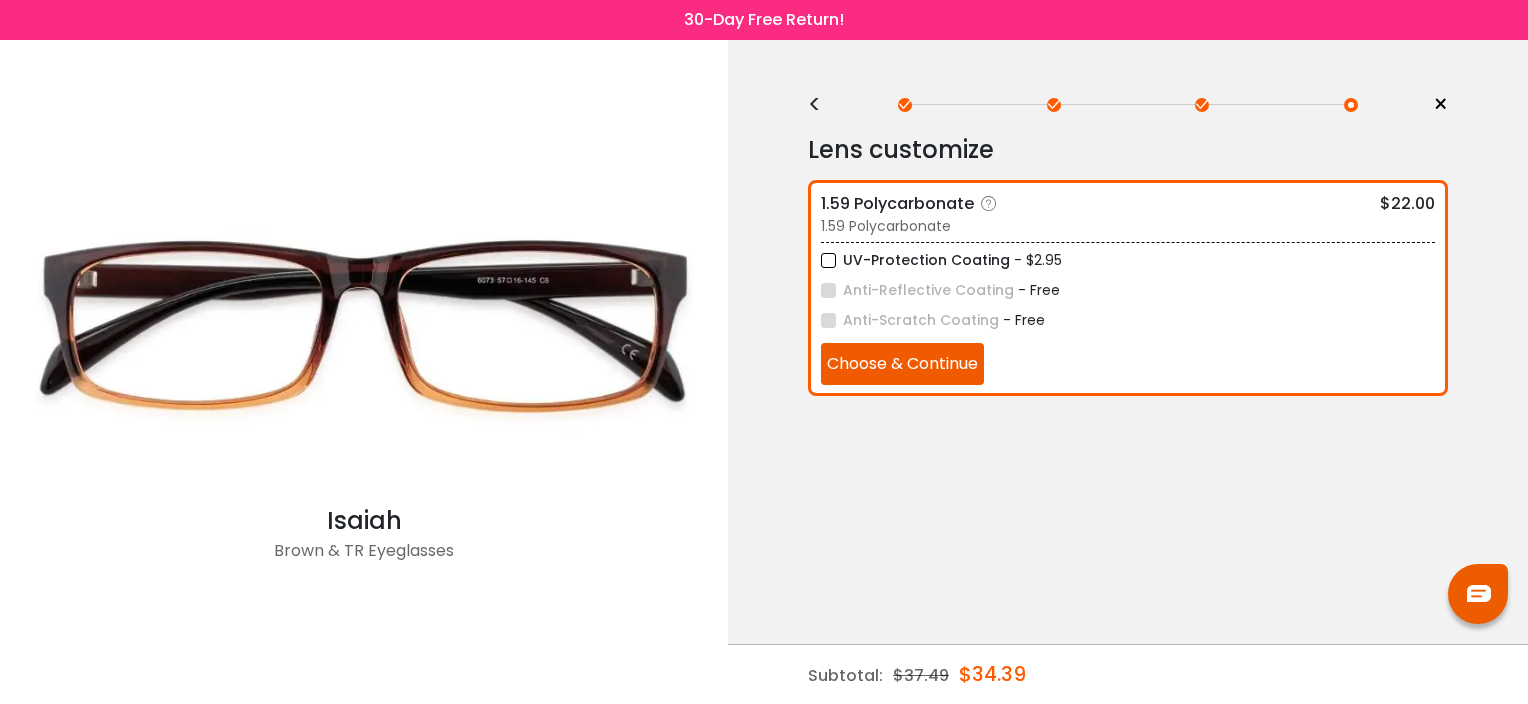 click on "Choose & Continue" at bounding box center (902, 364) 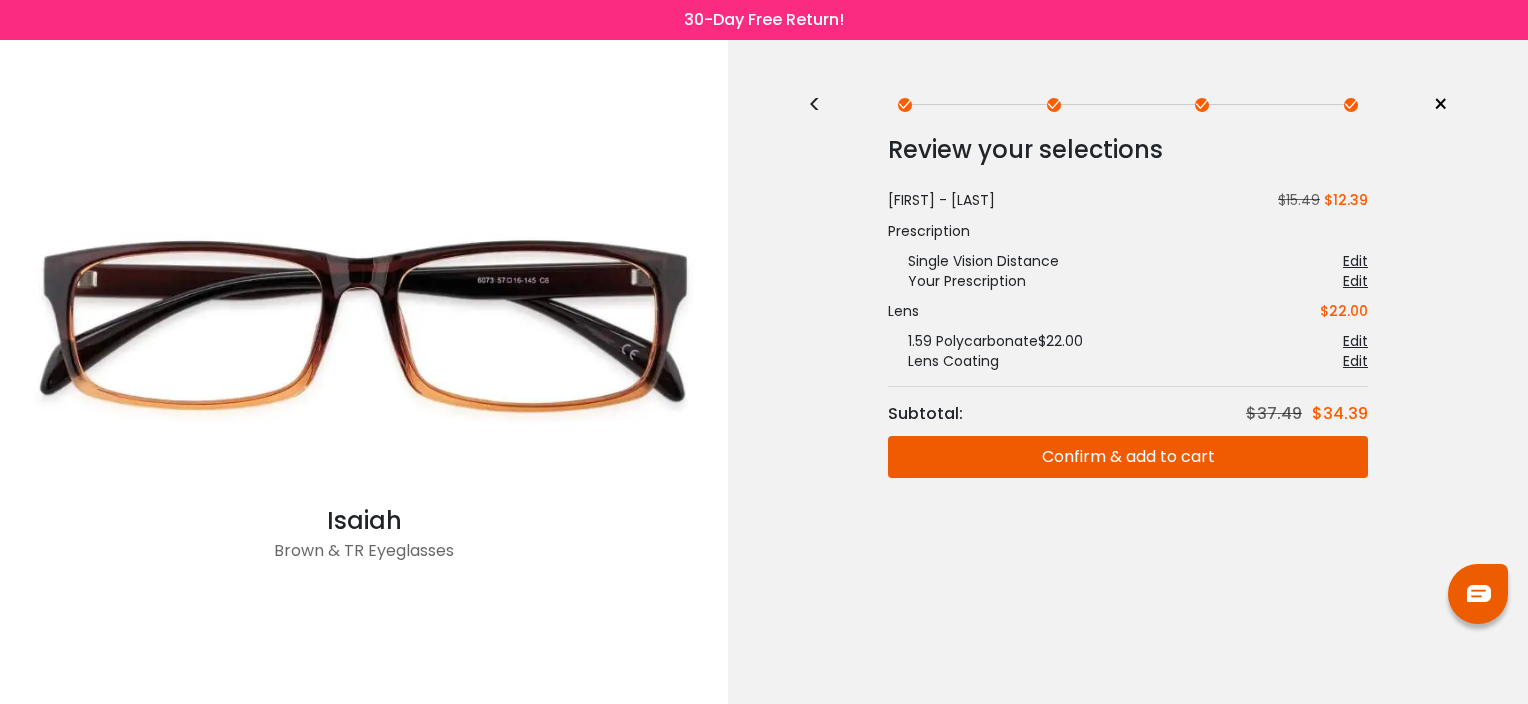 click on "Confirm & add to cart" at bounding box center [1128, 457] 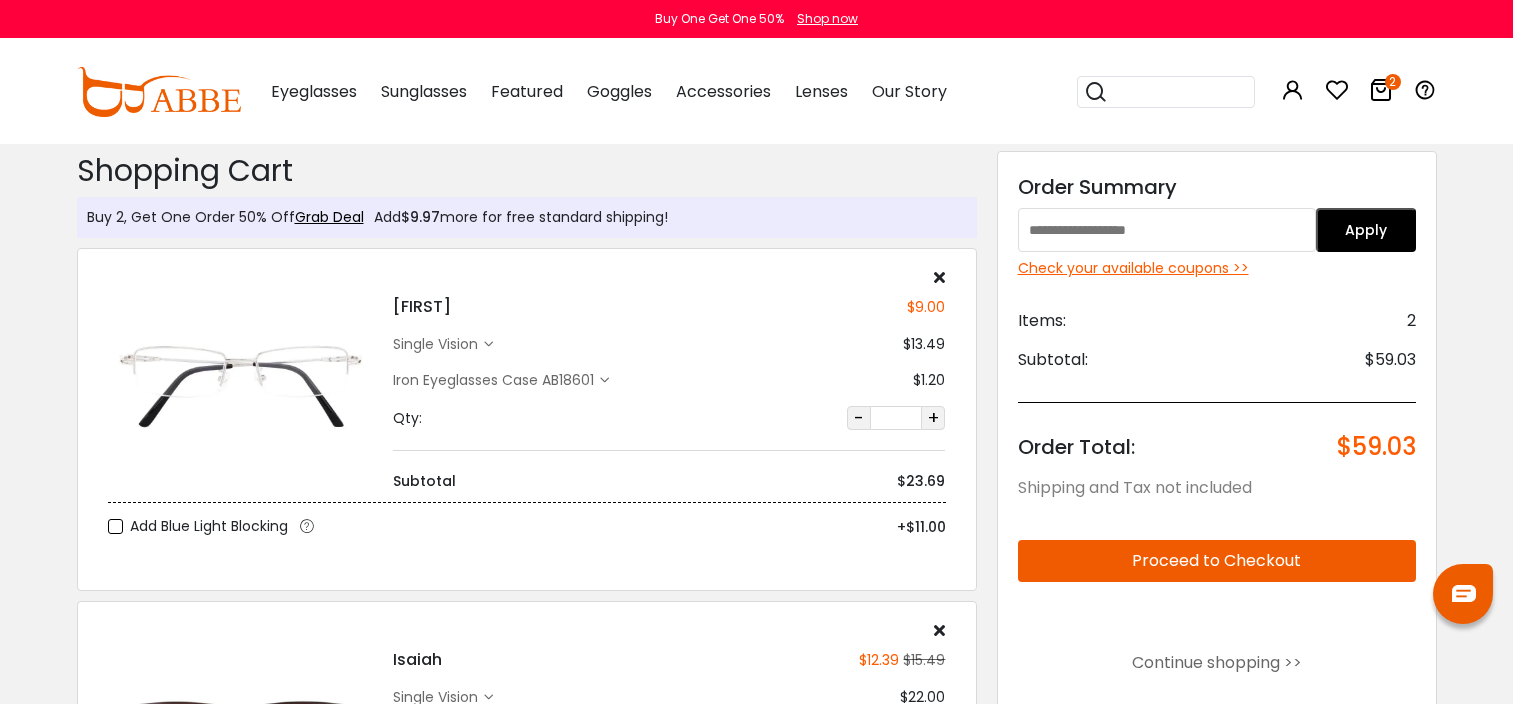 scroll, scrollTop: 0, scrollLeft: 0, axis: both 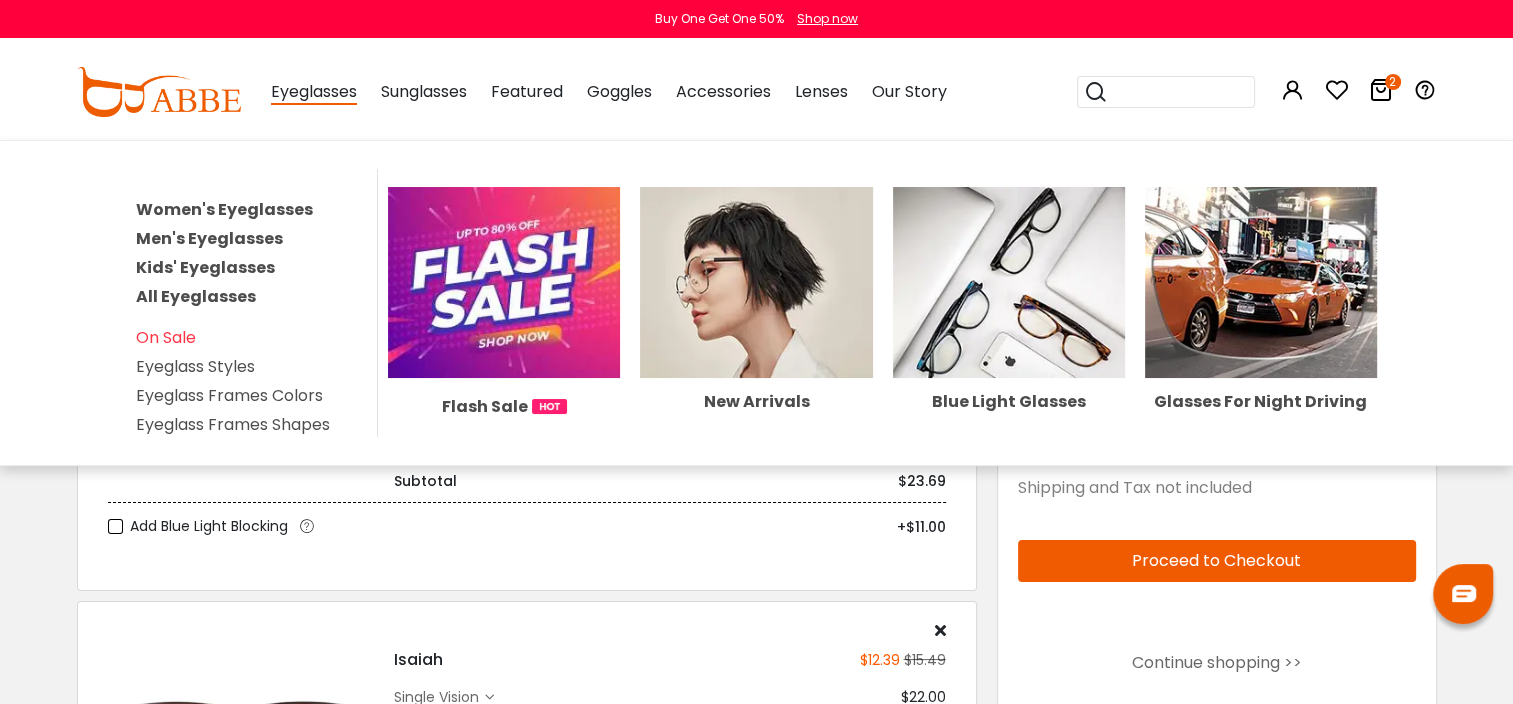 click on "Eyeglasses" at bounding box center [314, 92] 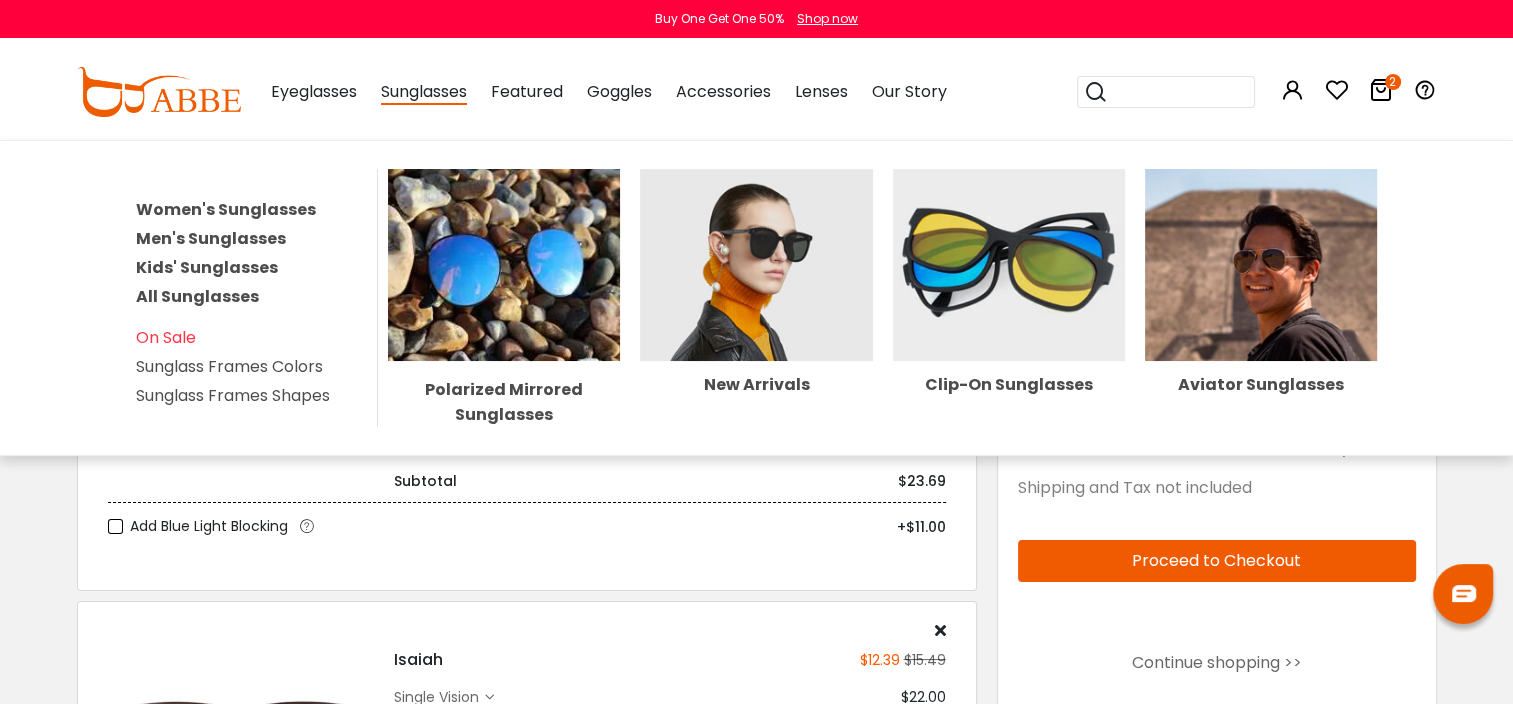 click on "Sunglasses" at bounding box center [424, 92] 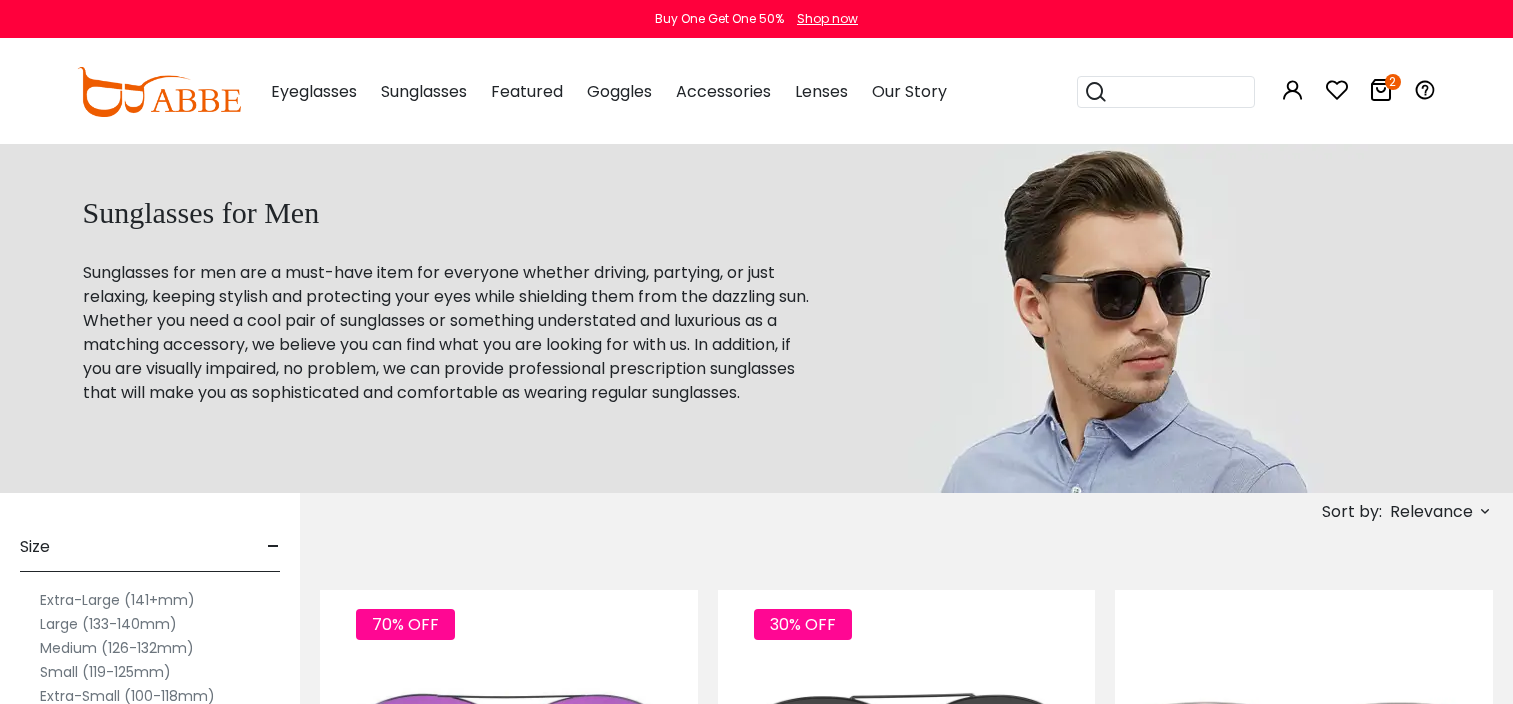 scroll, scrollTop: 0, scrollLeft: 0, axis: both 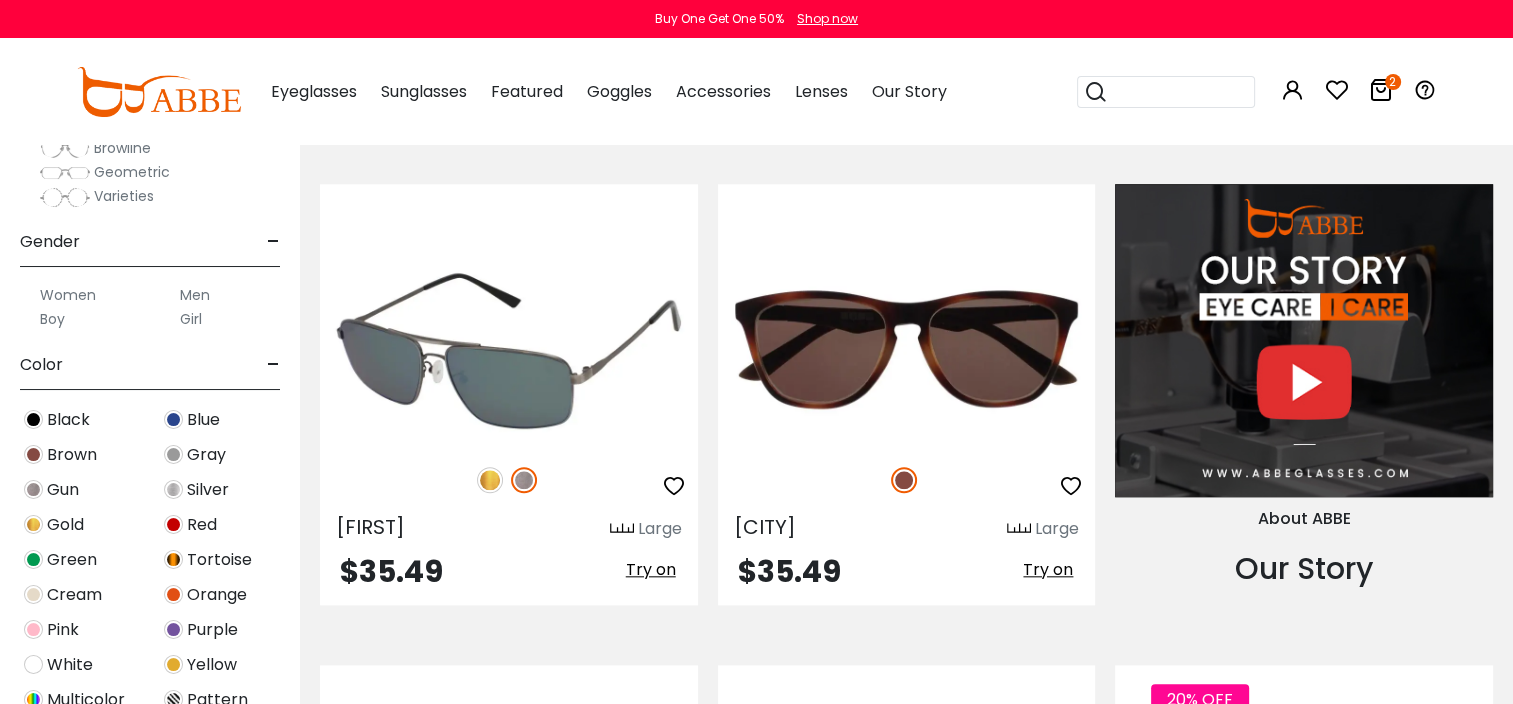 click on "Try on" at bounding box center (651, 569) 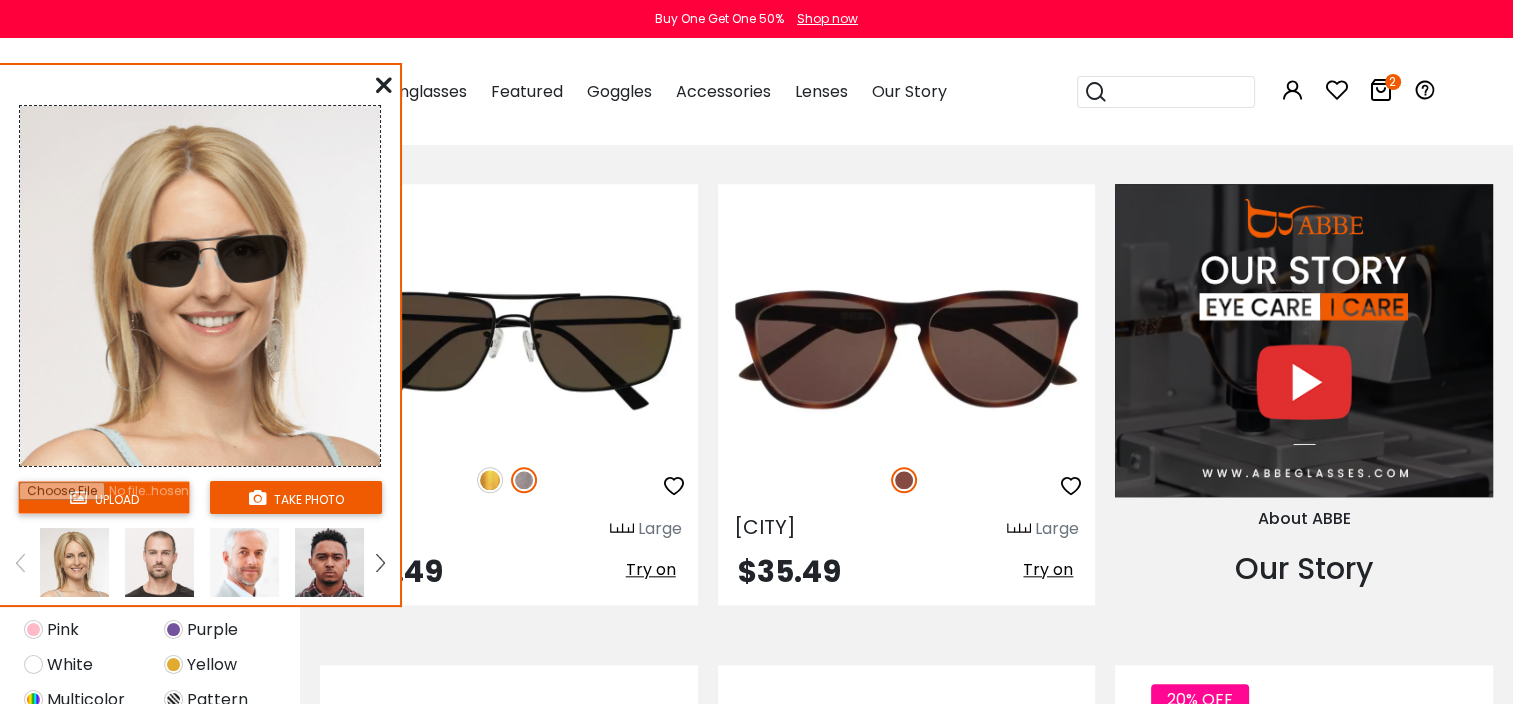 click at bounding box center [159, 562] 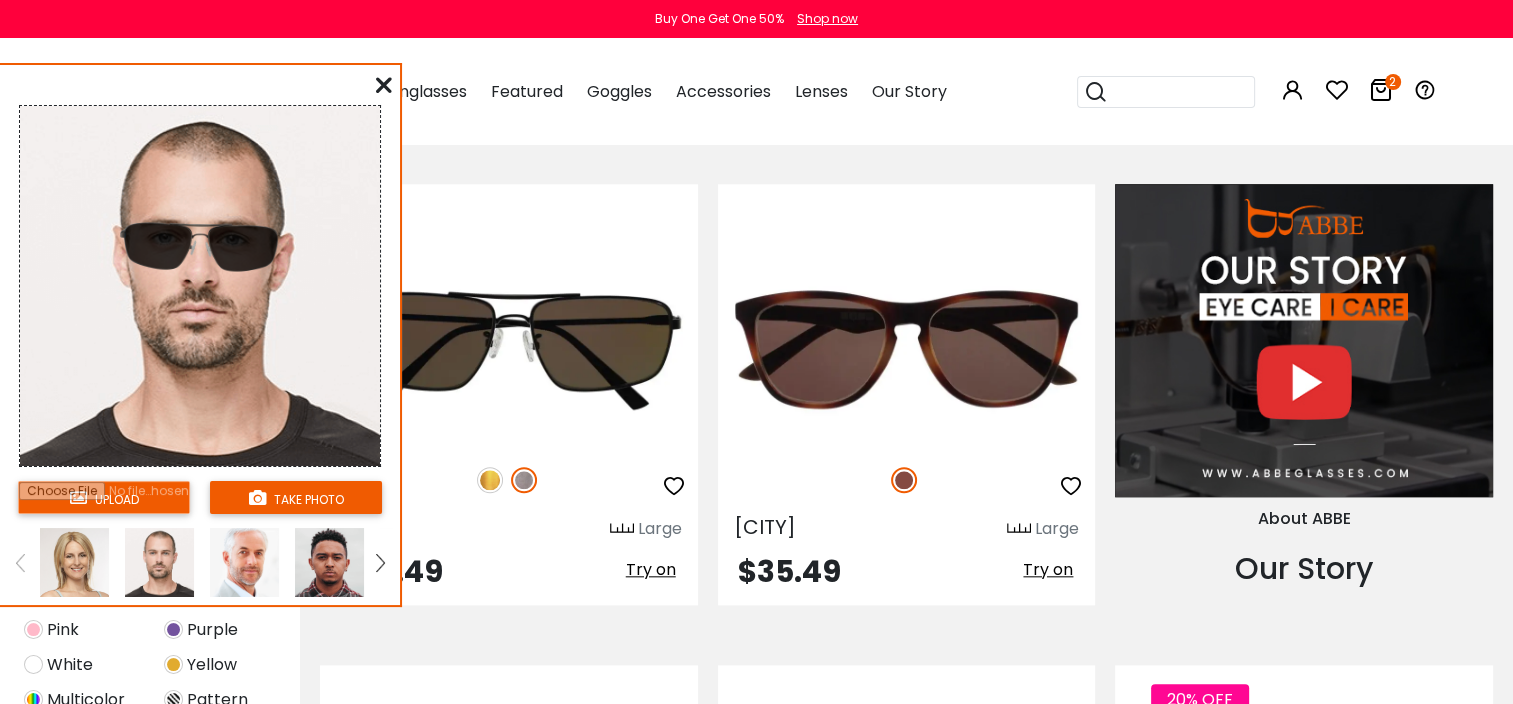 click at bounding box center [329, 562] 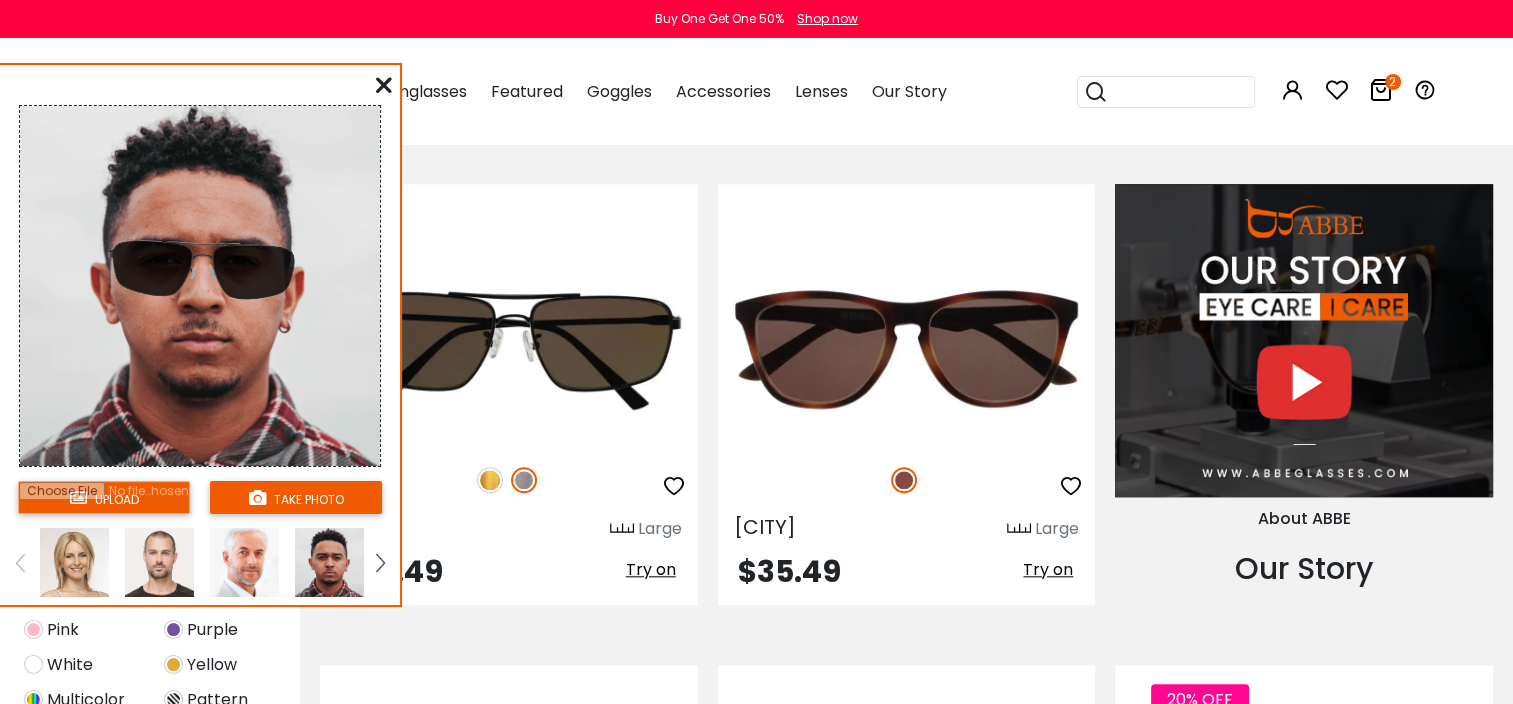 click at bounding box center [159, 562] 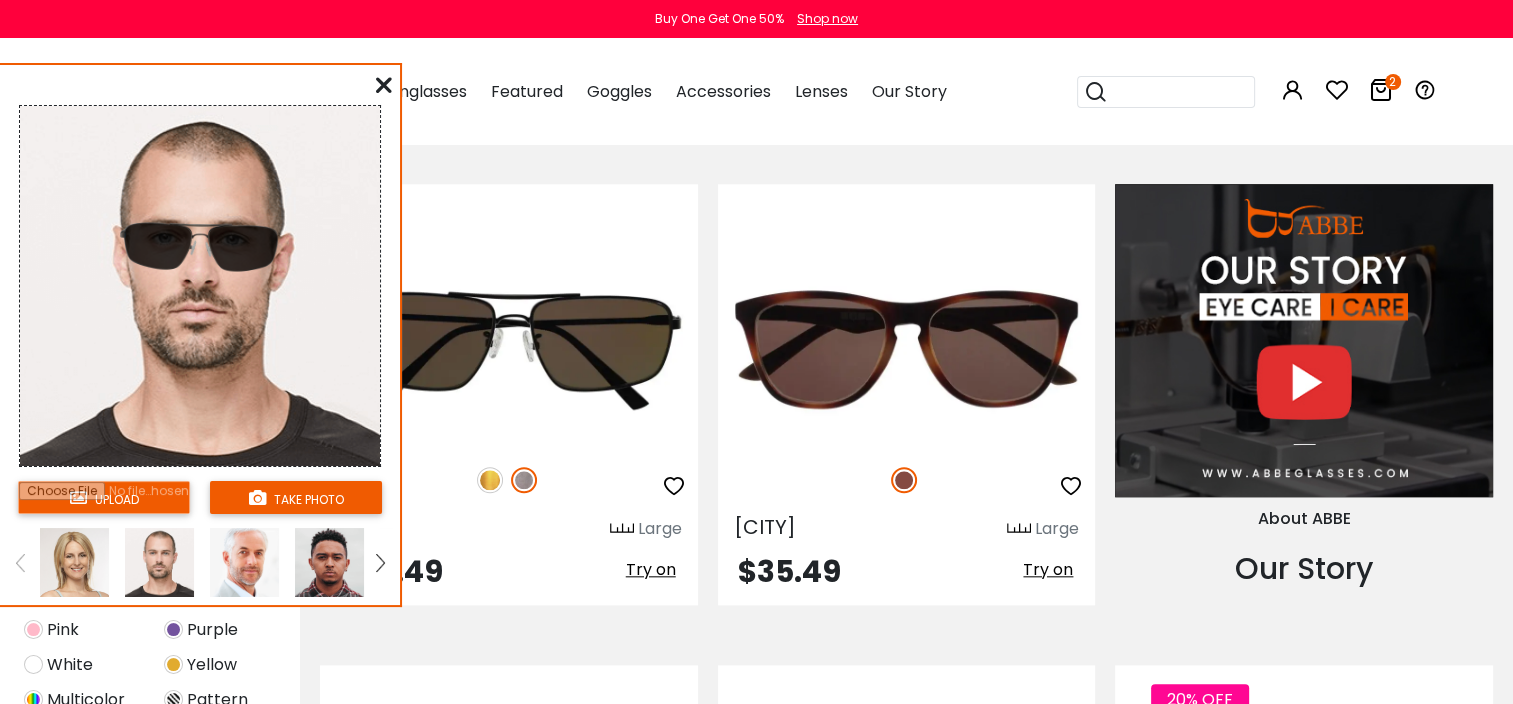 click at bounding box center [244, 562] 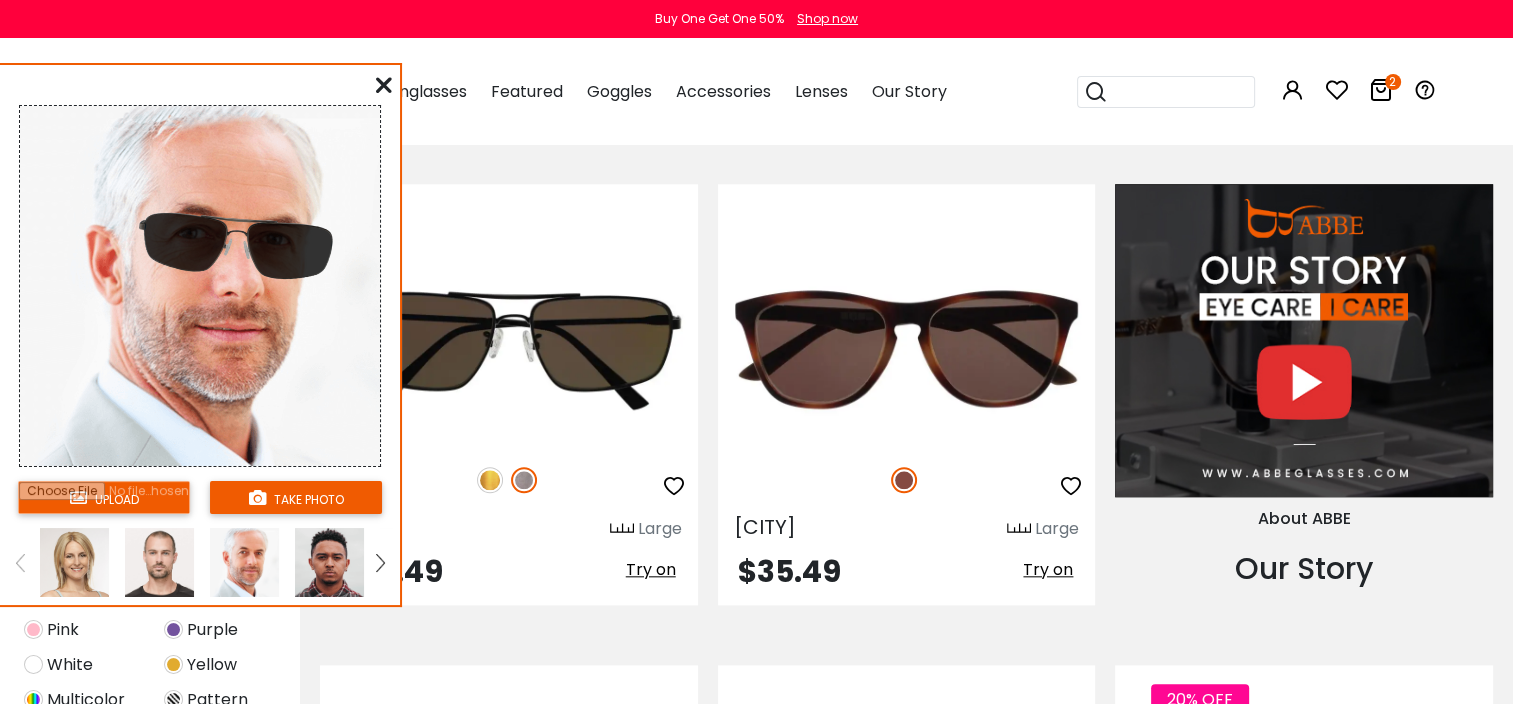 click at bounding box center (159, 562) 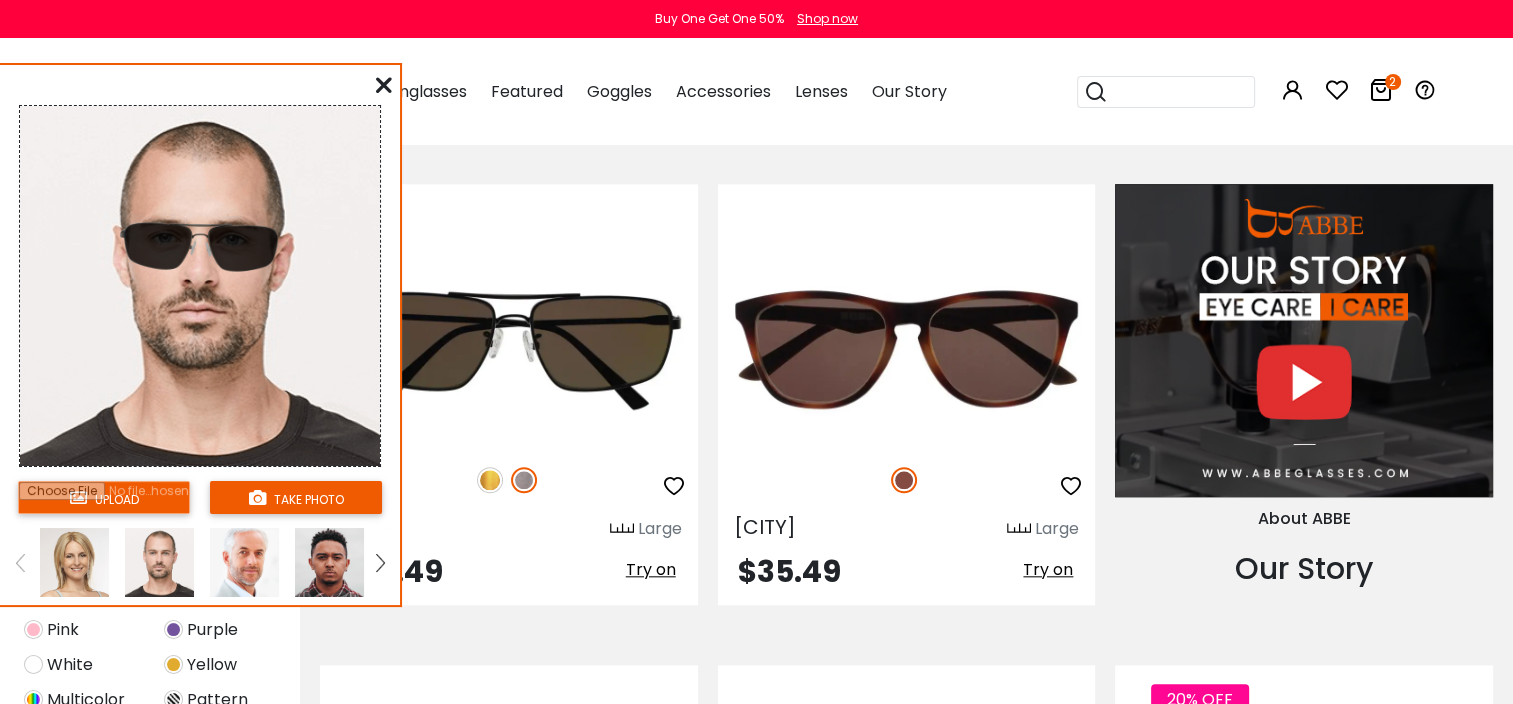 click at bounding box center (384, 85) 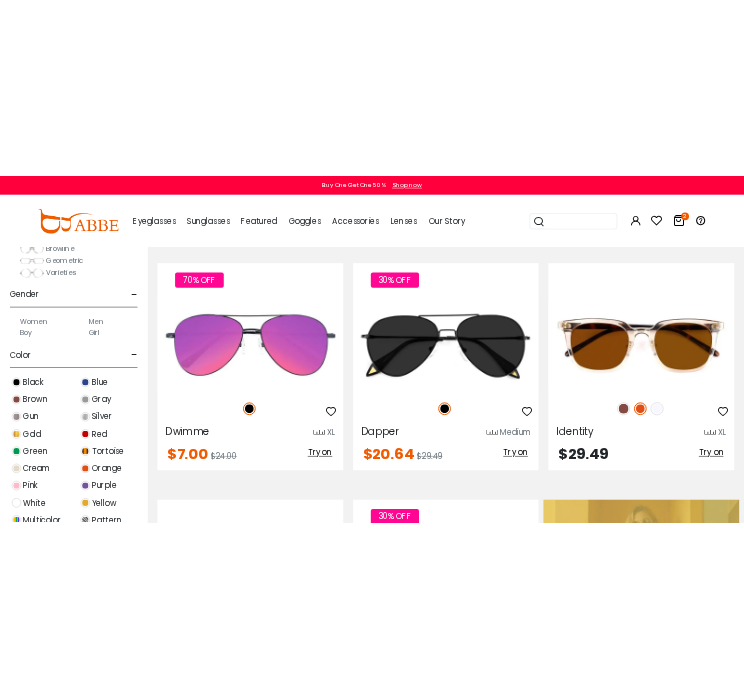 scroll, scrollTop: 416, scrollLeft: 0, axis: vertical 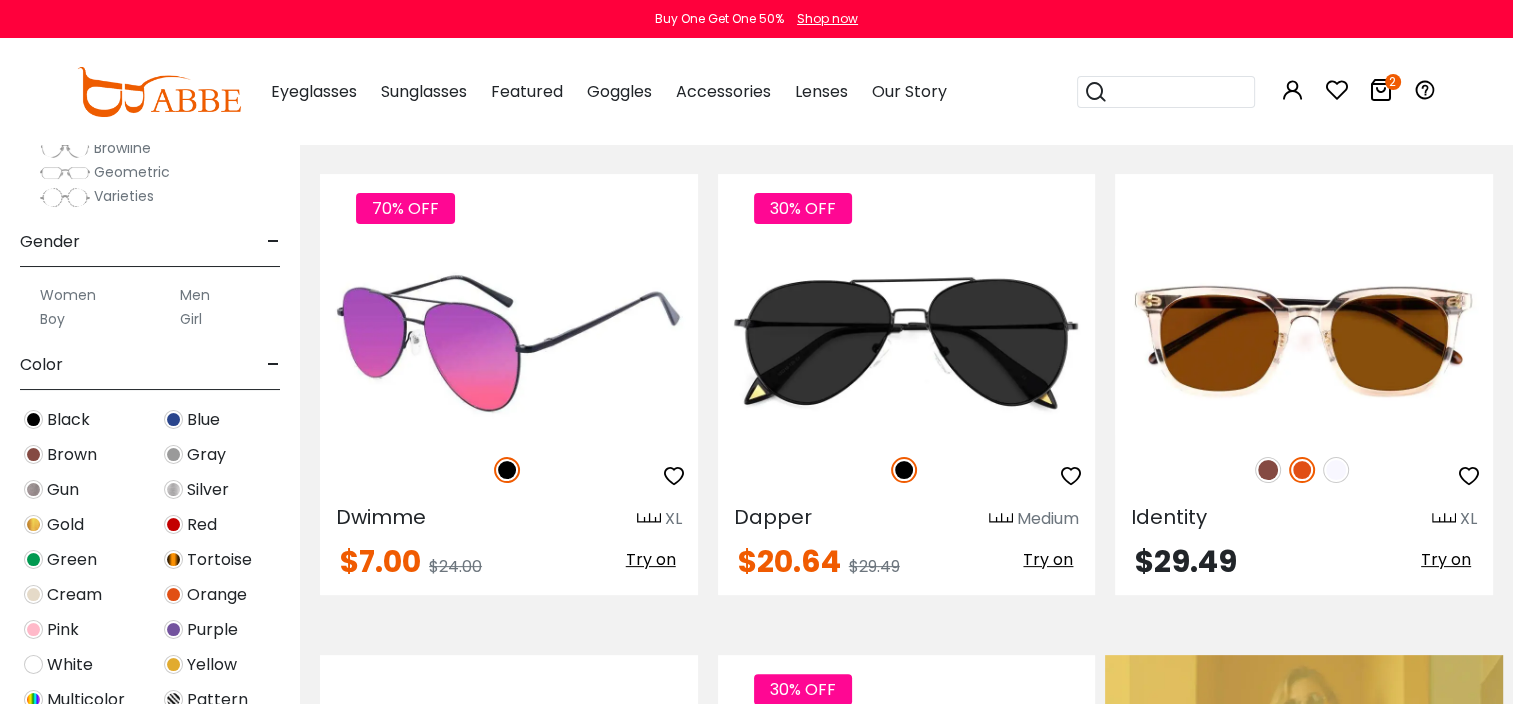 click on "Try on" at bounding box center [651, 559] 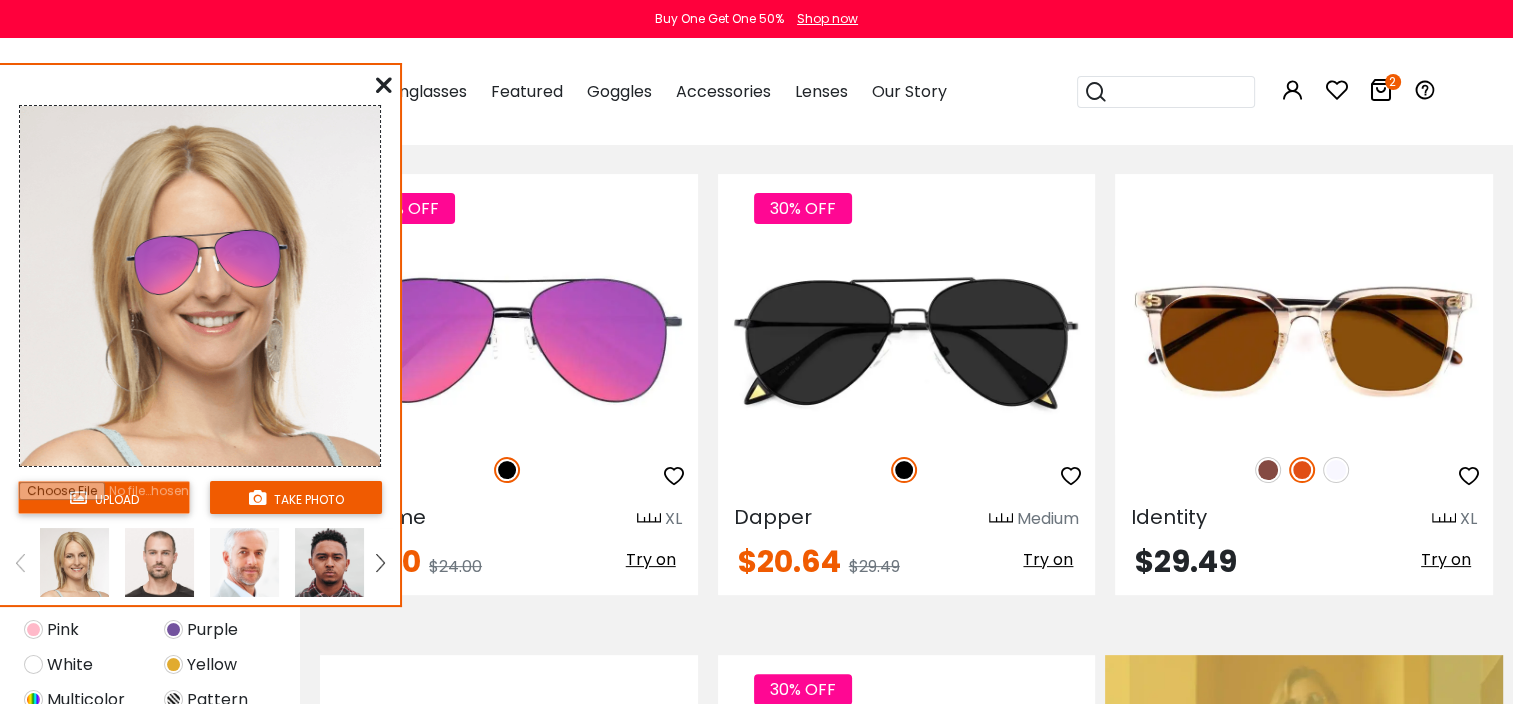 click at bounding box center [159, 562] 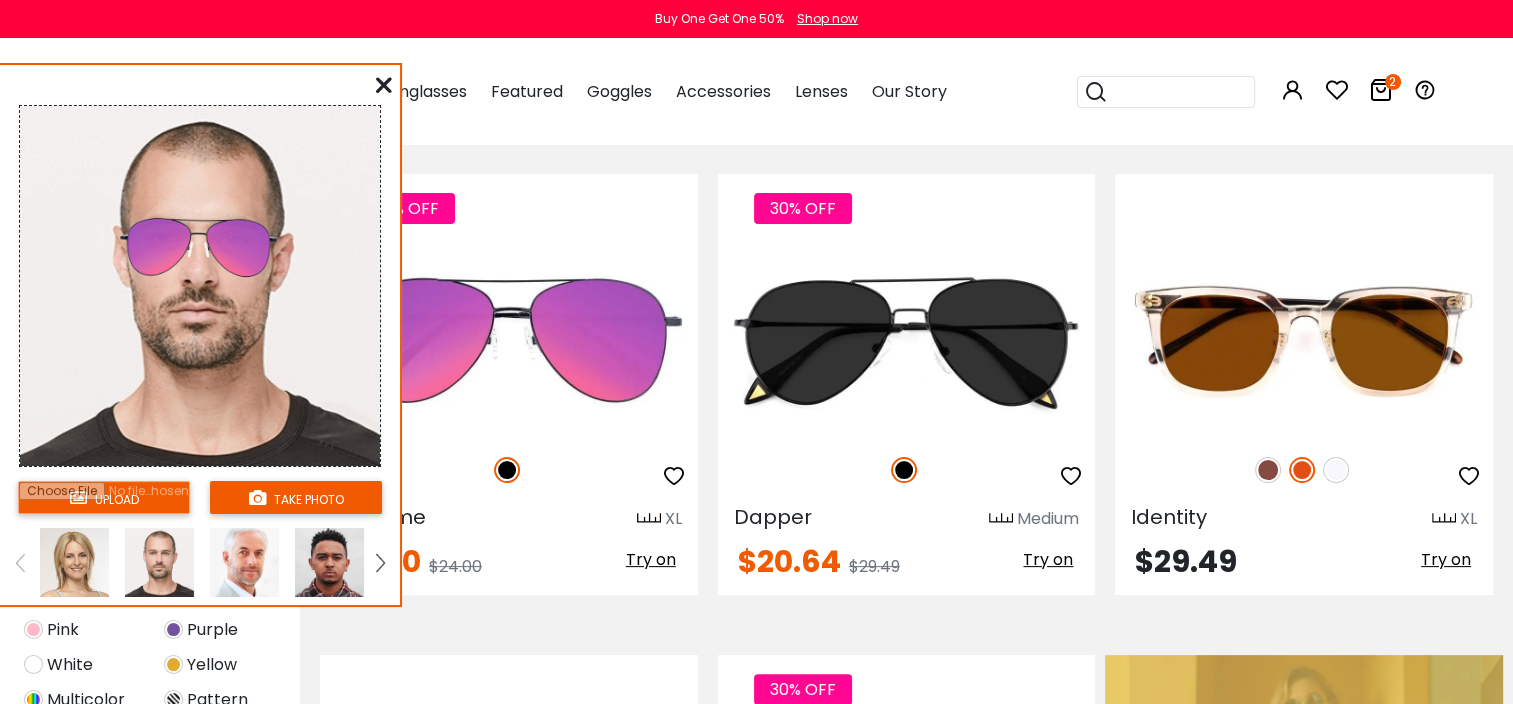 click at bounding box center [329, 562] 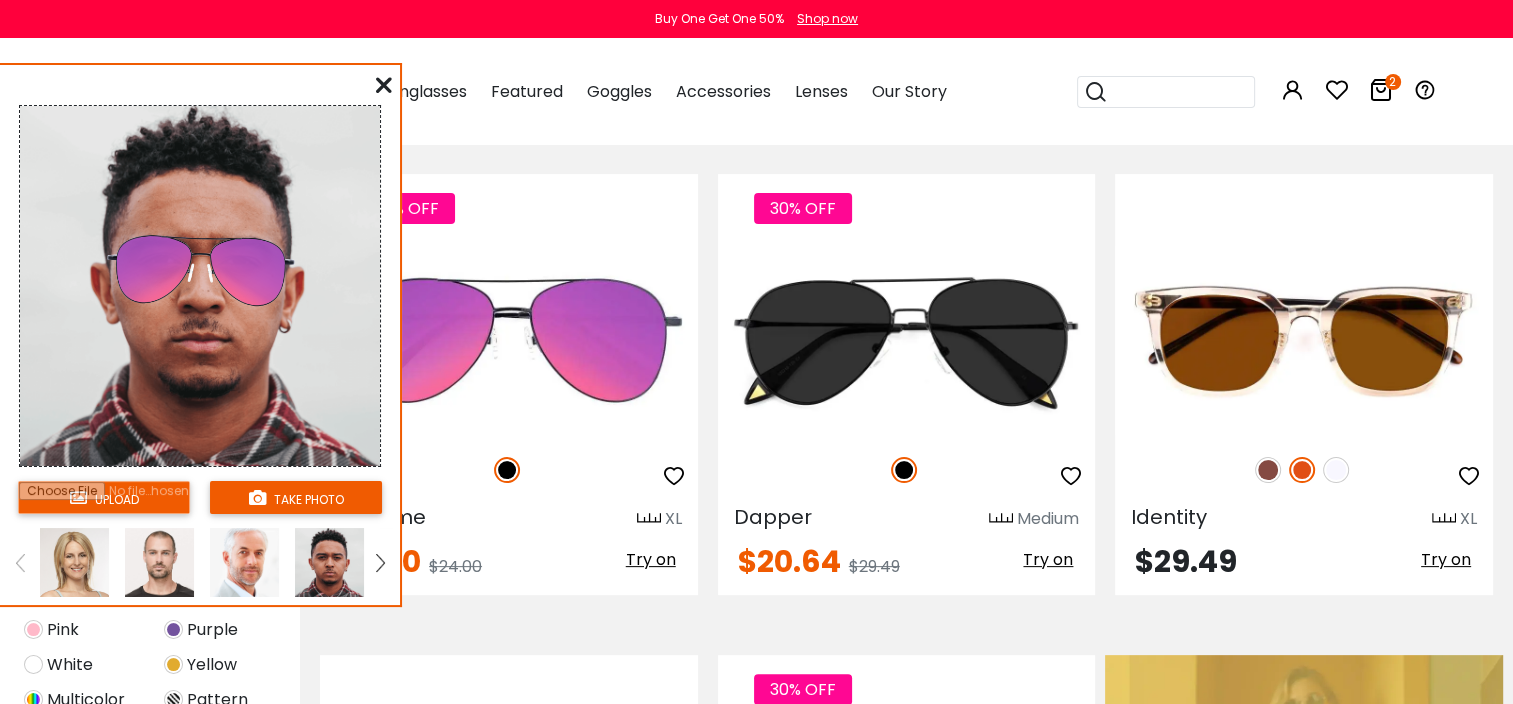 click at bounding box center [244, 562] 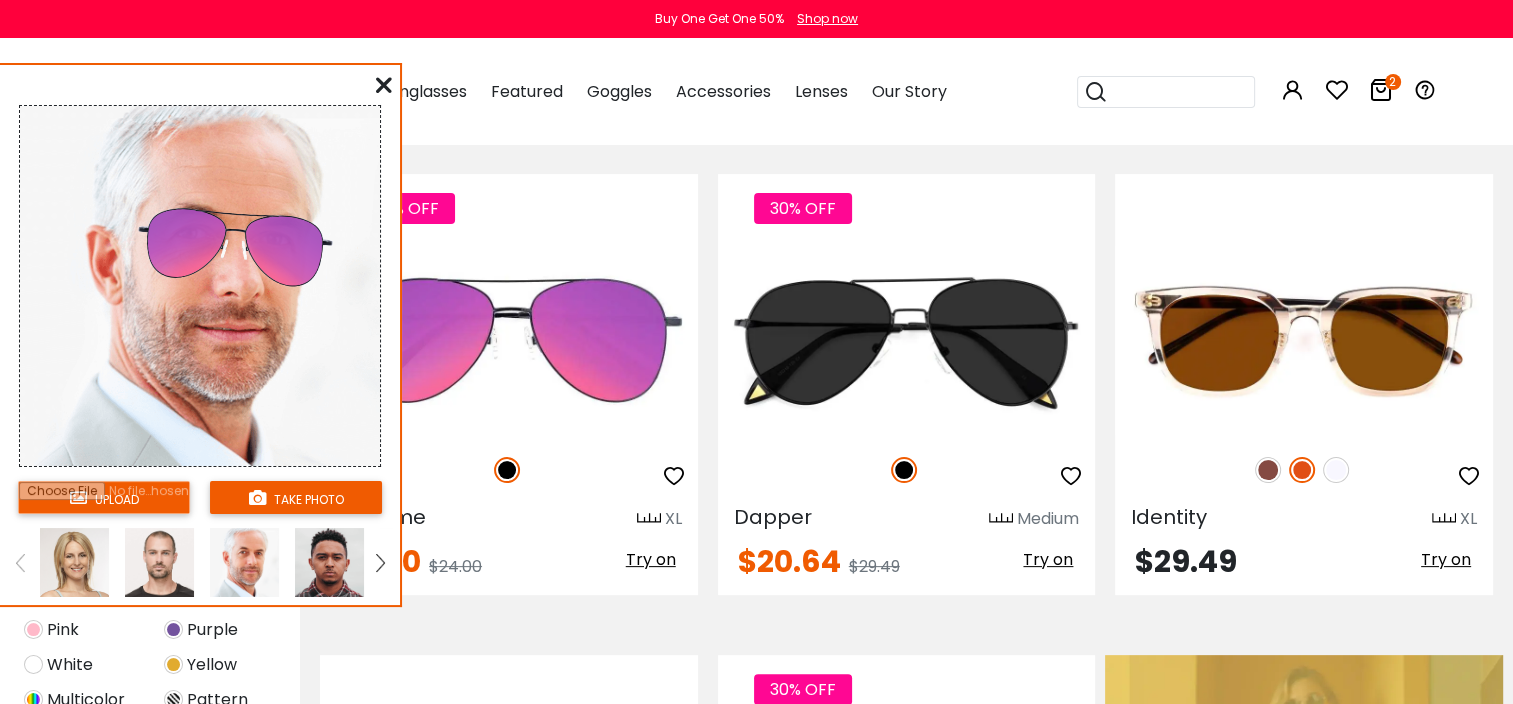 click at bounding box center (159, 562) 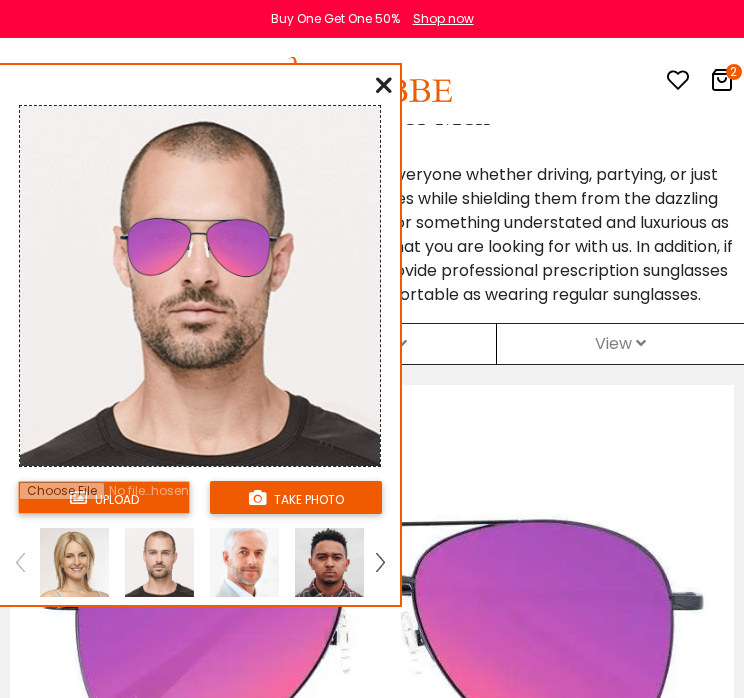 click on "Sunglasses for men are a must-have item for everyone whether driving, partying, or just relaxing, keeping stylish and protecting your eyes while shielding them from the dazzling sun. Whether you need a cool pair of sunglasses or something understated and luxurious as a matching accessory, we believe you can find what you are looking for with us. In addition, if you are visually impaired, no problem, we can provide professional prescription sunglasses that will make you as sophisticated and comfortable as wearing regular sunglasses." at bounding box center [372, 235] 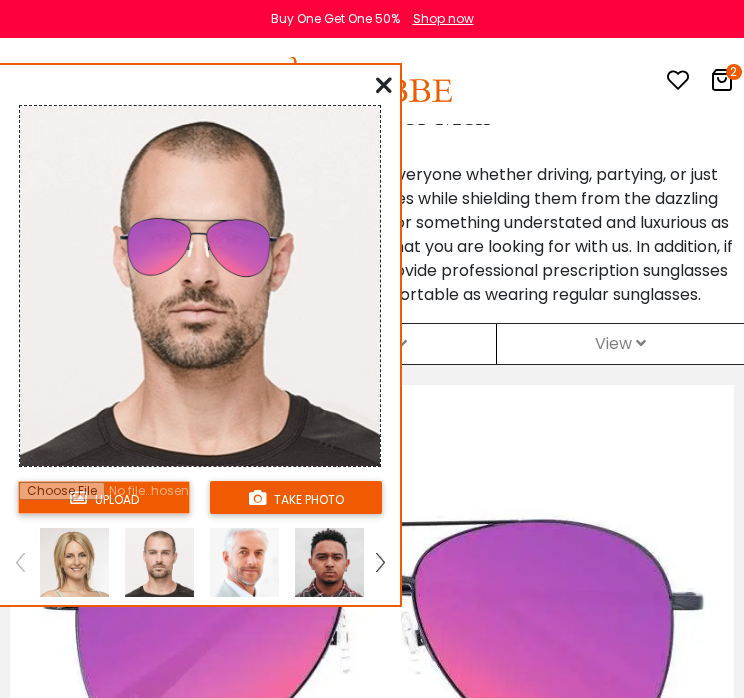 click at bounding box center [384, 85] 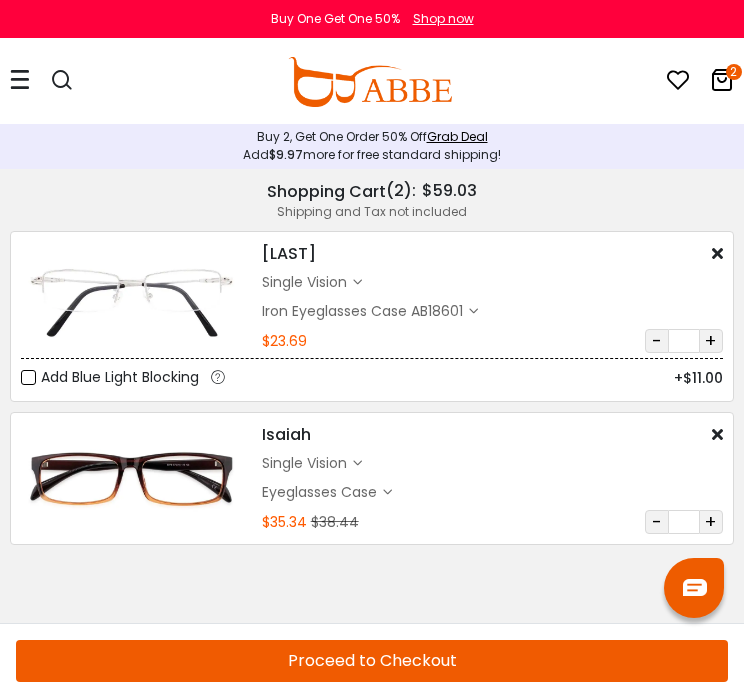 scroll, scrollTop: 0, scrollLeft: 0, axis: both 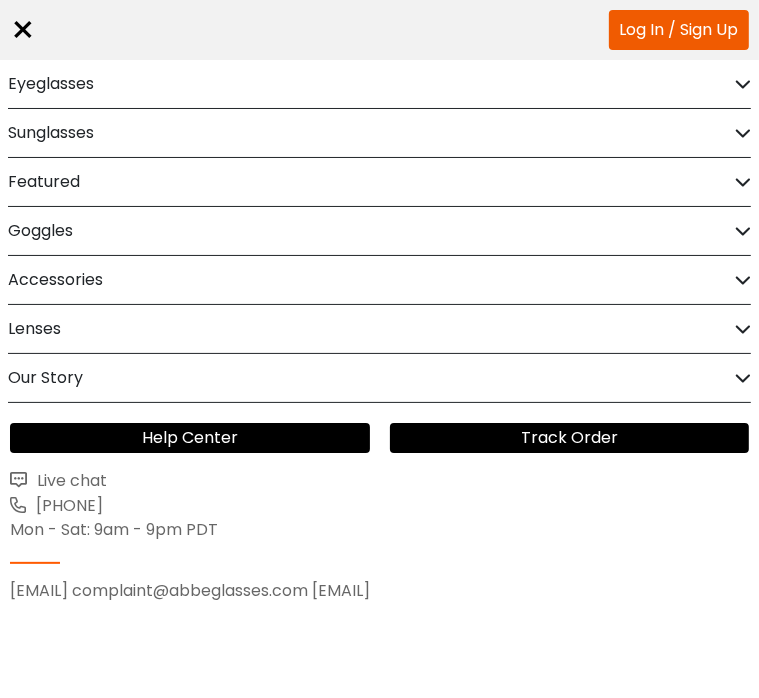 click on "Sunglasses" at bounding box center [51, 133] 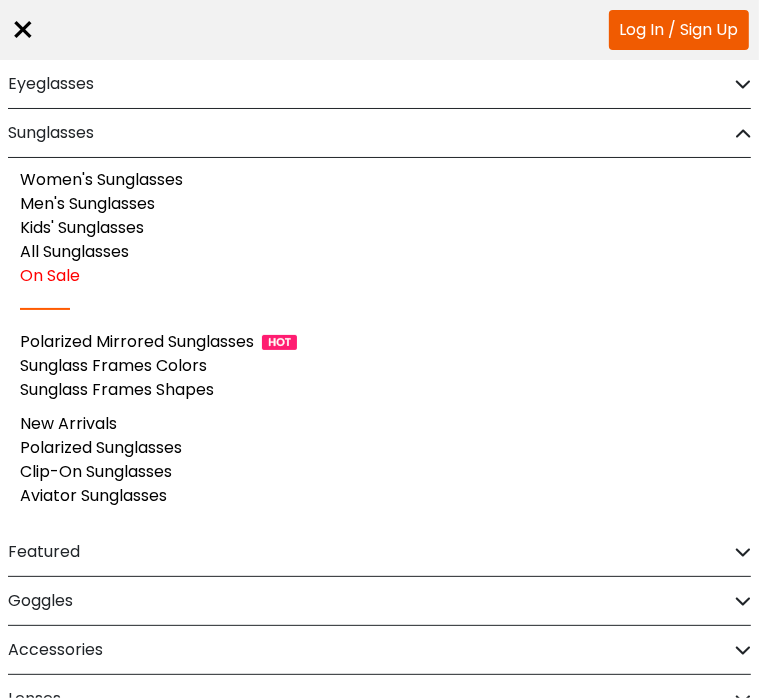 click on "Men's Sunglasses" at bounding box center (87, 203) 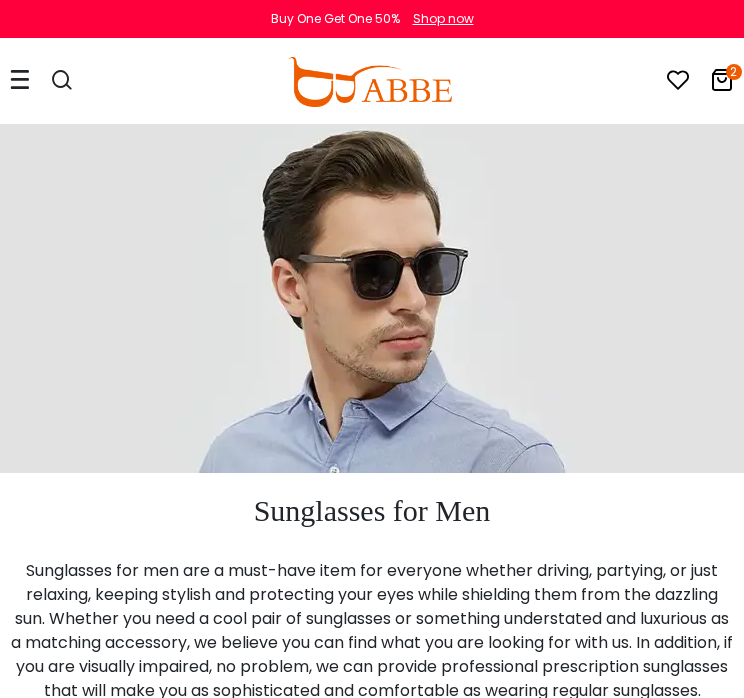 scroll, scrollTop: 0, scrollLeft: 0, axis: both 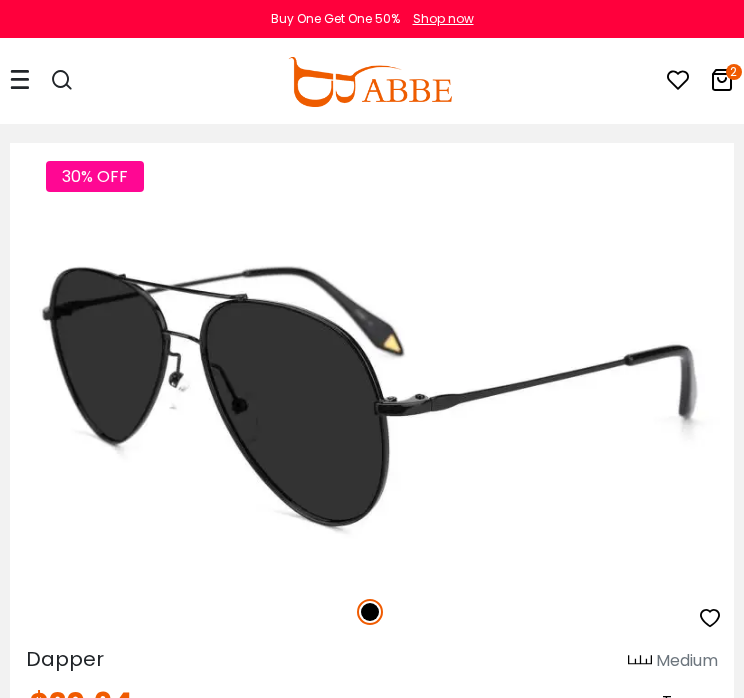 click at bounding box center (372, 396) 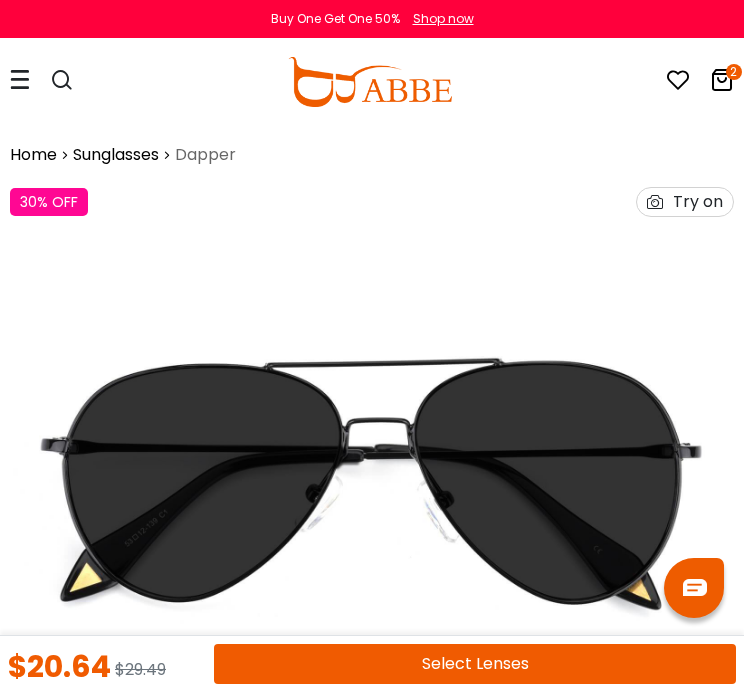scroll, scrollTop: 0, scrollLeft: 0, axis: both 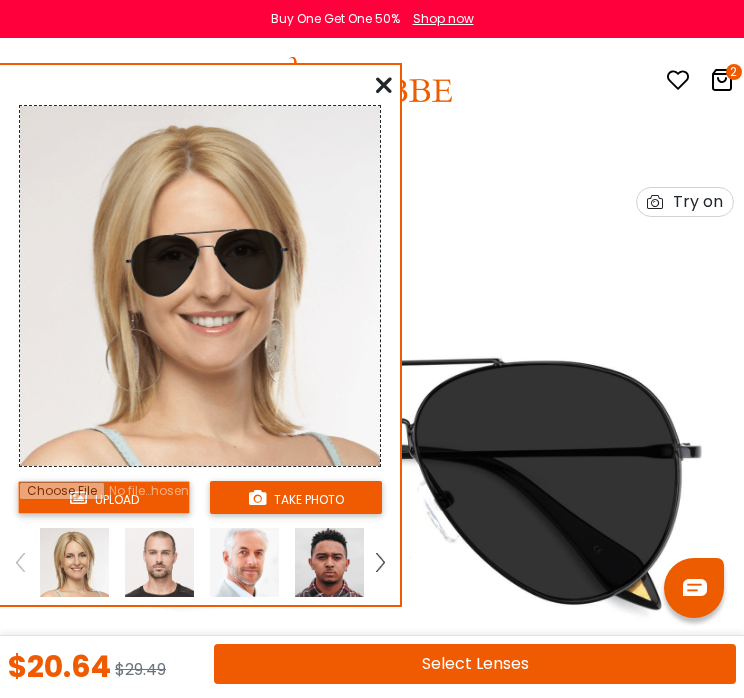click at bounding box center (159, 562) 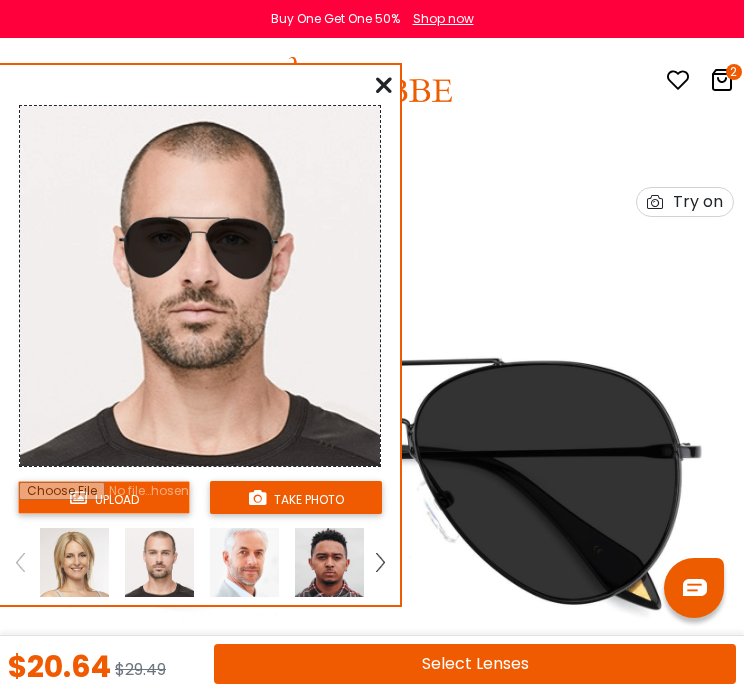 click at bounding box center (384, 85) 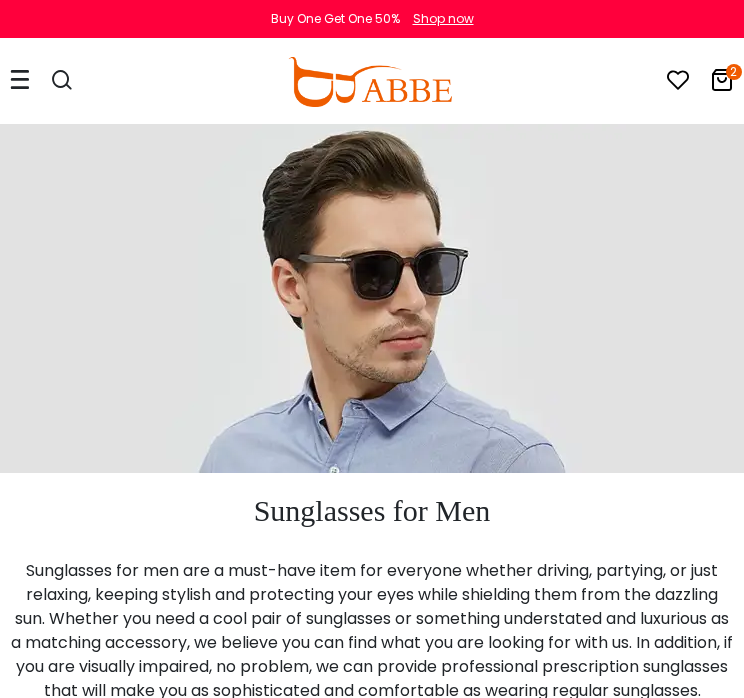 scroll, scrollTop: 1261, scrollLeft: 0, axis: vertical 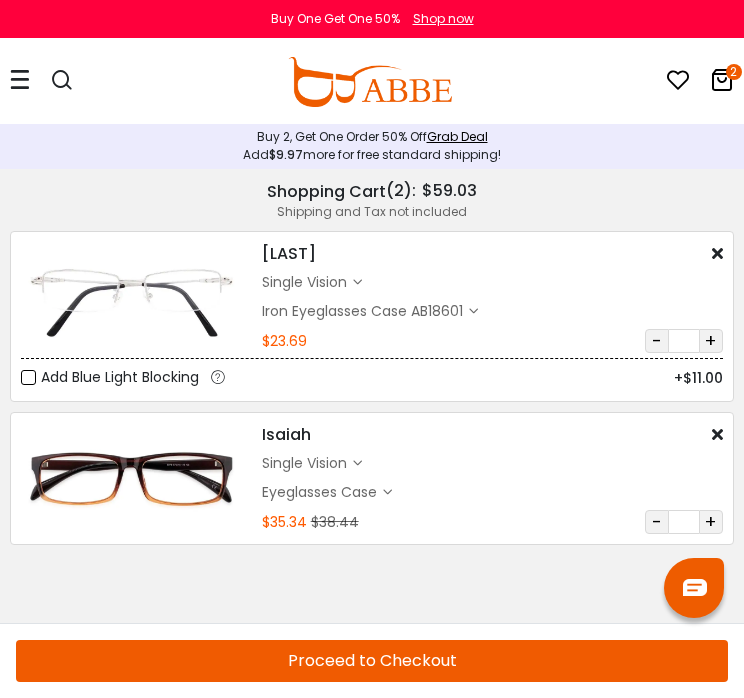 click at bounding box center [20, 79] 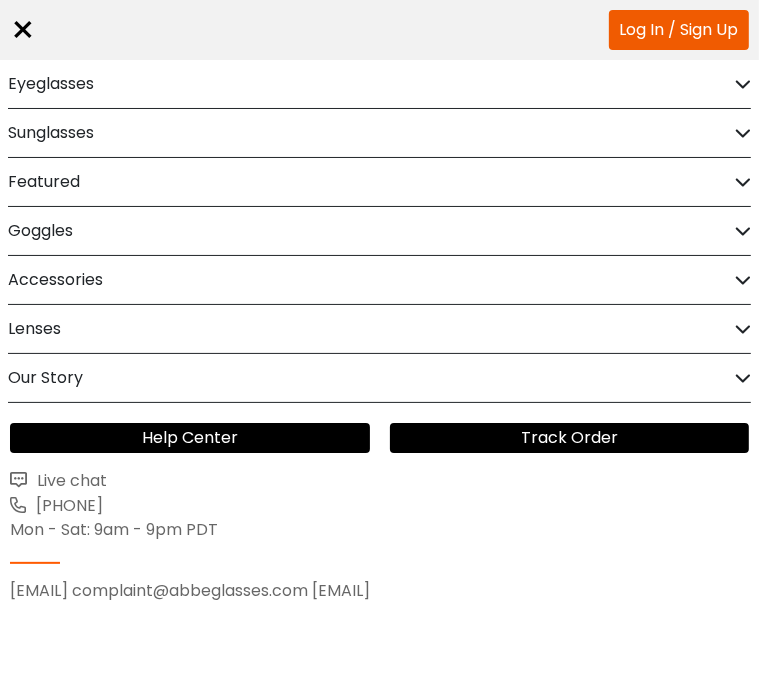 click on "Sunglasses" at bounding box center [379, 133] 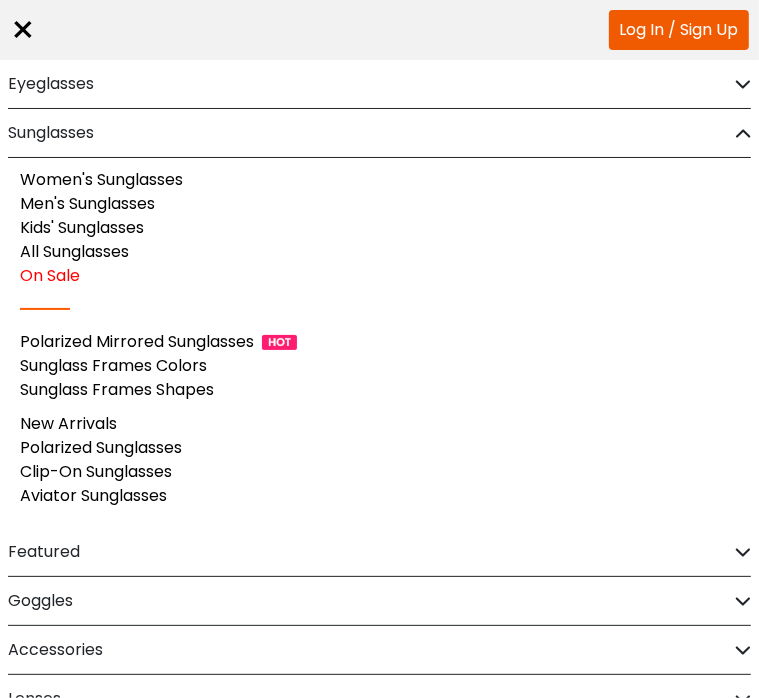 click on "Men's Sunglasses" at bounding box center [87, 203] 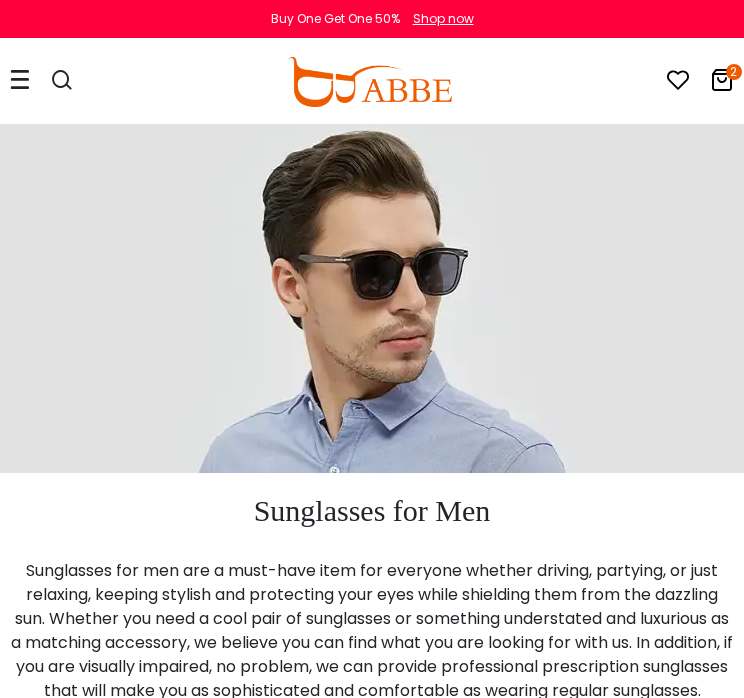 scroll, scrollTop: 0, scrollLeft: 0, axis: both 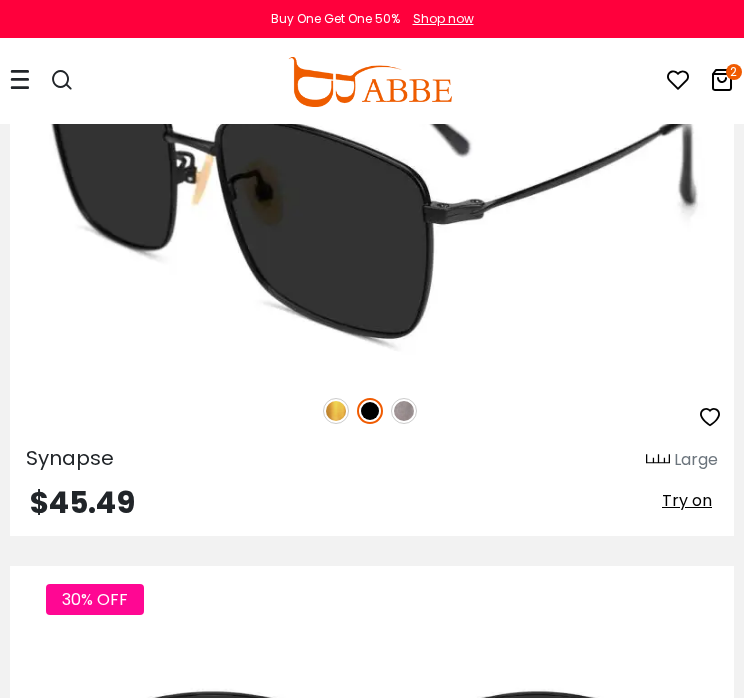 click on "Try on" at bounding box center [687, 500] 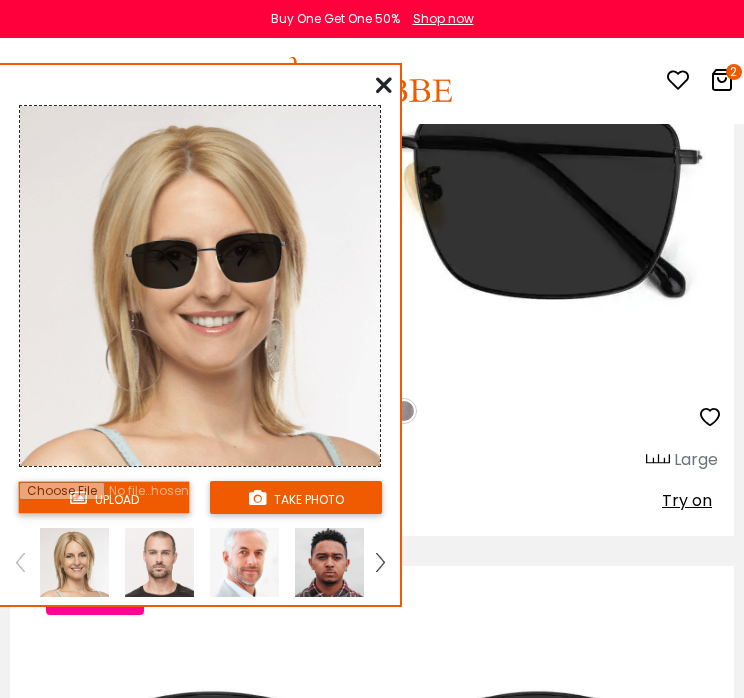 click at bounding box center [159, 562] 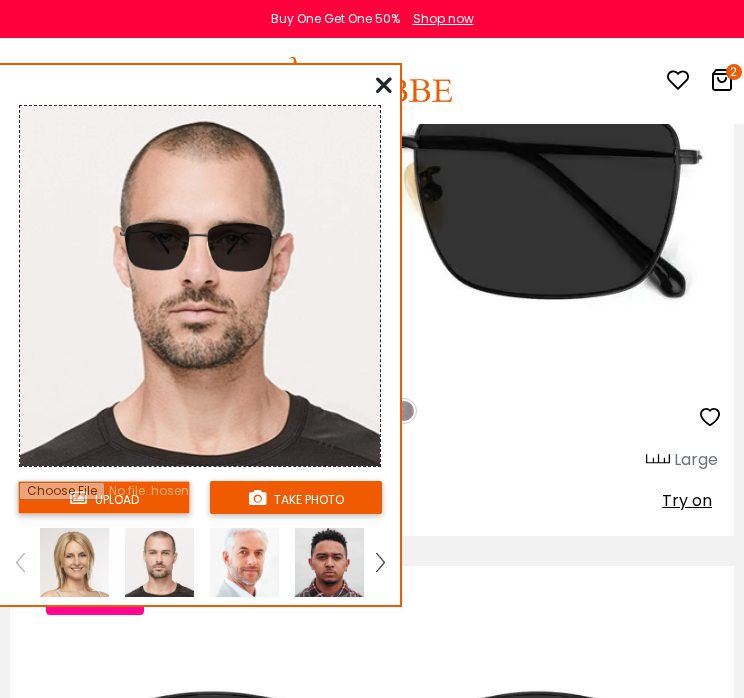 click at bounding box center [329, 562] 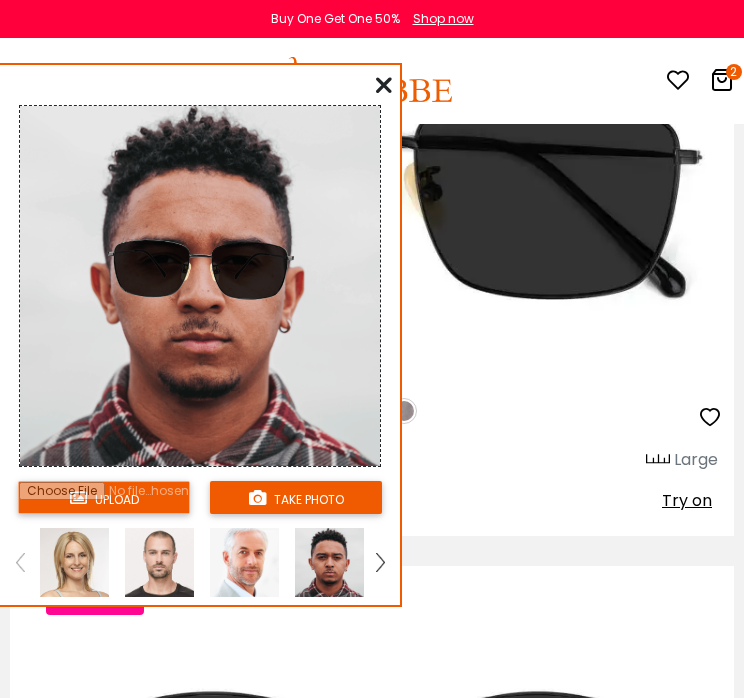 click at bounding box center [244, 562] 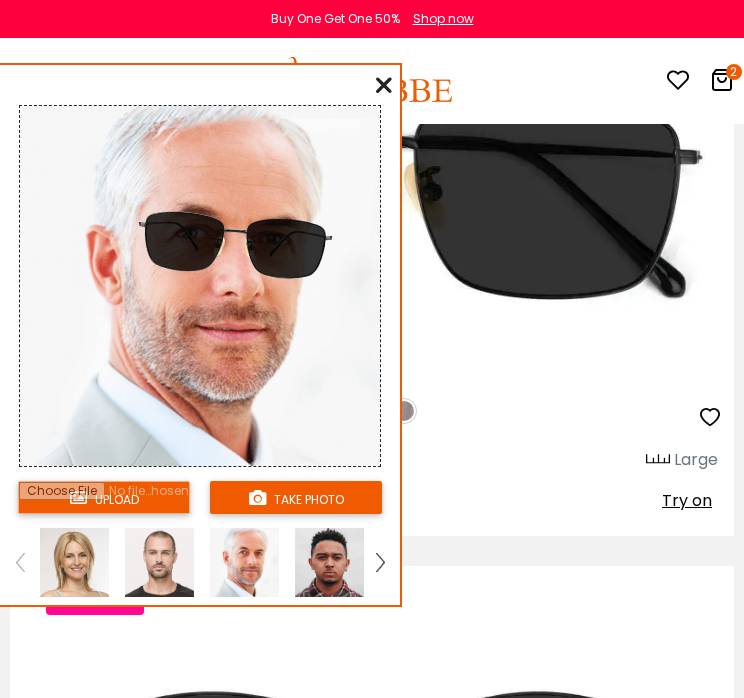 click at bounding box center (159, 562) 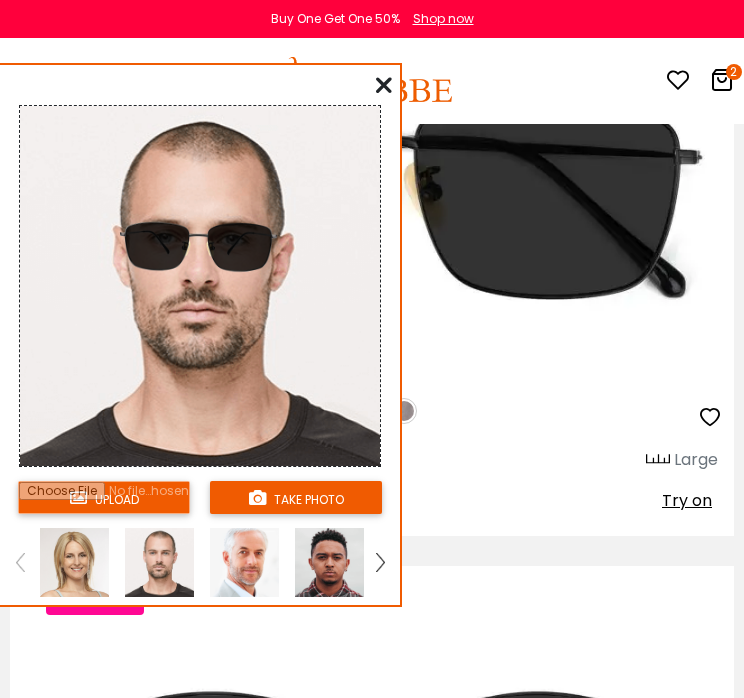 click at bounding box center (384, 85) 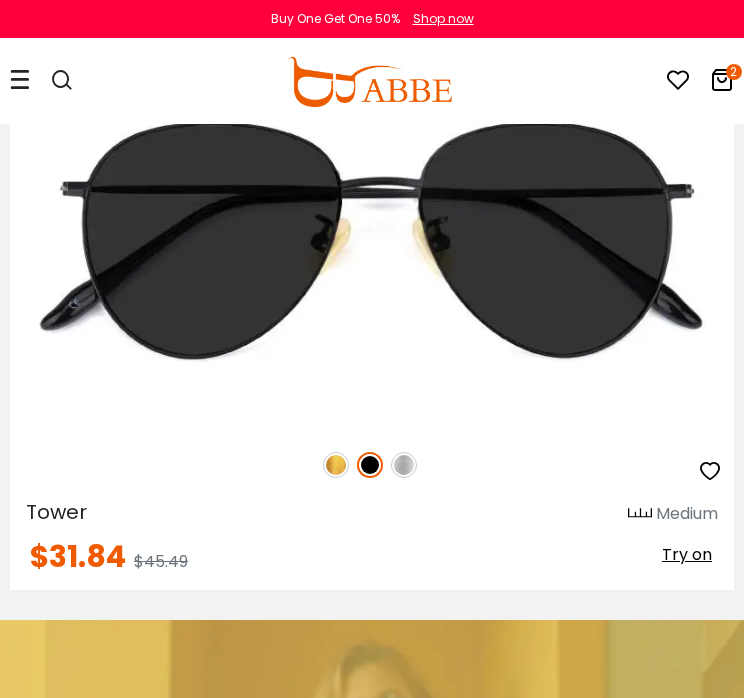 scroll, scrollTop: 3243, scrollLeft: 0, axis: vertical 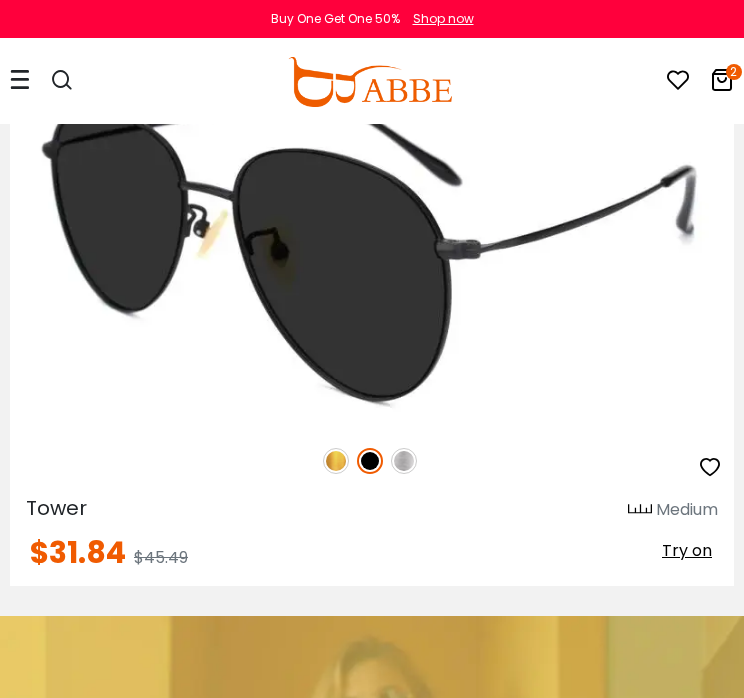 click on "Try on" at bounding box center [687, 550] 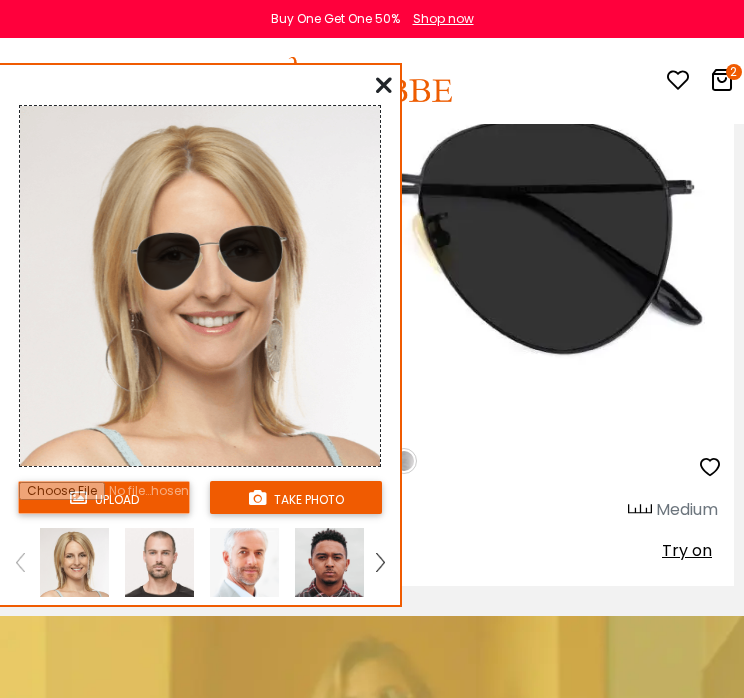 click at bounding box center [159, 562] 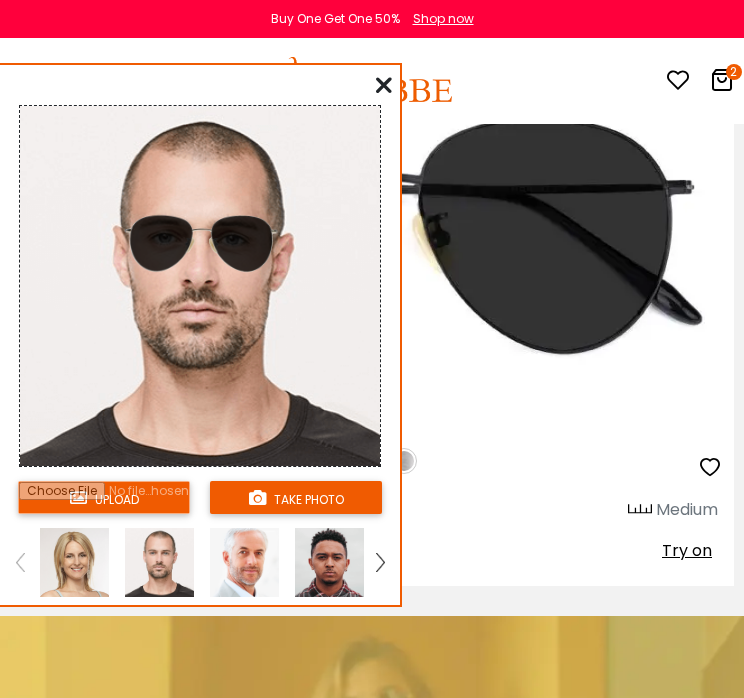 click at bounding box center [384, 85] 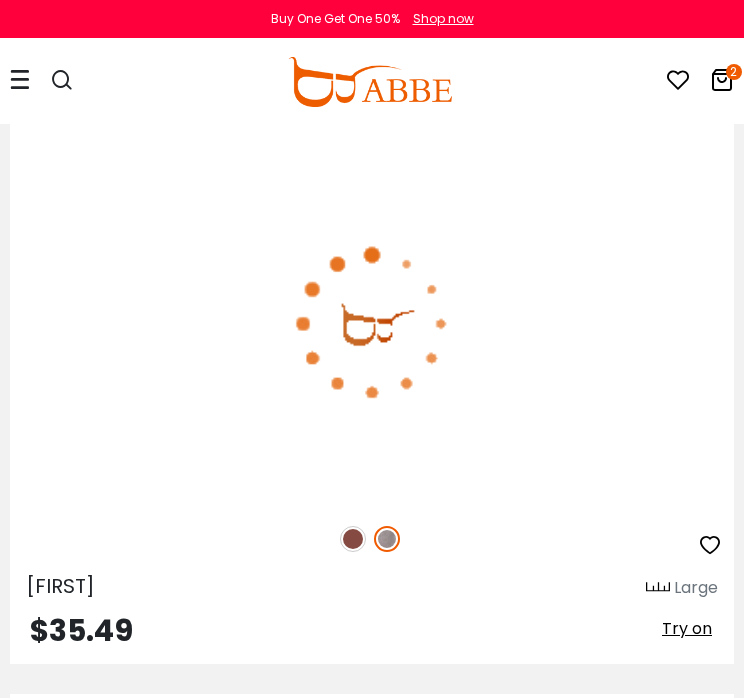 scroll, scrollTop: 5787, scrollLeft: 0, axis: vertical 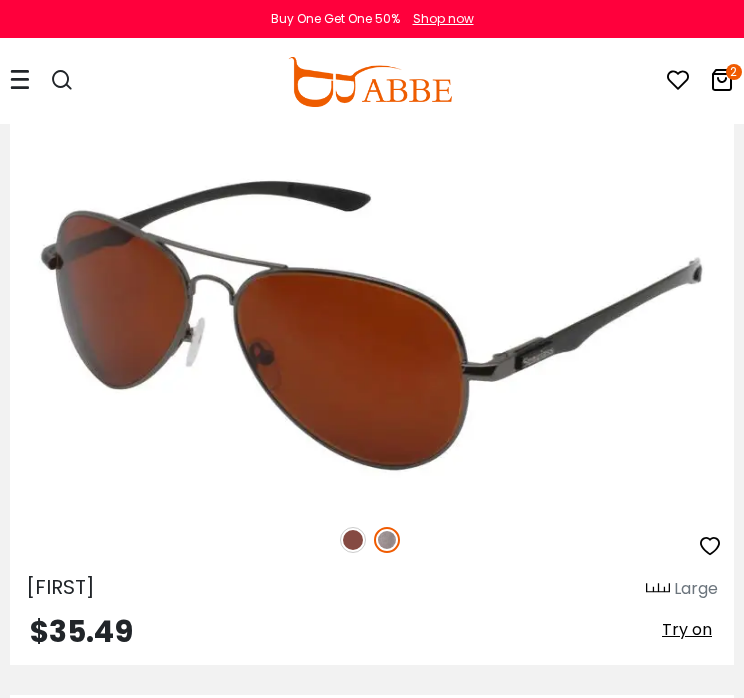 click on "Try on" at bounding box center [687, 629] 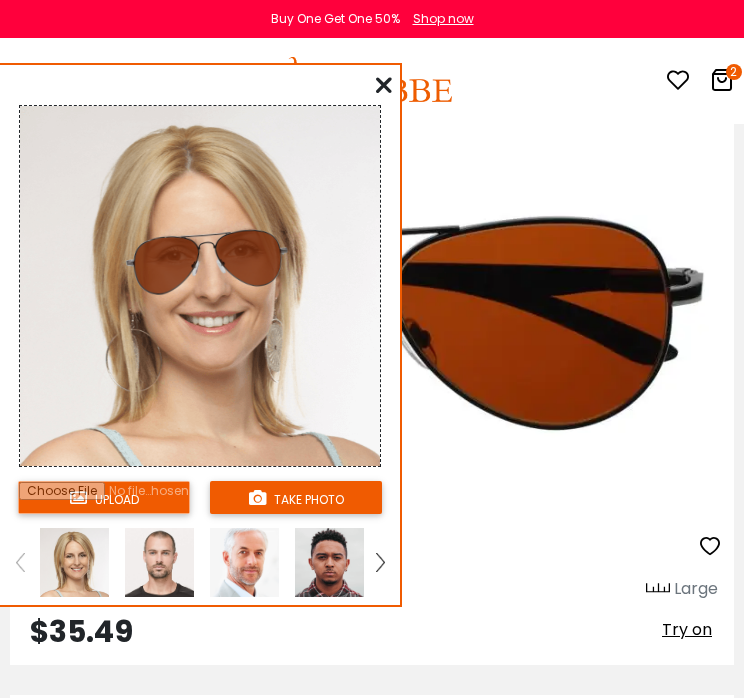 click at bounding box center [159, 562] 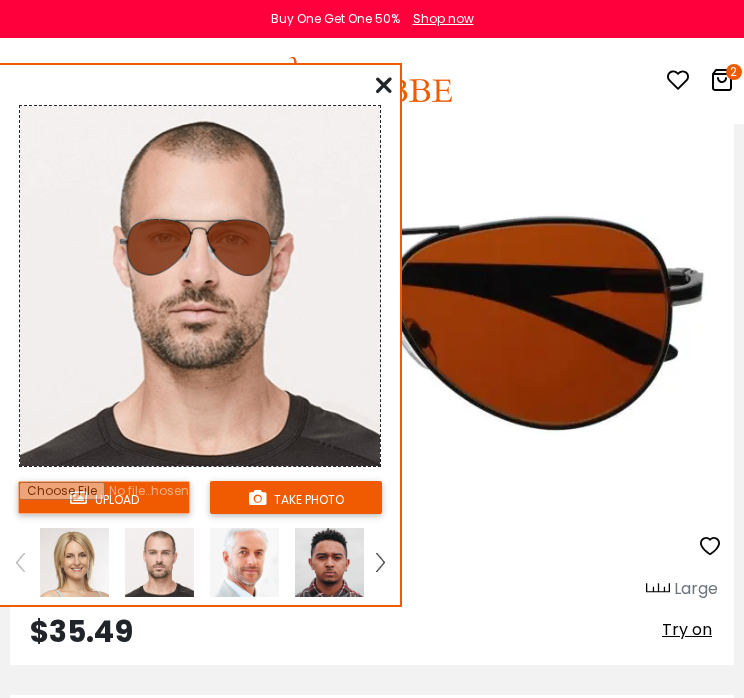 click at bounding box center (384, 85) 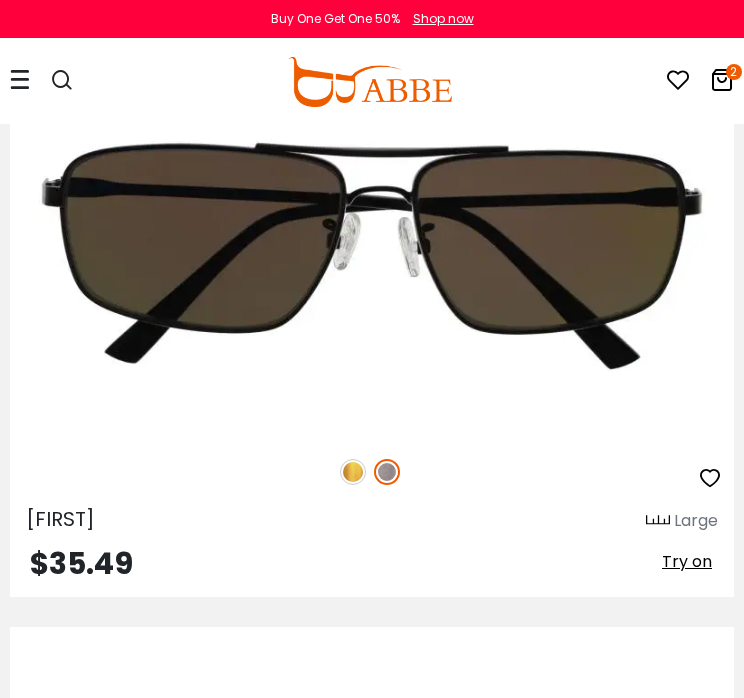scroll, scrollTop: 6483, scrollLeft: 0, axis: vertical 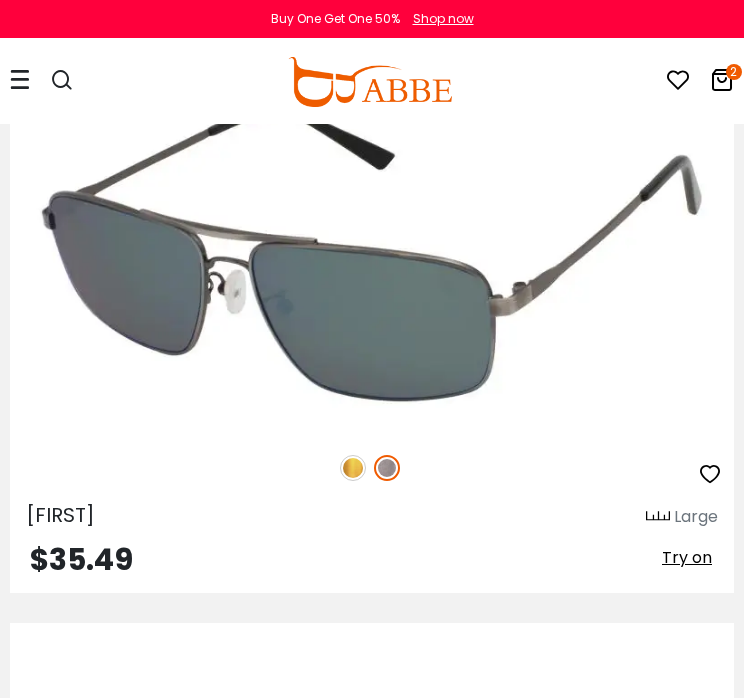 click on "Try on" at bounding box center (687, 557) 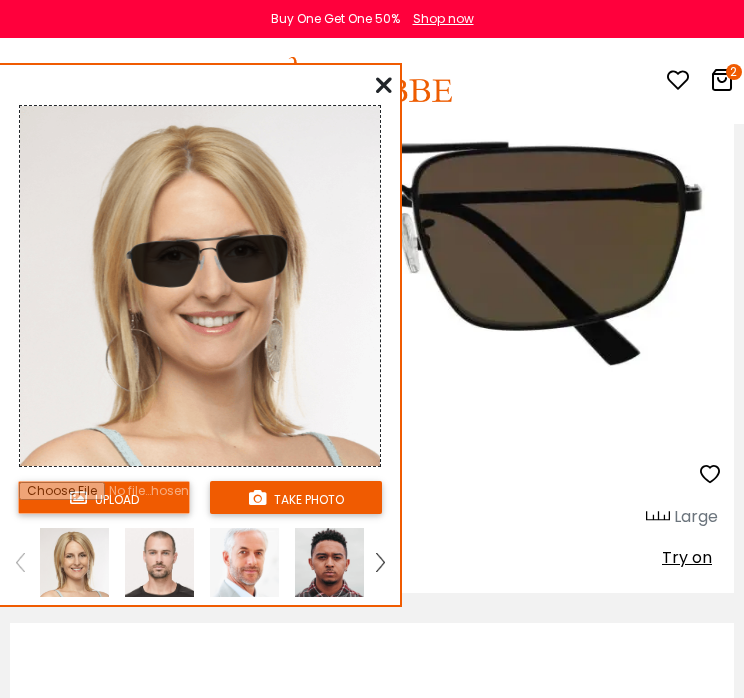 click at bounding box center (159, 562) 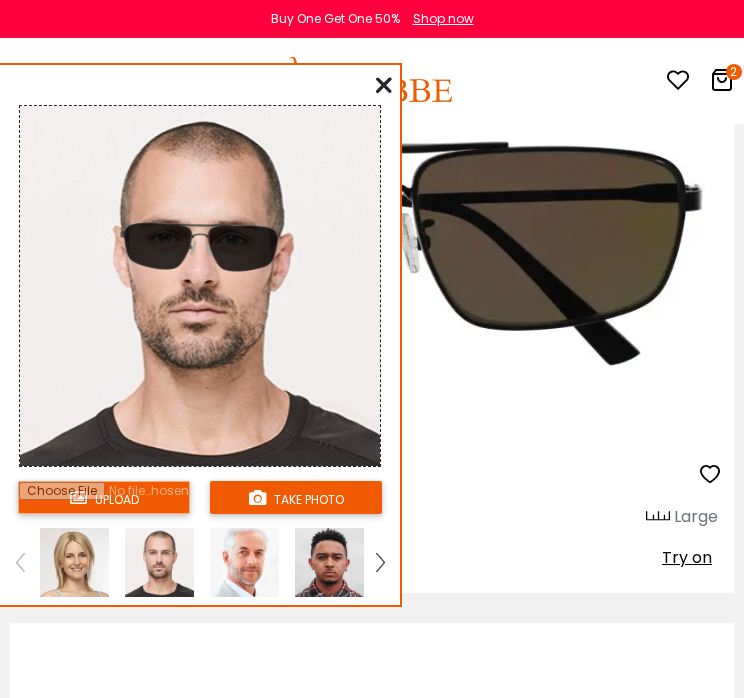 click at bounding box center (384, 85) 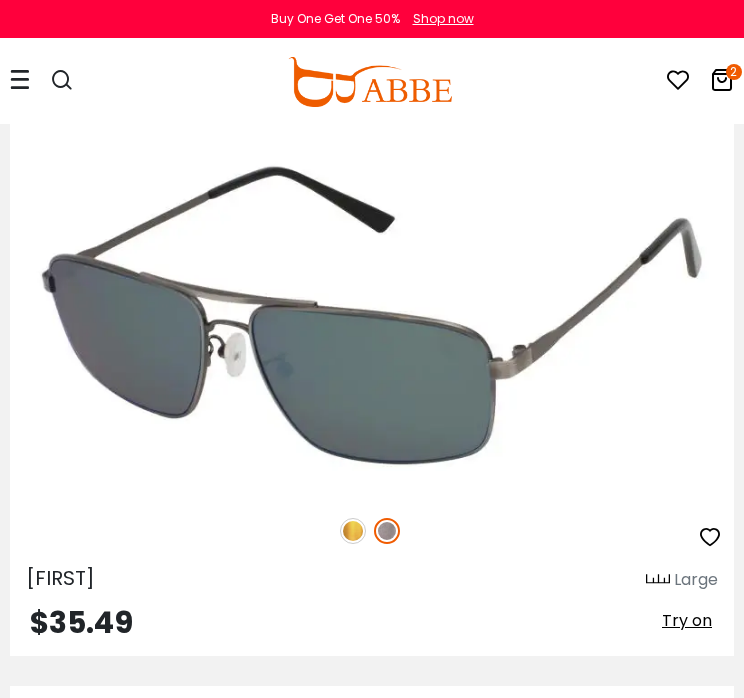 scroll, scrollTop: 6419, scrollLeft: 0, axis: vertical 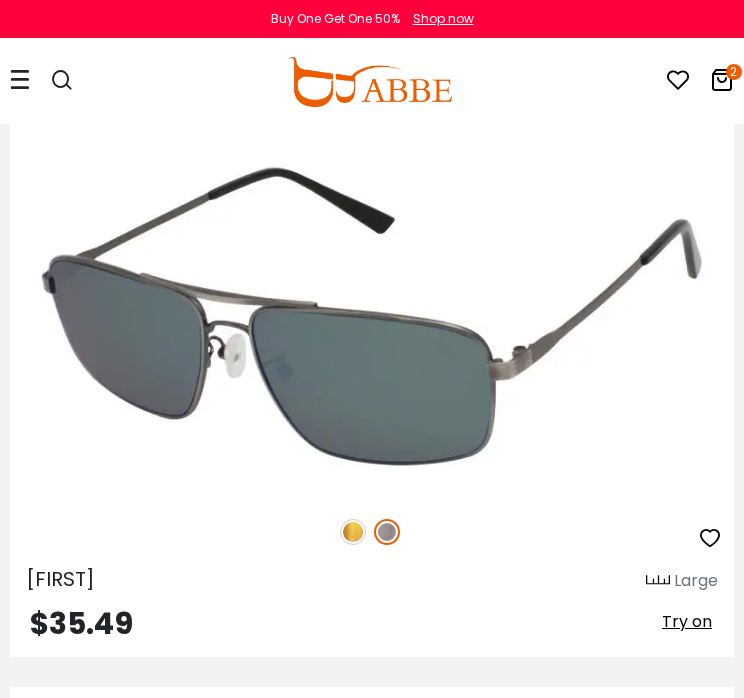click at bounding box center (372, 316) 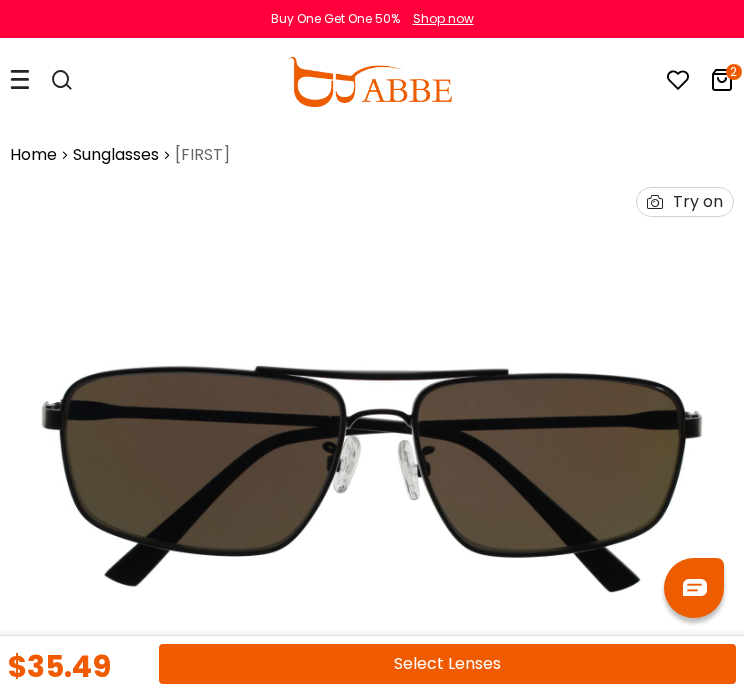 scroll, scrollTop: 0, scrollLeft: 0, axis: both 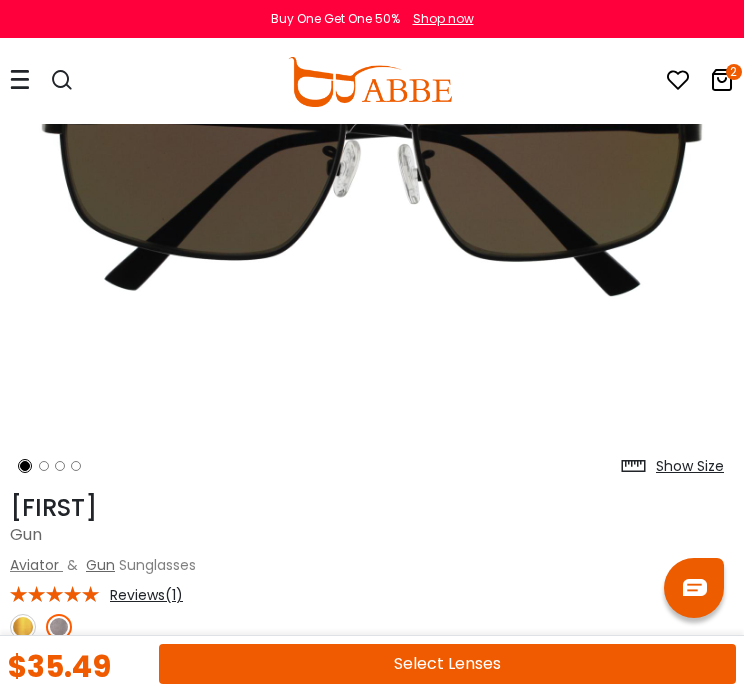 click at bounding box center (44, 466) 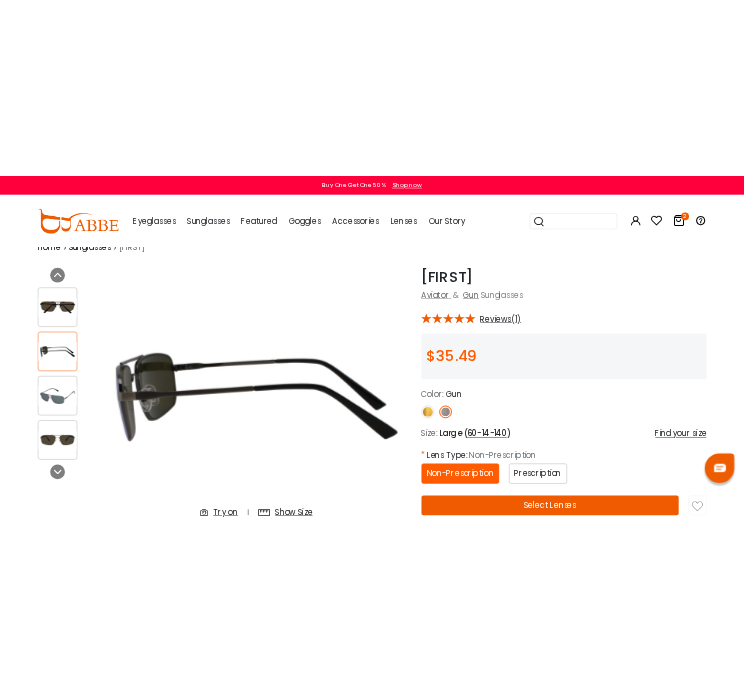 scroll, scrollTop: 0, scrollLeft: 0, axis: both 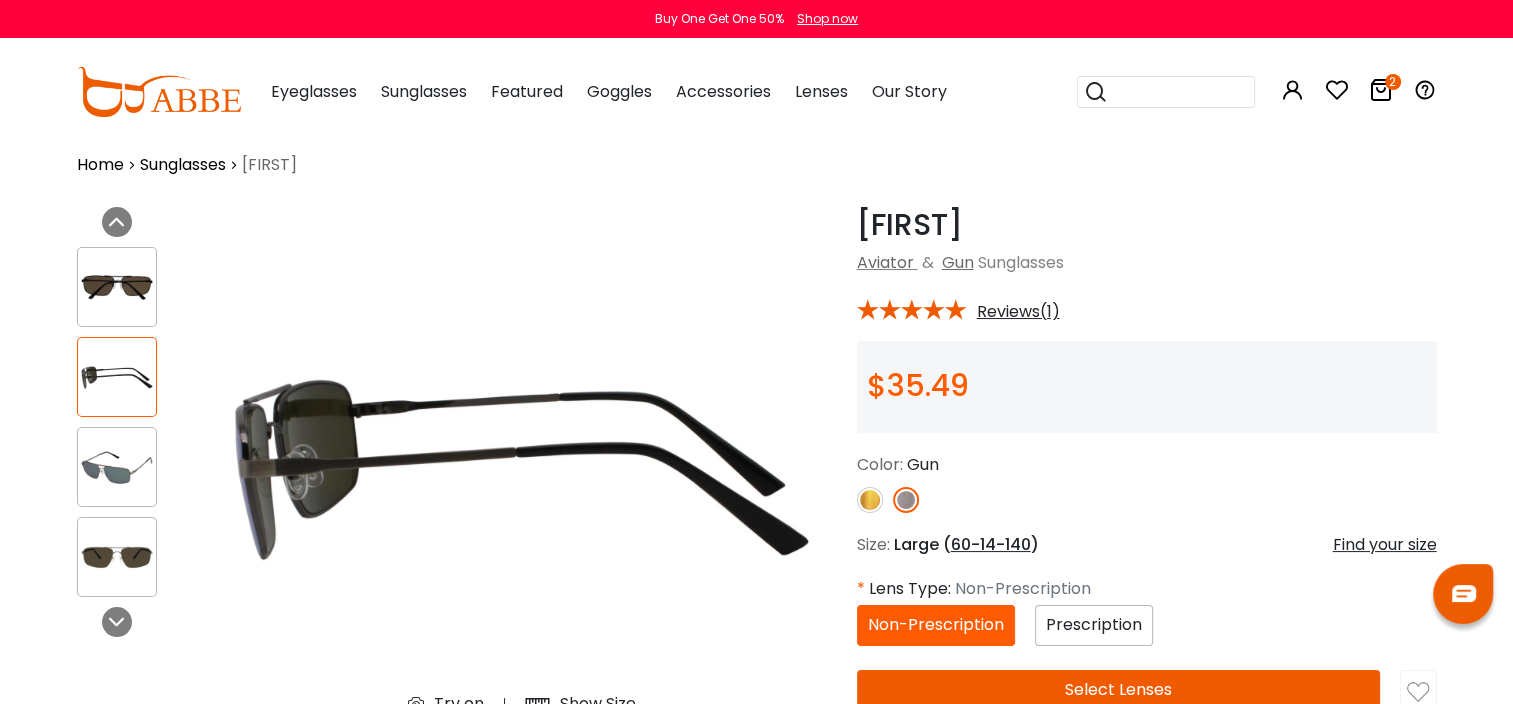 click at bounding box center [870, 500] 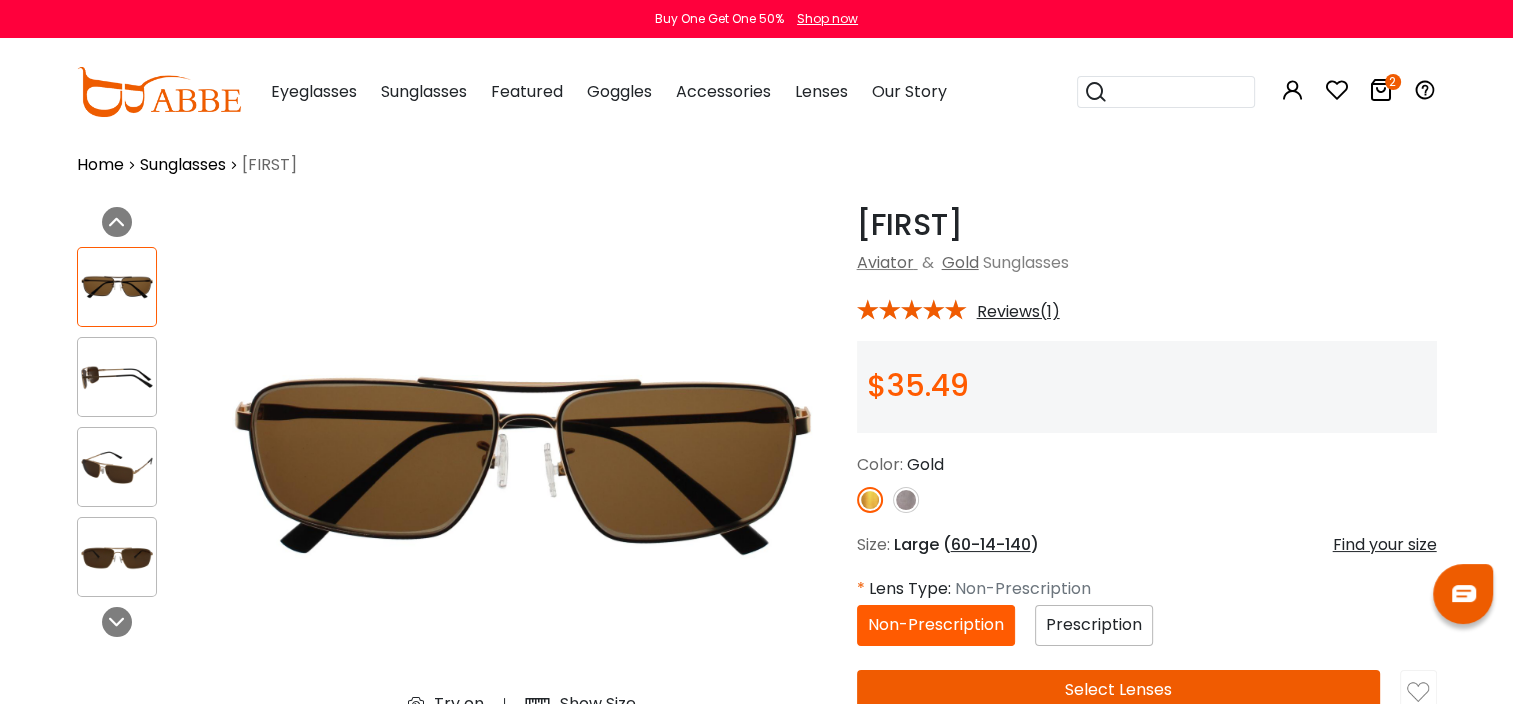 click at bounding box center [117, 377] 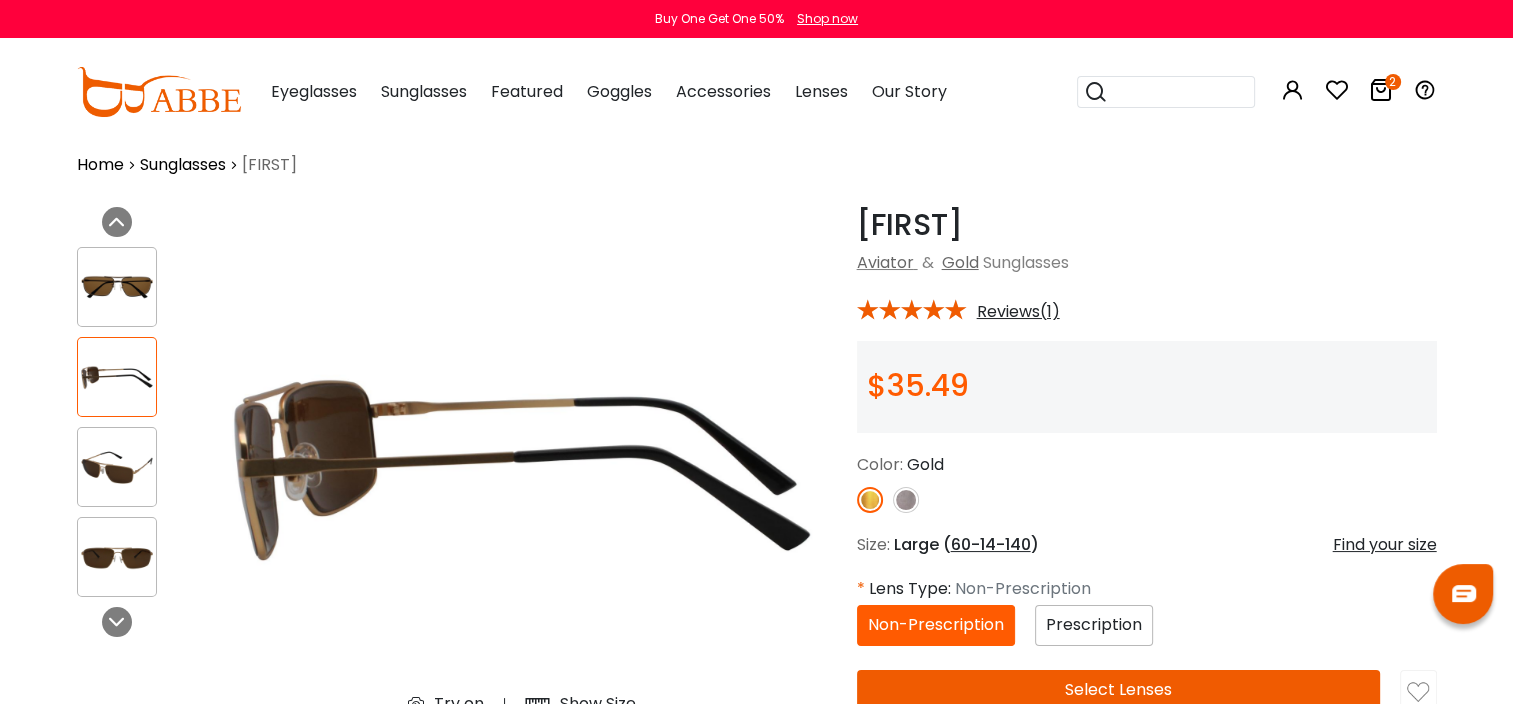 click at bounding box center (117, 467) 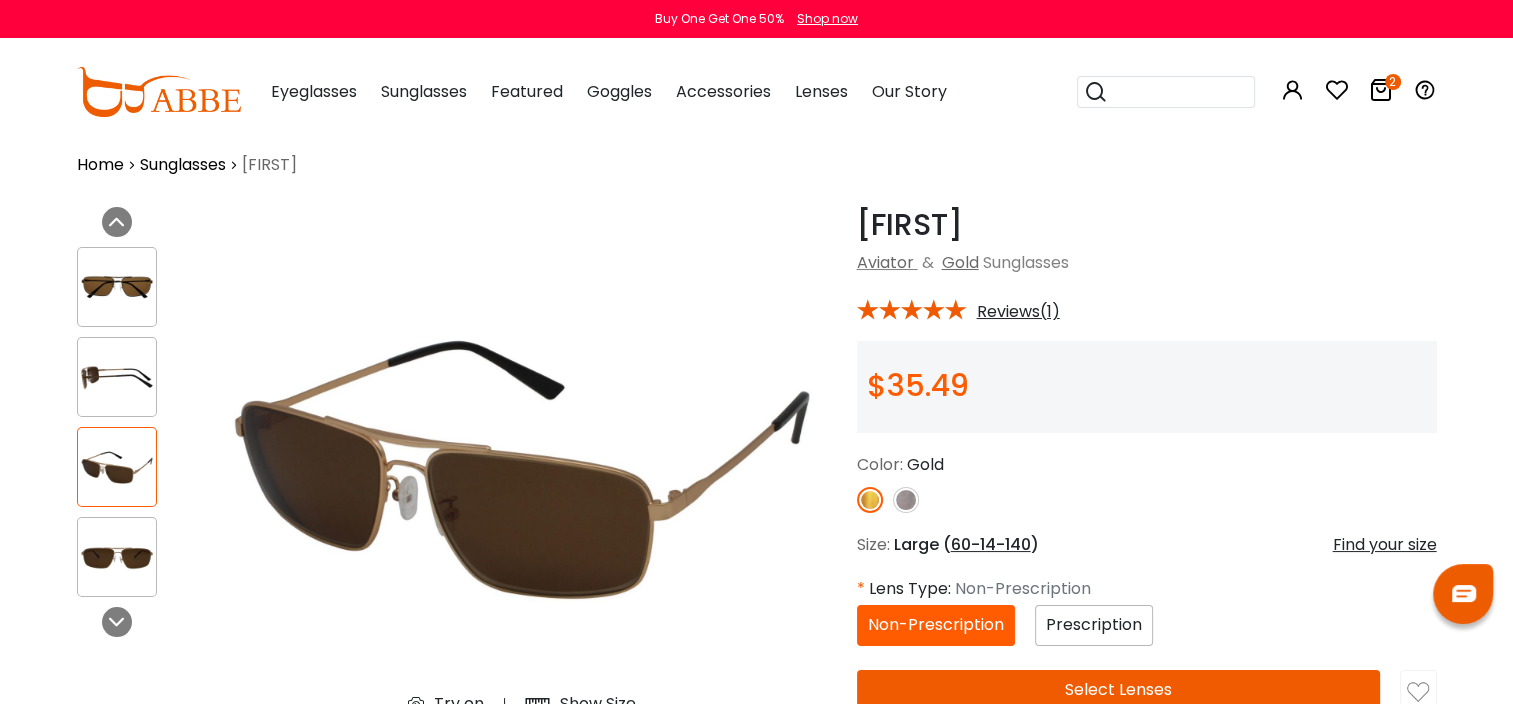 click at bounding box center [117, 557] 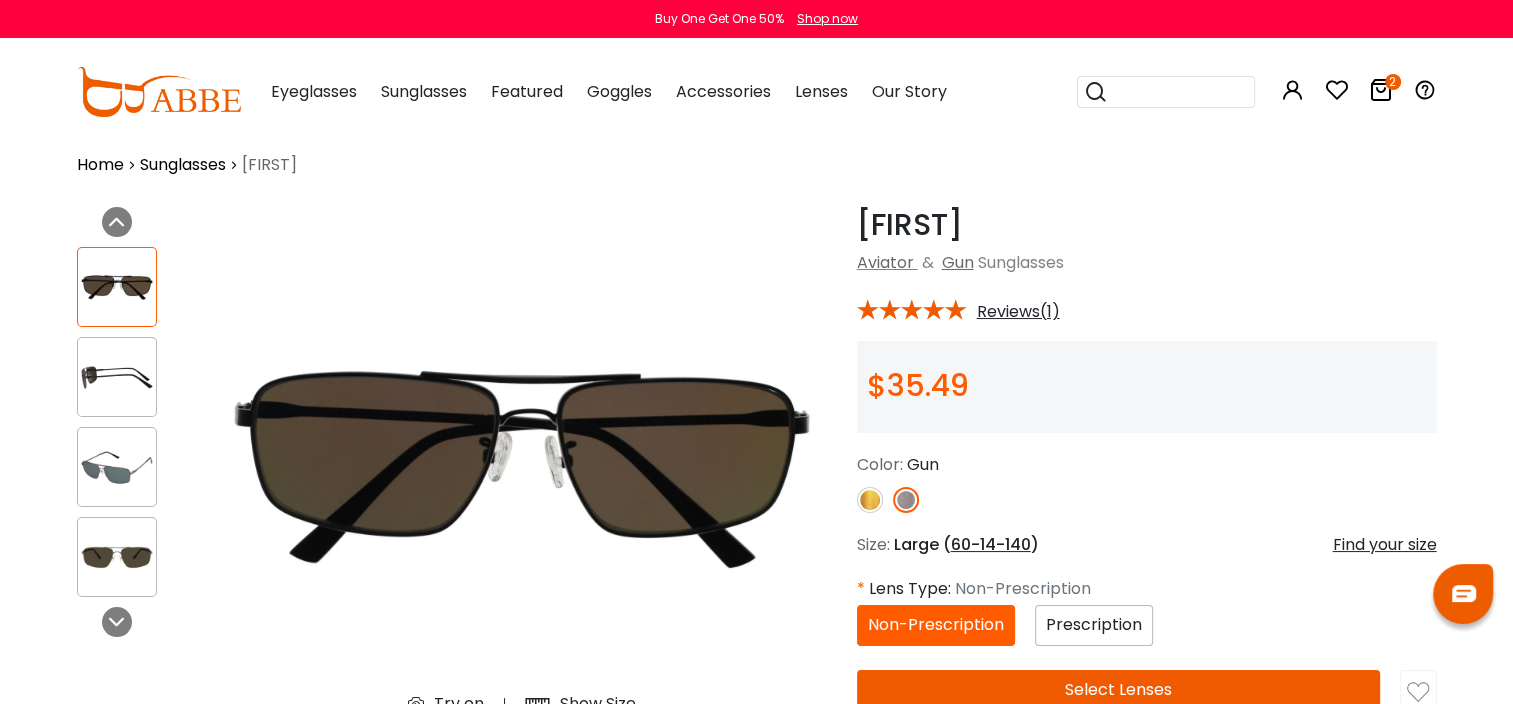 click at bounding box center [117, 287] 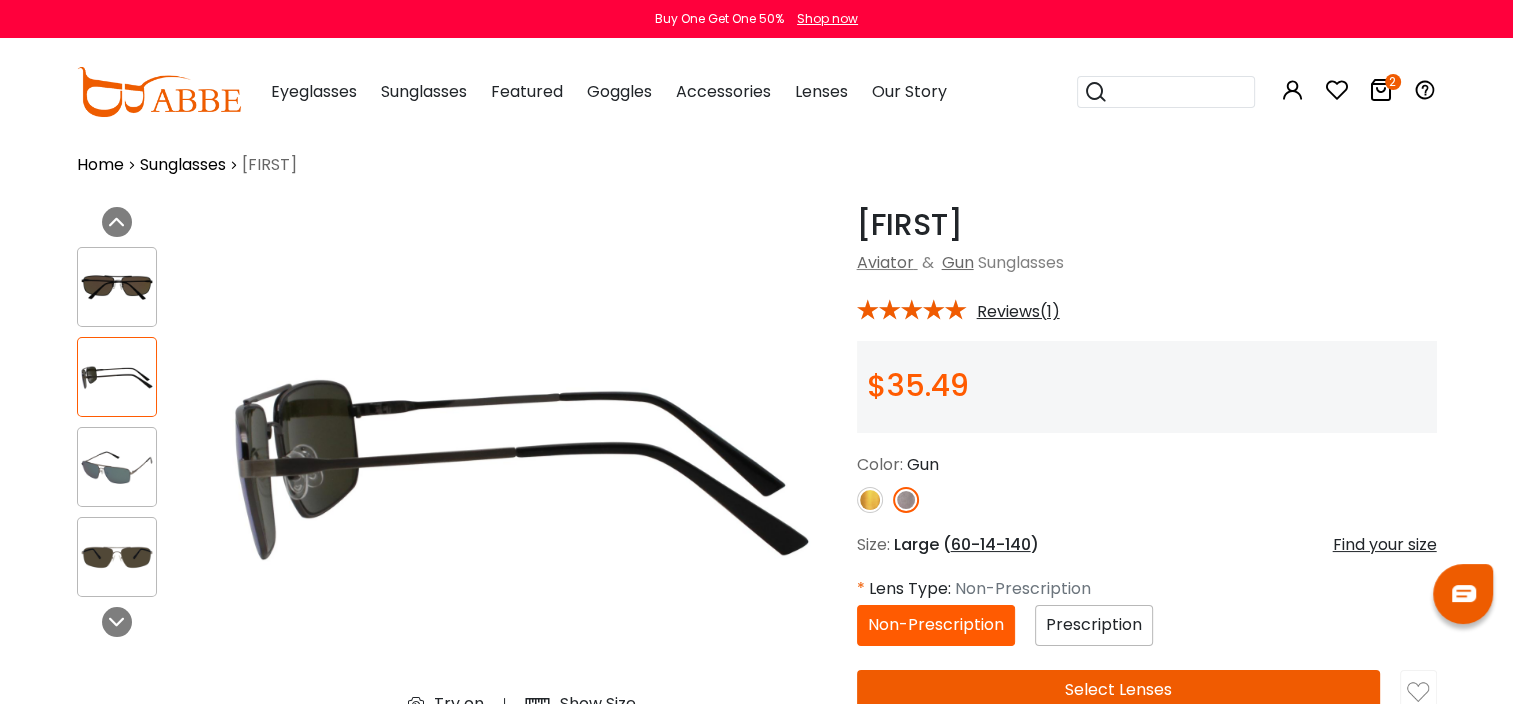 click at bounding box center (117, 557) 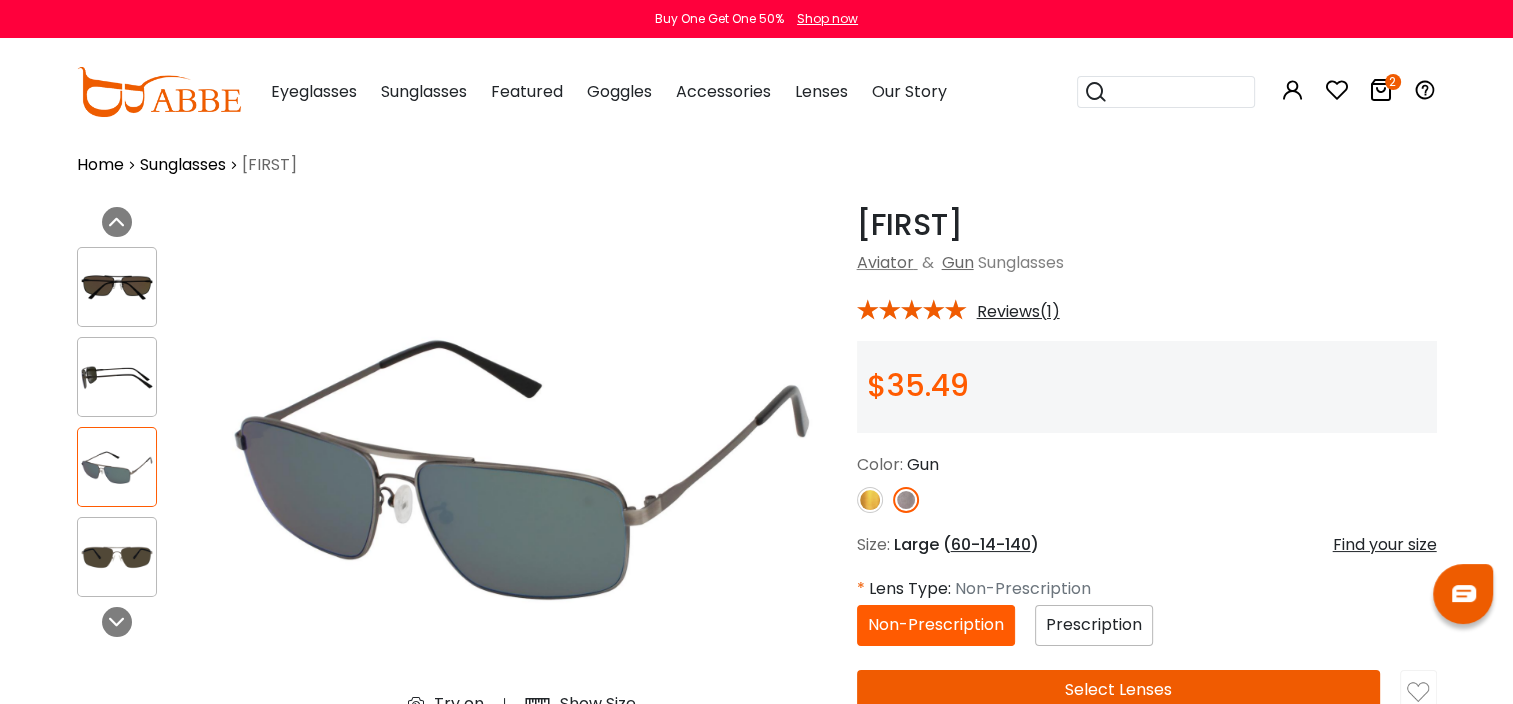 click at bounding box center [117, 557] 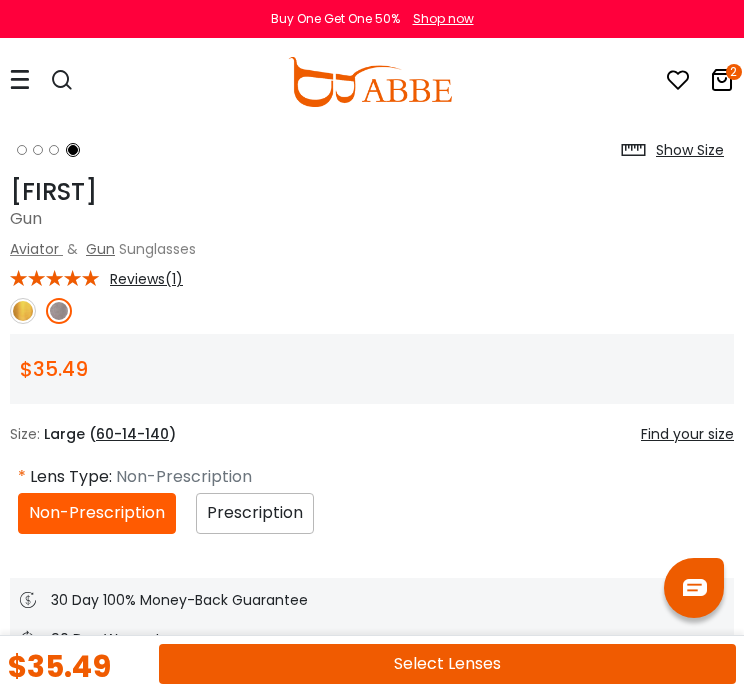scroll, scrollTop: 615, scrollLeft: 0, axis: vertical 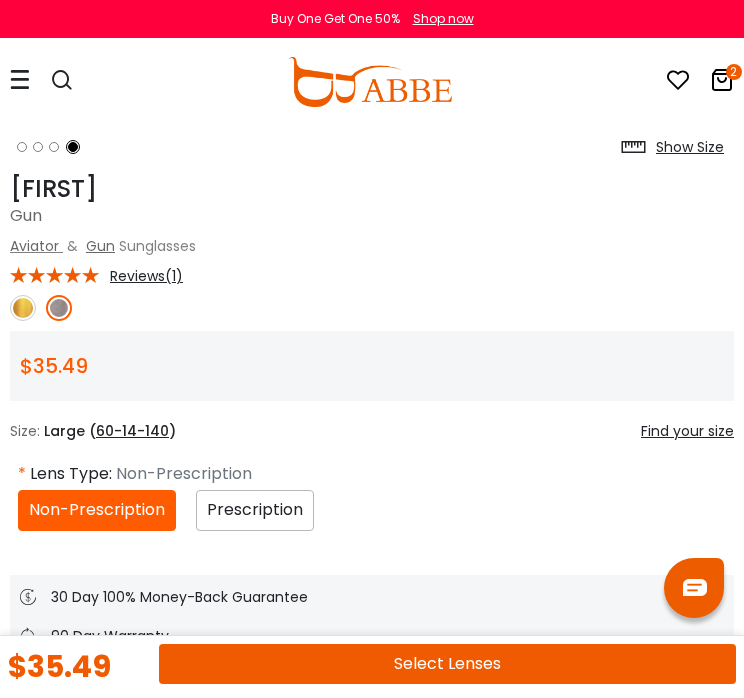 click on "Prescription" at bounding box center (255, 509) 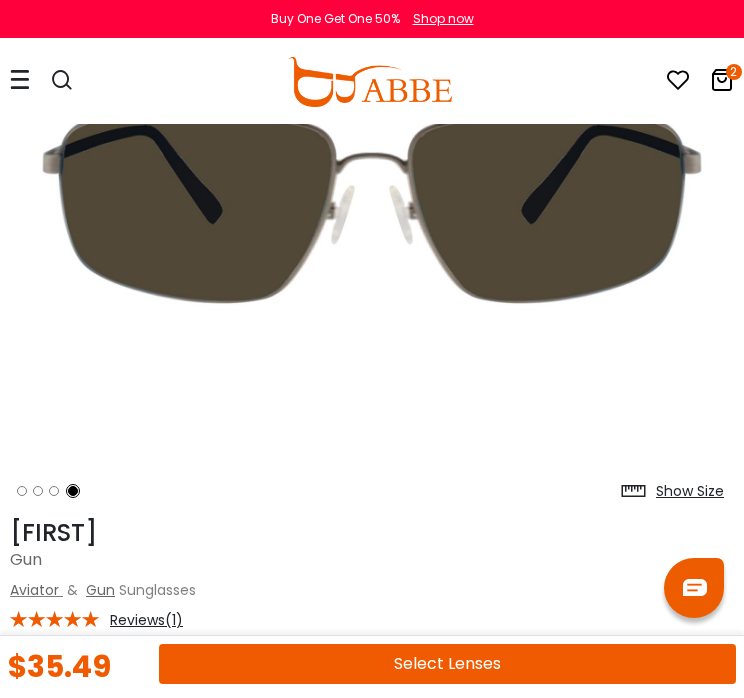scroll, scrollTop: 266, scrollLeft: 0, axis: vertical 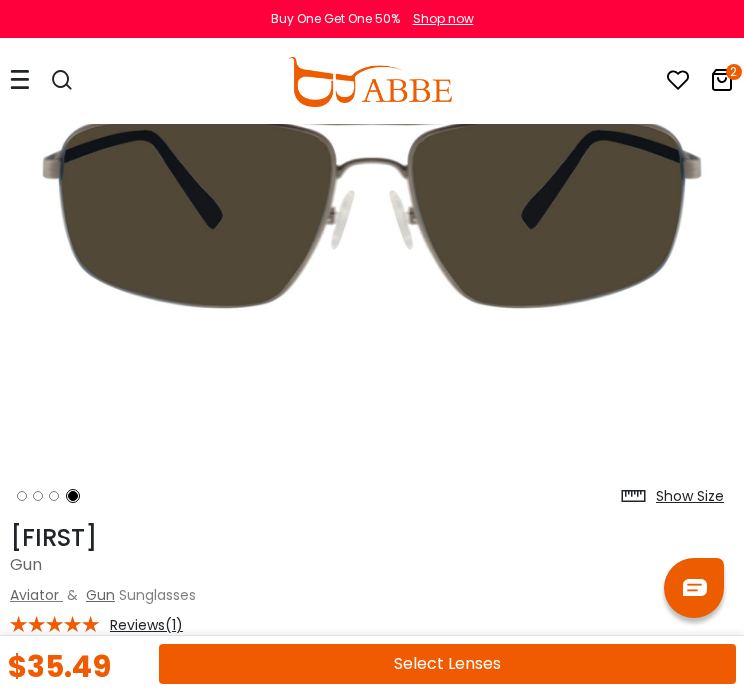 click on "Show Size" at bounding box center [690, 496] 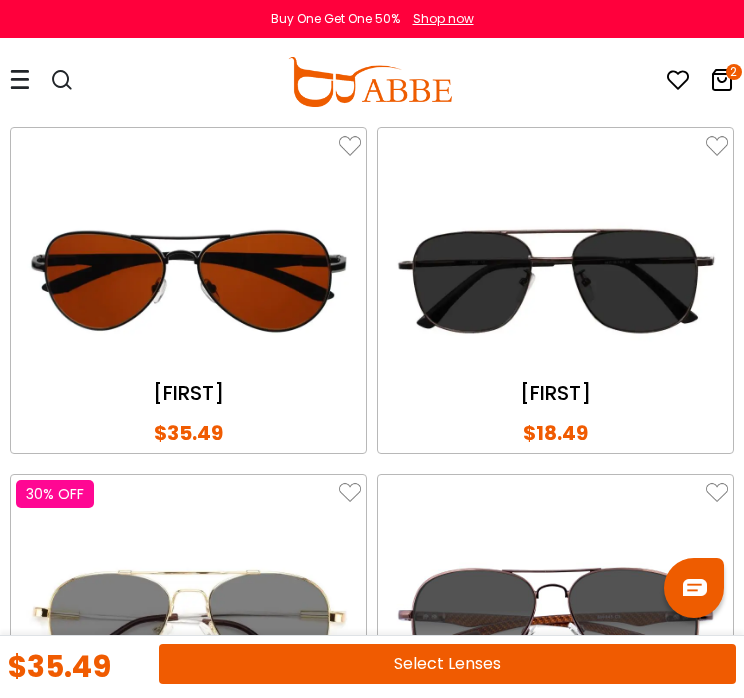 scroll, scrollTop: 4171, scrollLeft: 0, axis: vertical 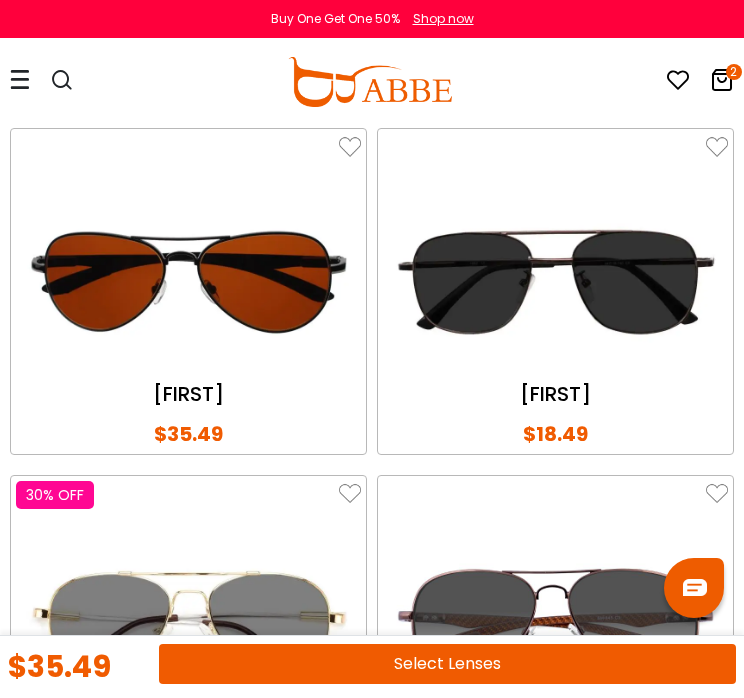 click at bounding box center [555, 282] 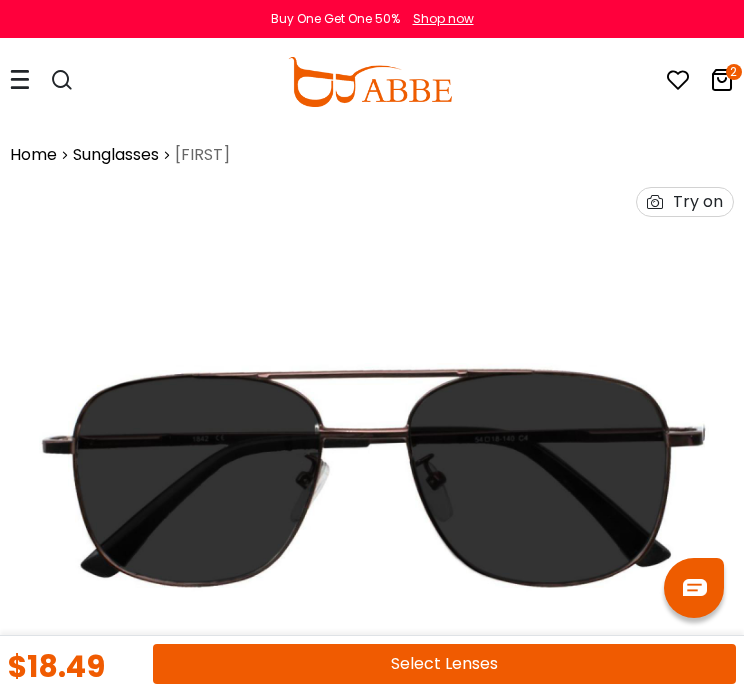 scroll, scrollTop: 0, scrollLeft: 0, axis: both 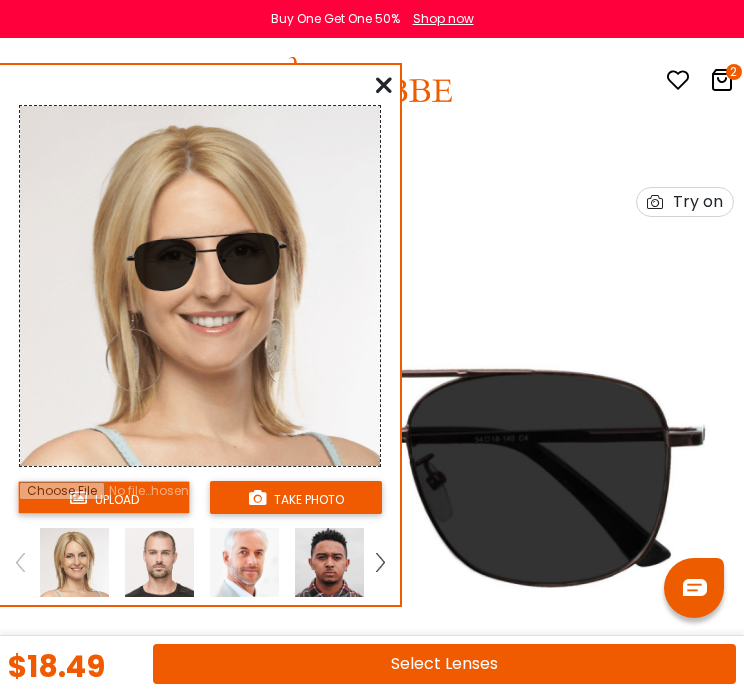 click at bounding box center [159, 562] 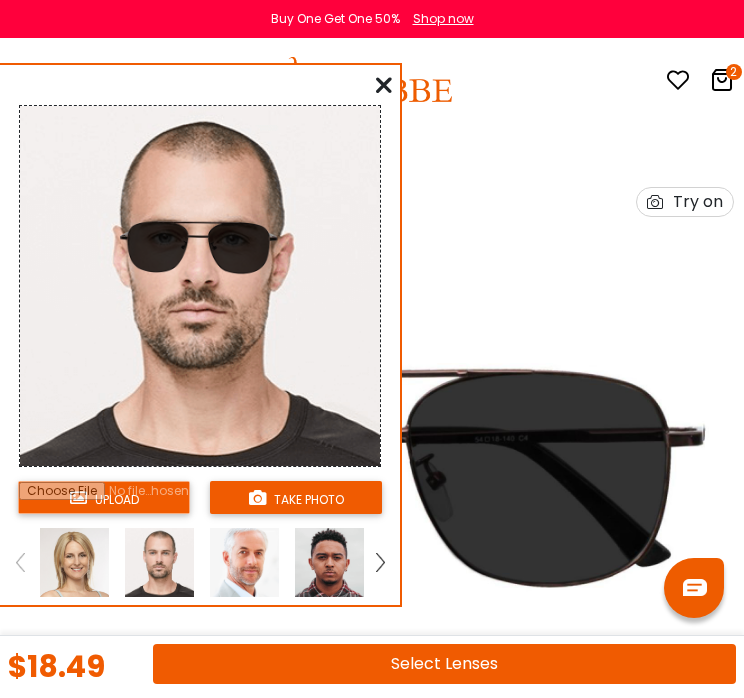 click at bounding box center (384, 85) 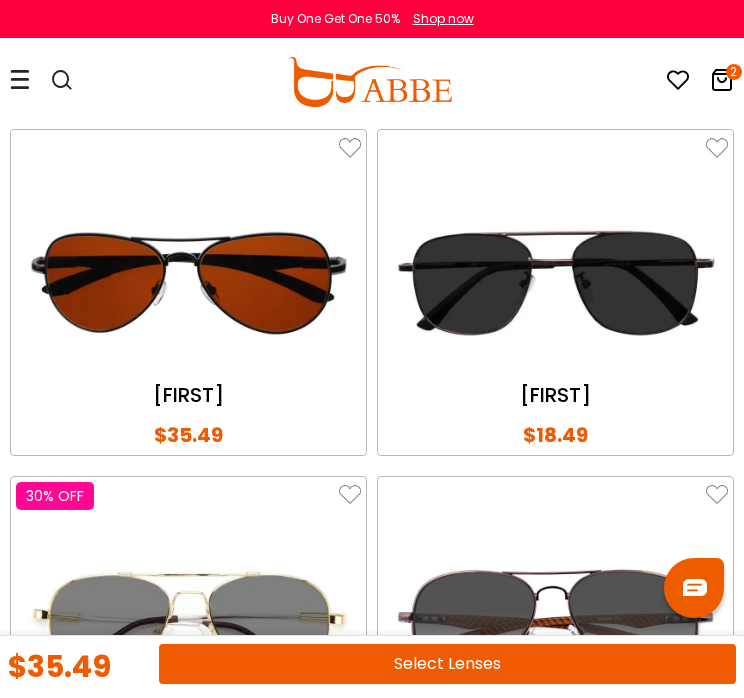 scroll, scrollTop: 0, scrollLeft: 0, axis: both 